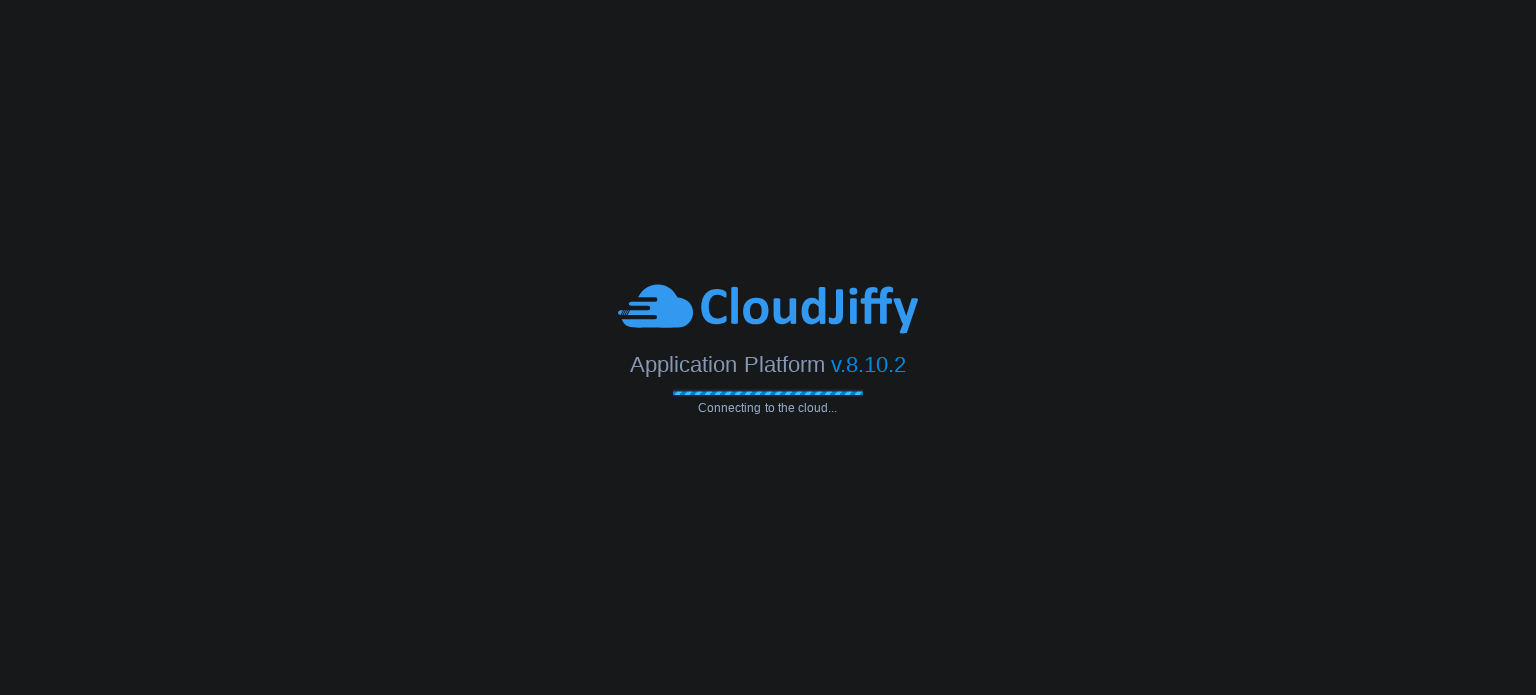 scroll, scrollTop: 0, scrollLeft: 0, axis: both 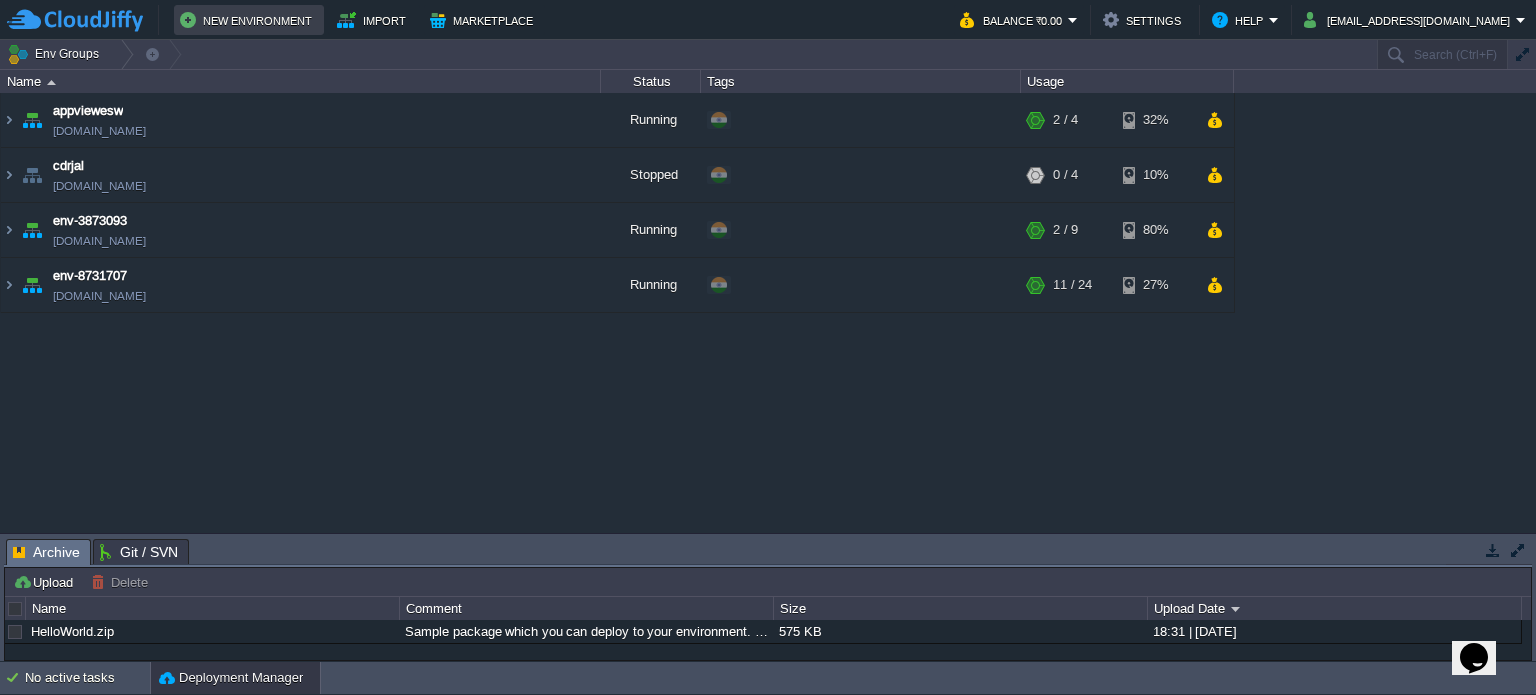 click on "New Environment" at bounding box center (249, 20) 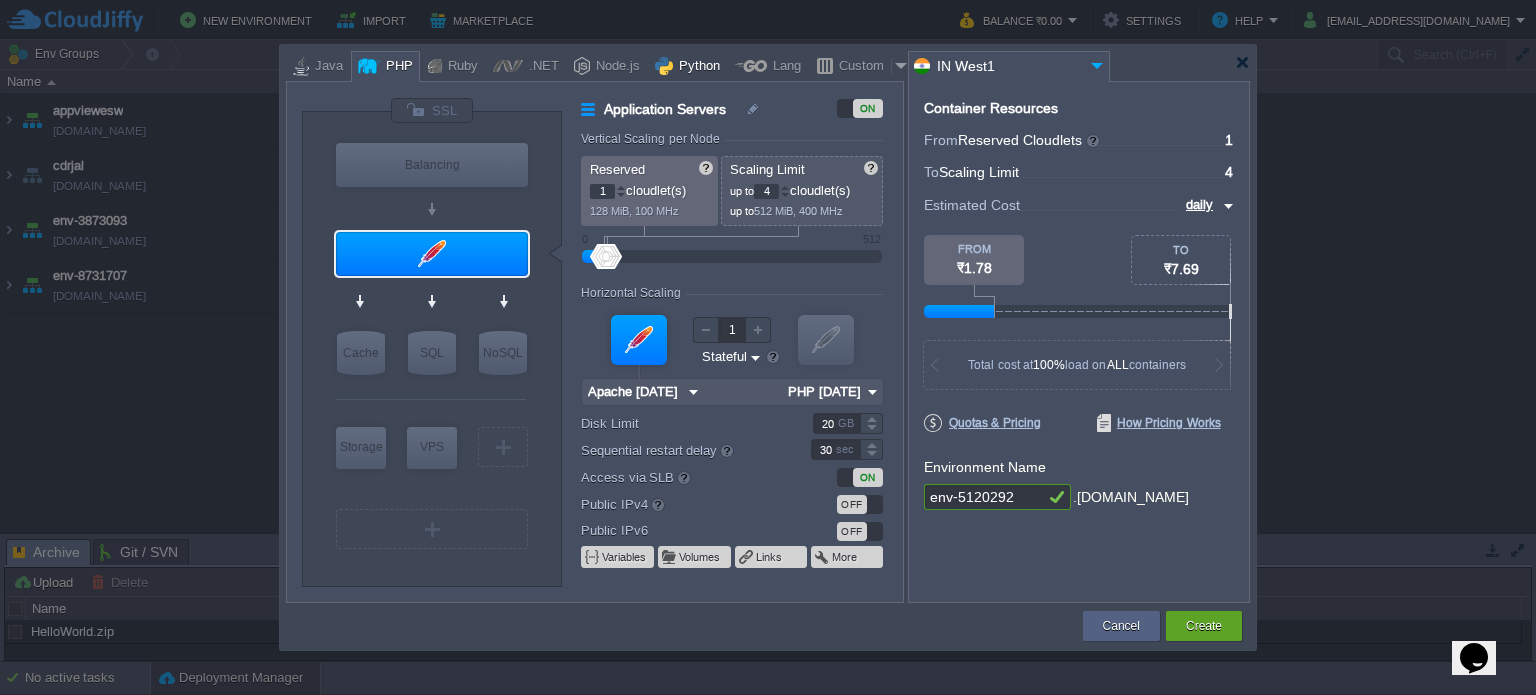 click at bounding box center (664, 66) 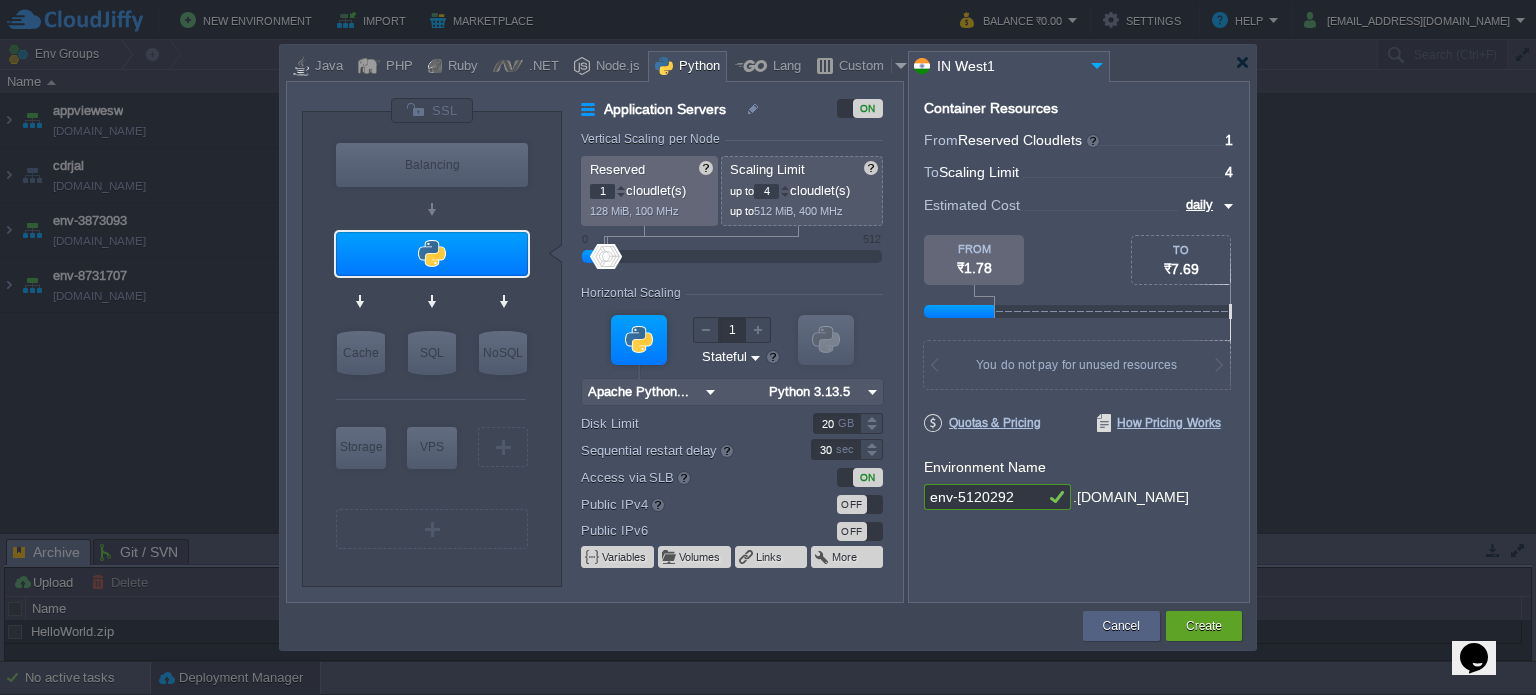 click at bounding box center (872, 392) 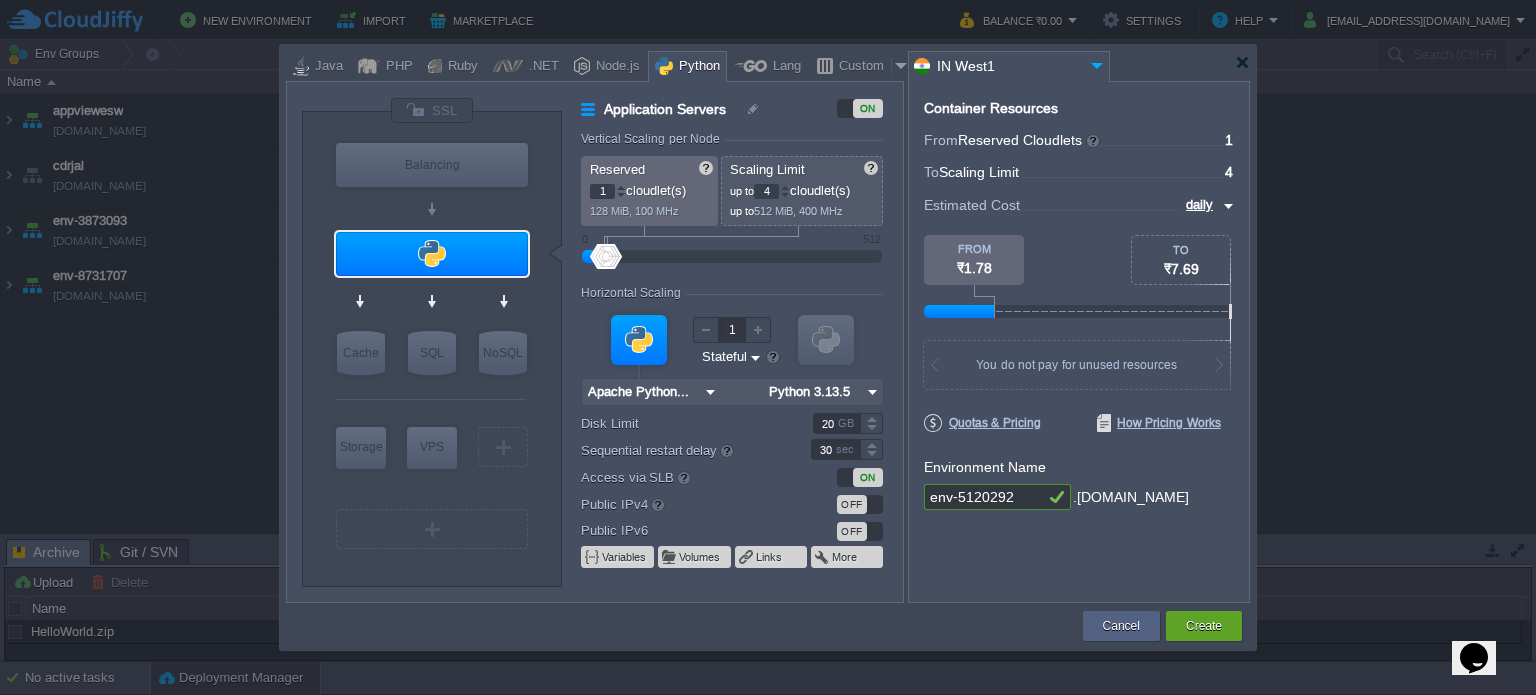 click at bounding box center (639, 340) 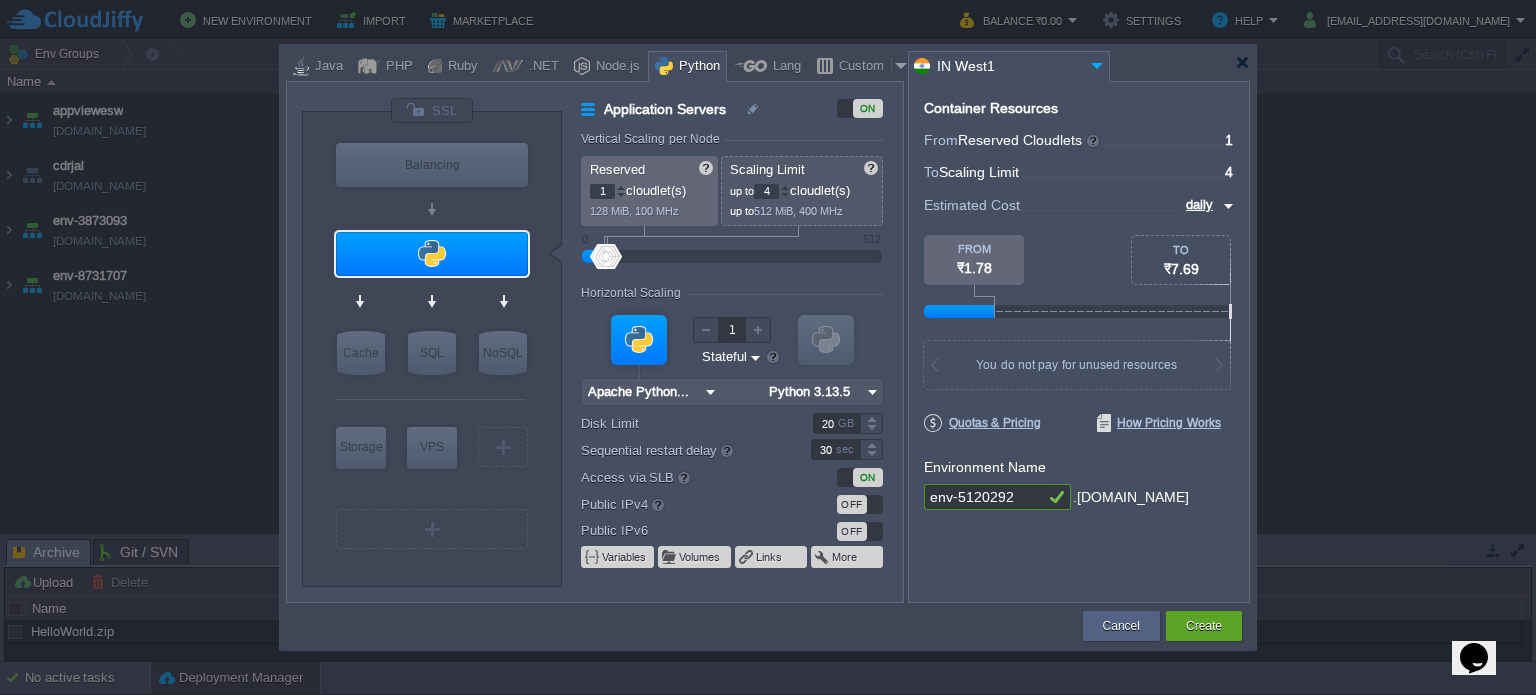 click at bounding box center [710, 392] 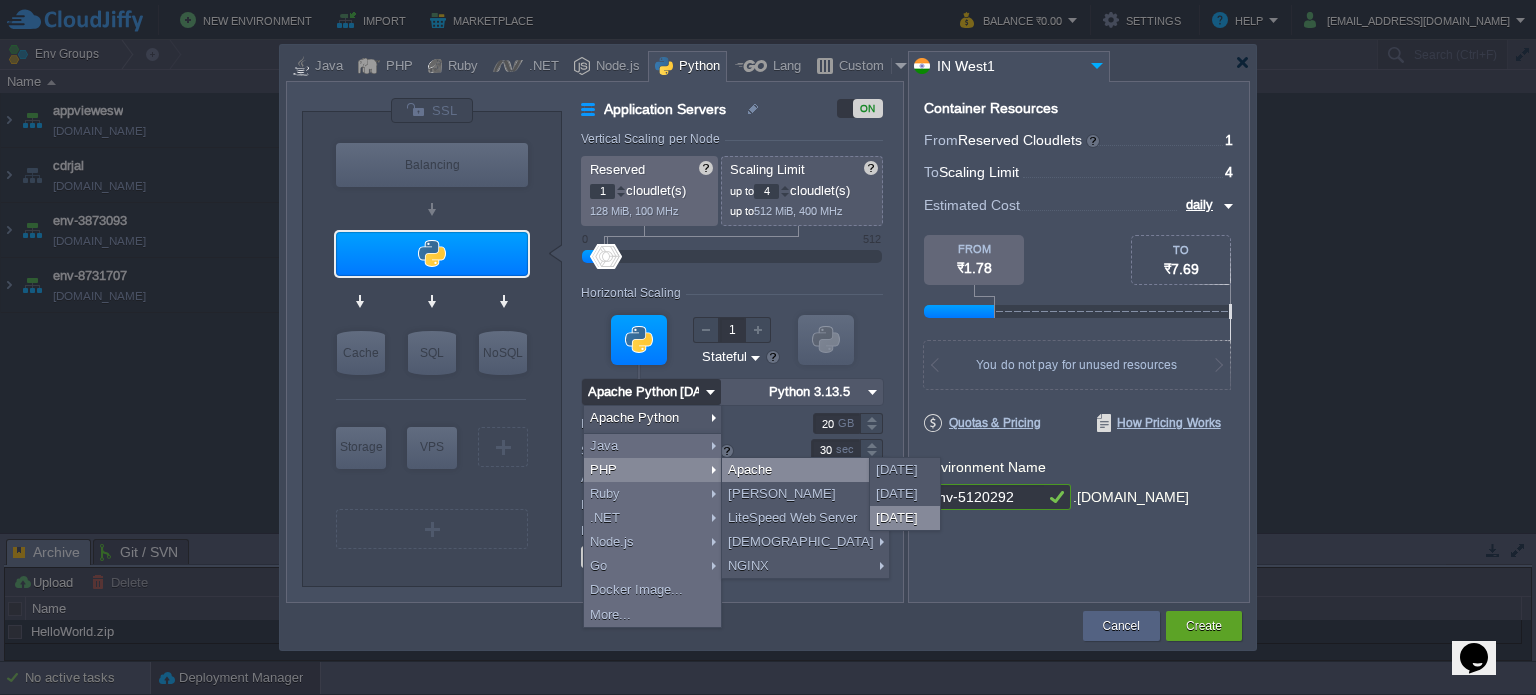 click on "[DATE]" at bounding box center (905, 518) 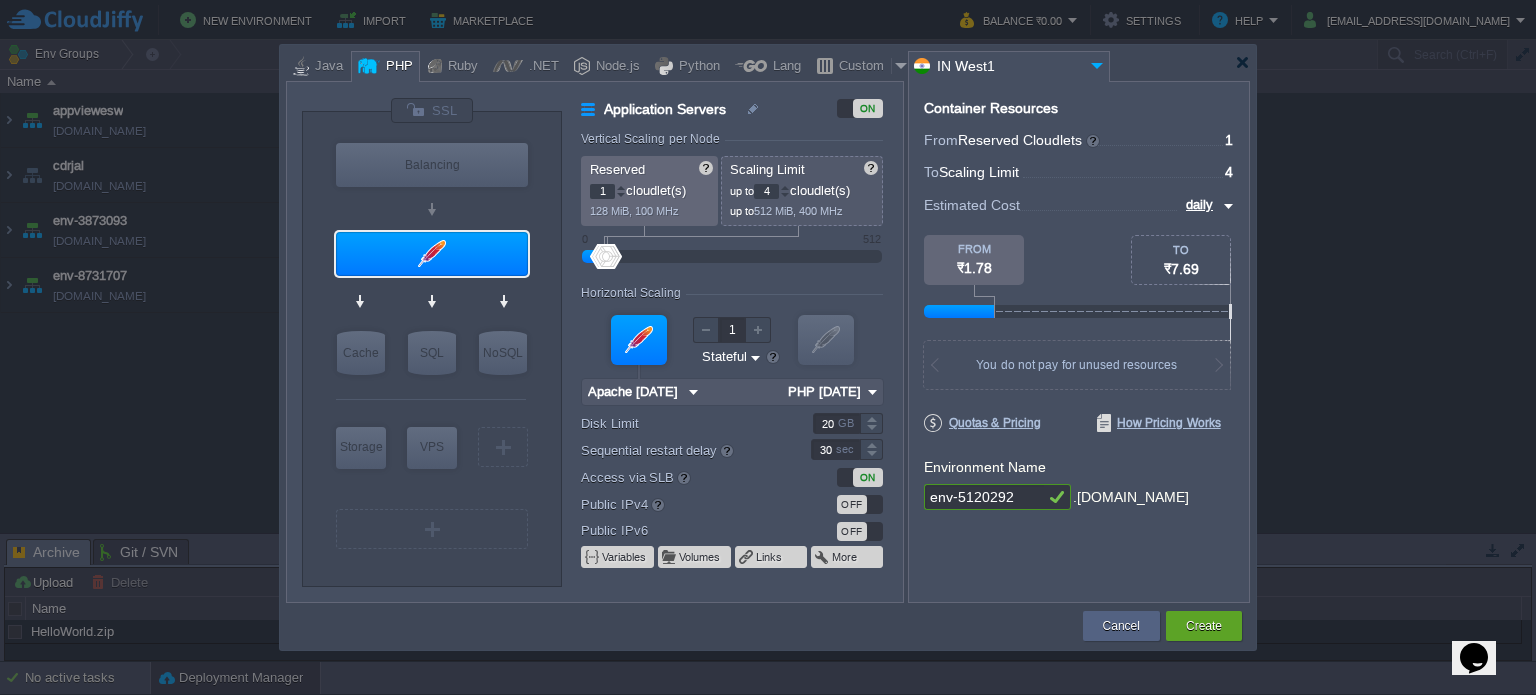 click on "PHP [DATE]" at bounding box center [822, 392] 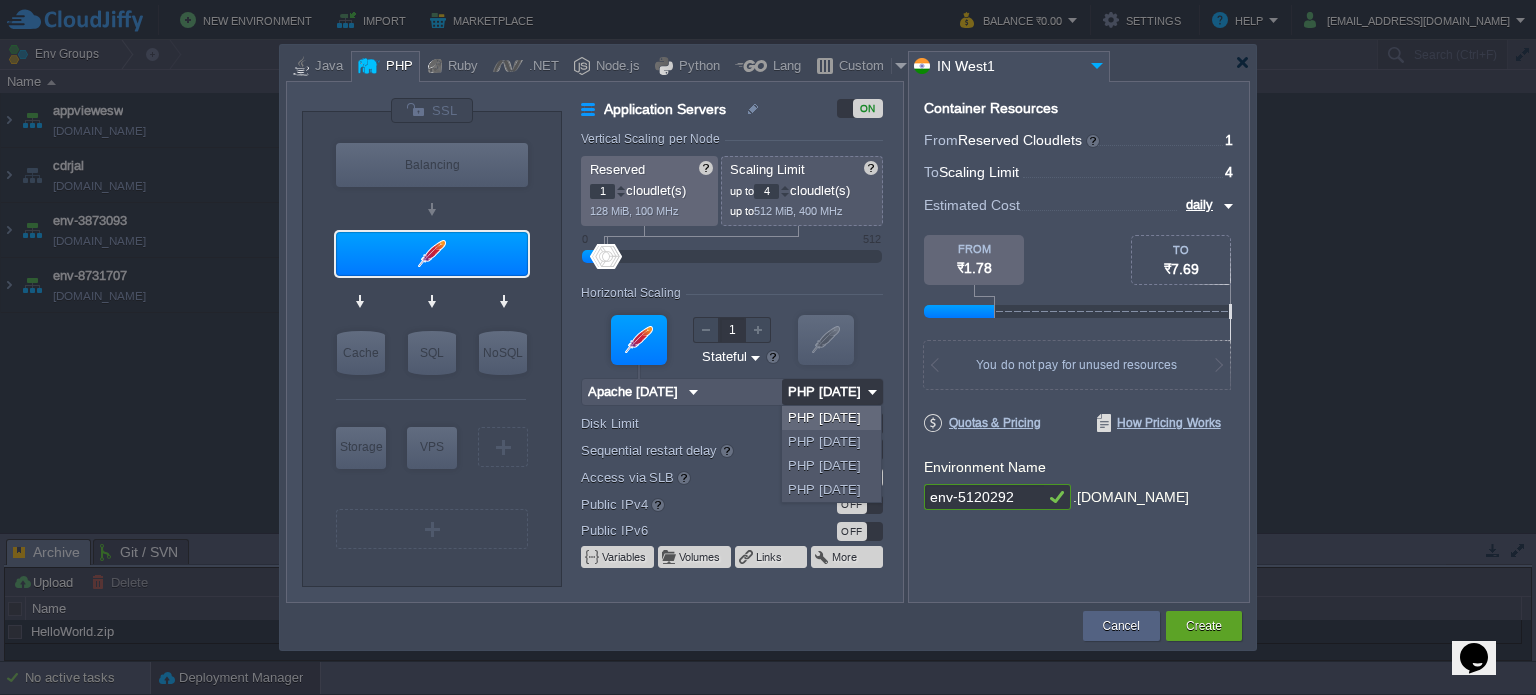 click at bounding box center [872, 392] 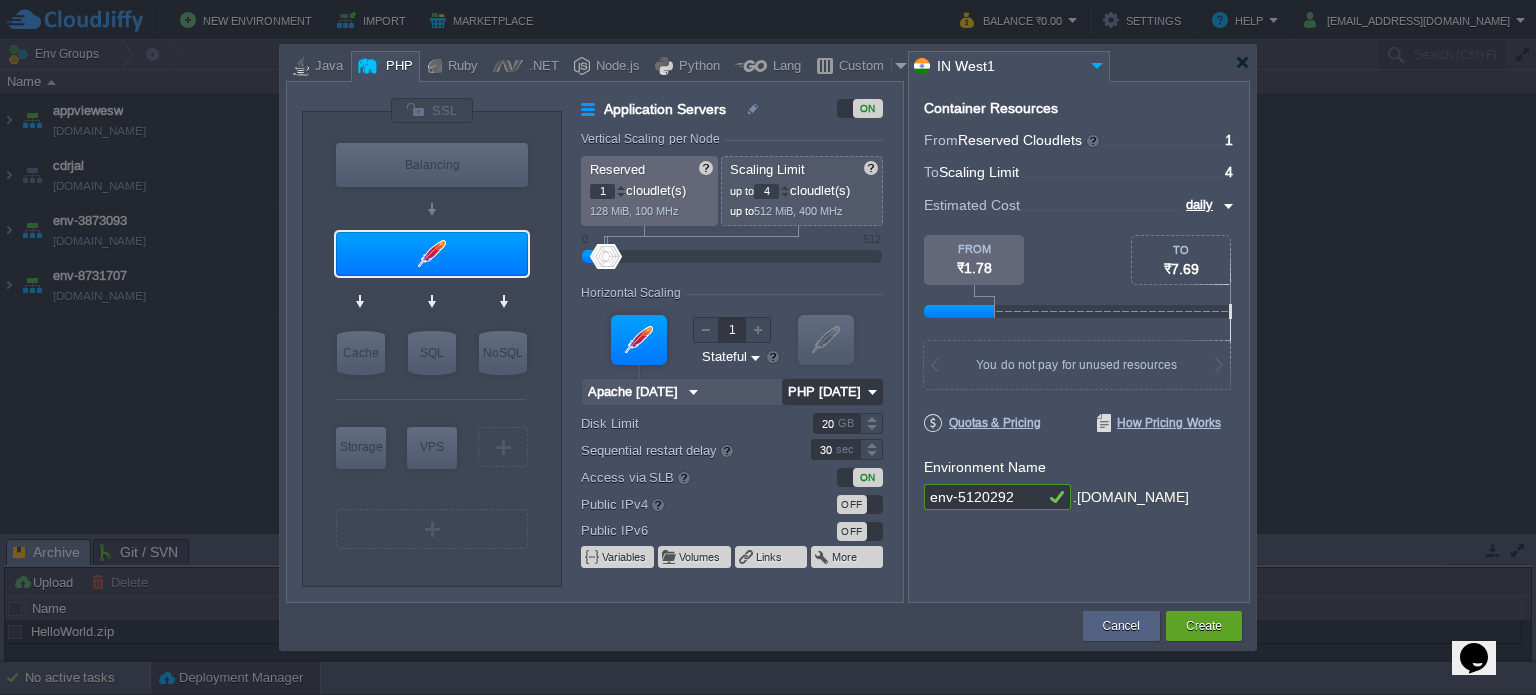 click at bounding box center [872, 392] 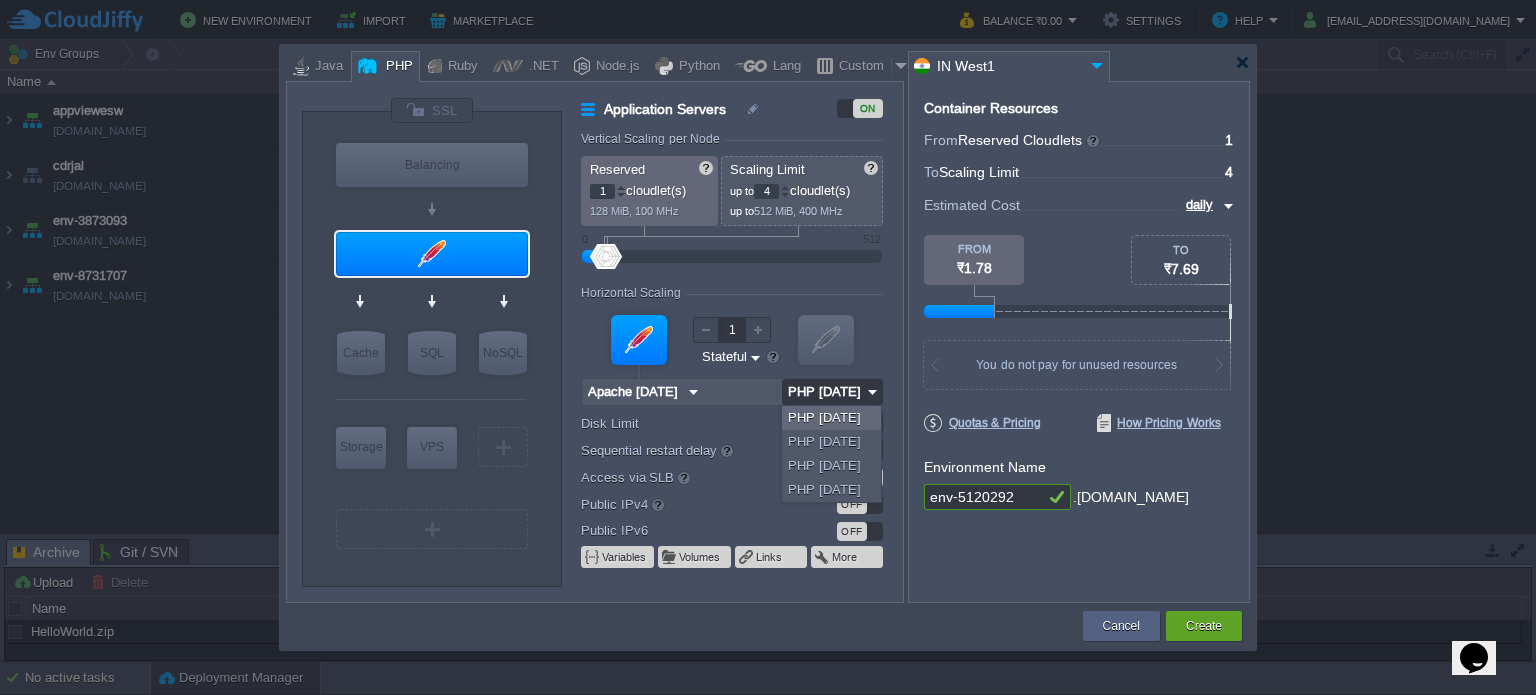 click at bounding box center [693, 392] 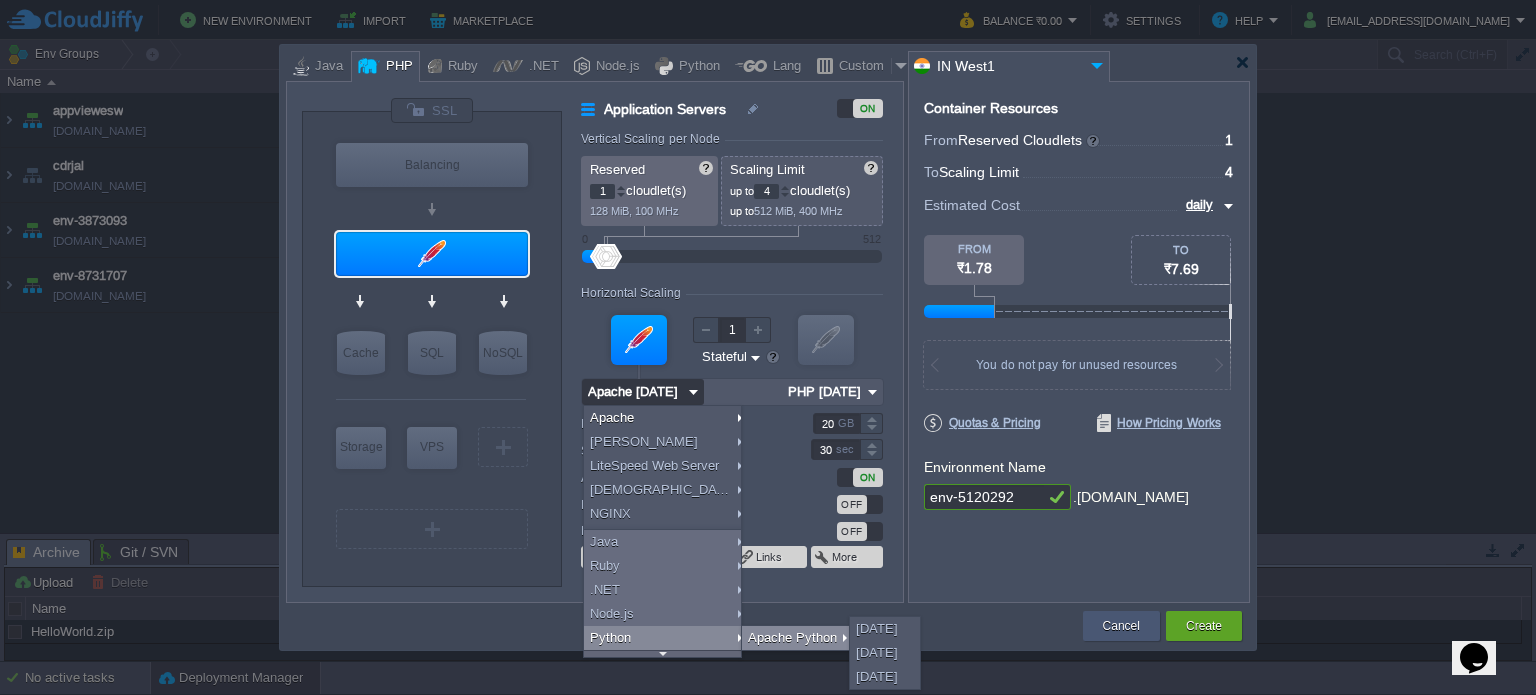 click on "Cancel" at bounding box center [1121, 626] 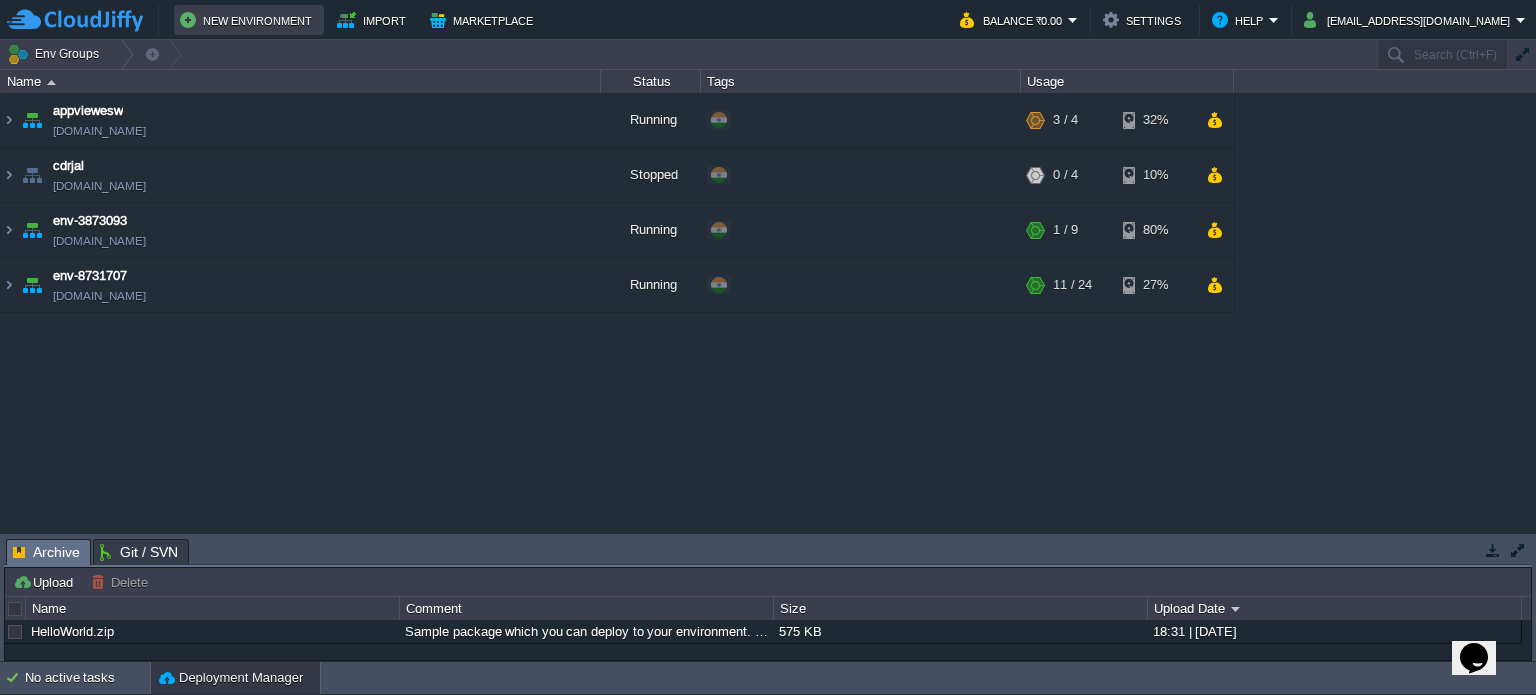 click on "New Environment" at bounding box center [249, 20] 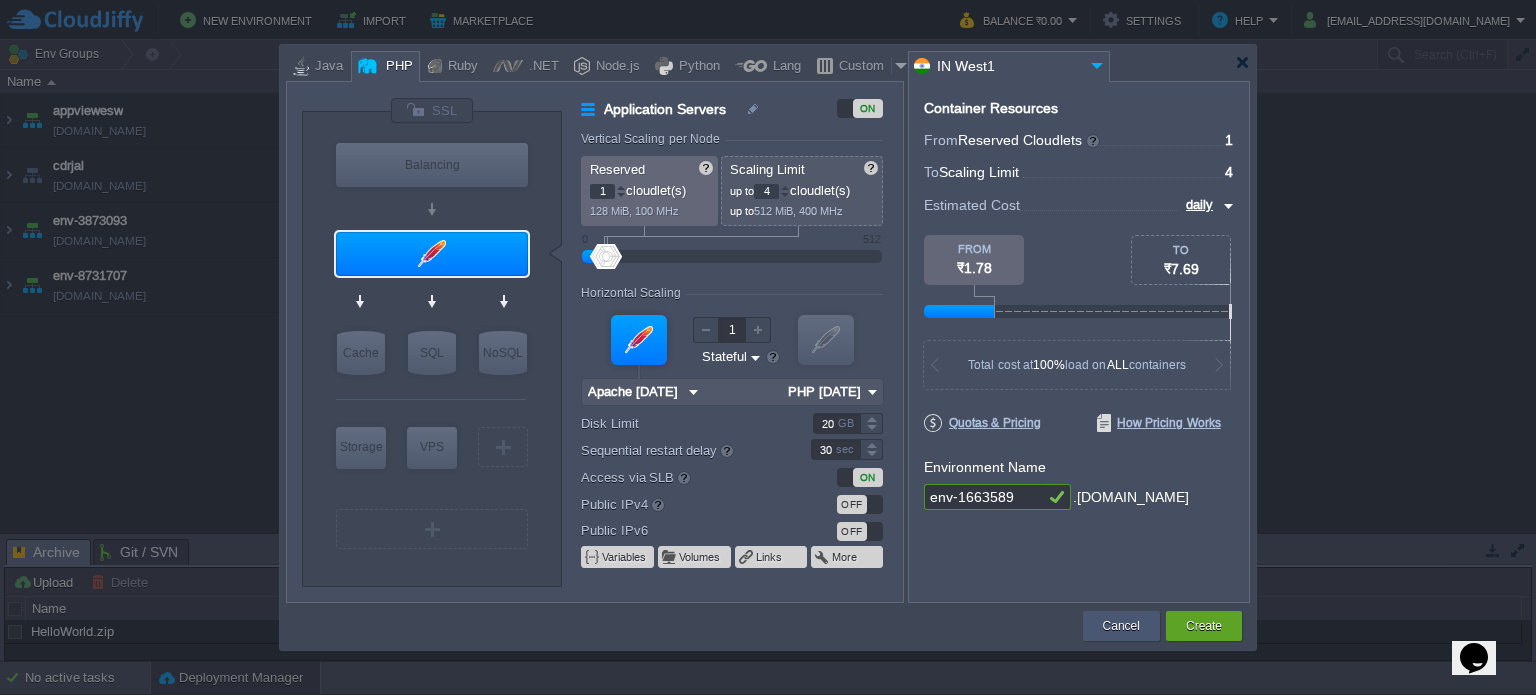 click on "Cancel" at bounding box center [1121, 626] 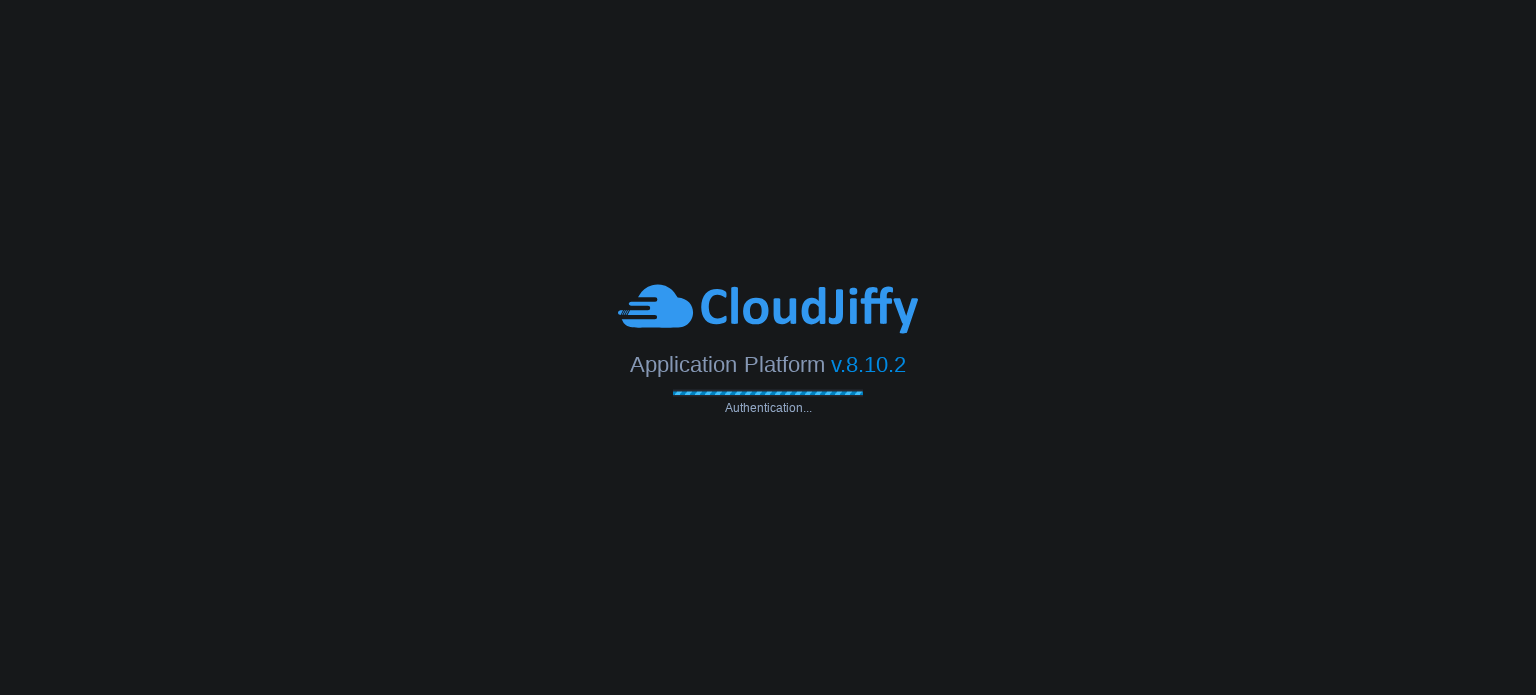 scroll, scrollTop: 0, scrollLeft: 0, axis: both 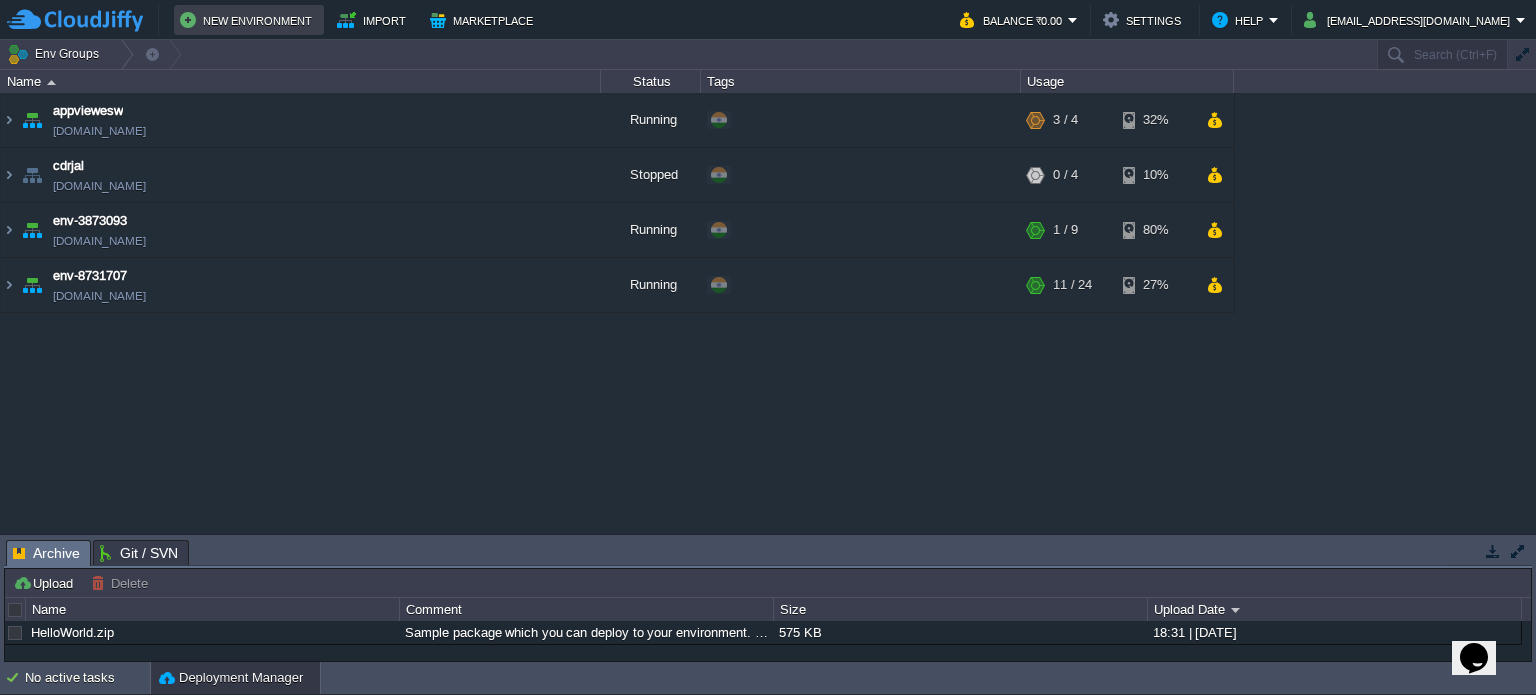 click on "New Environment" at bounding box center (249, 20) 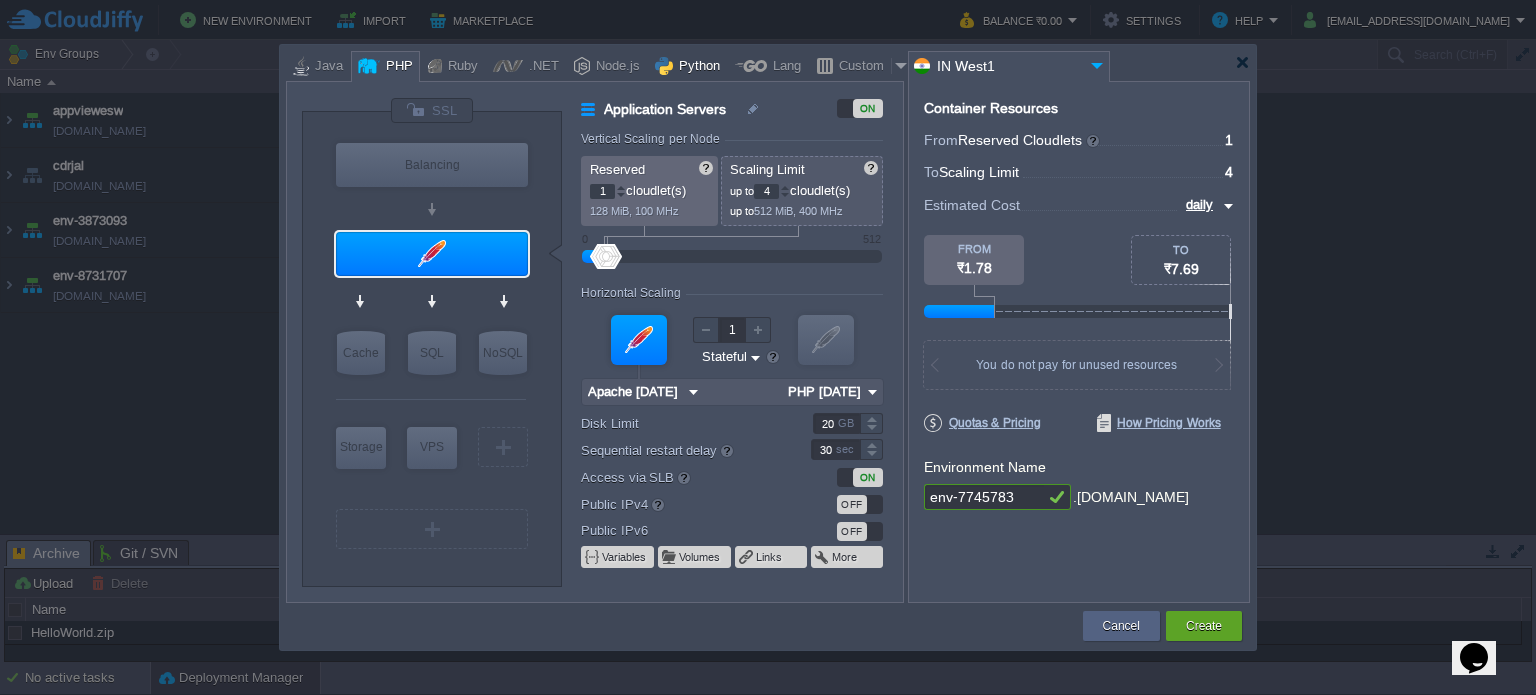 click on "Python" at bounding box center (696, 67) 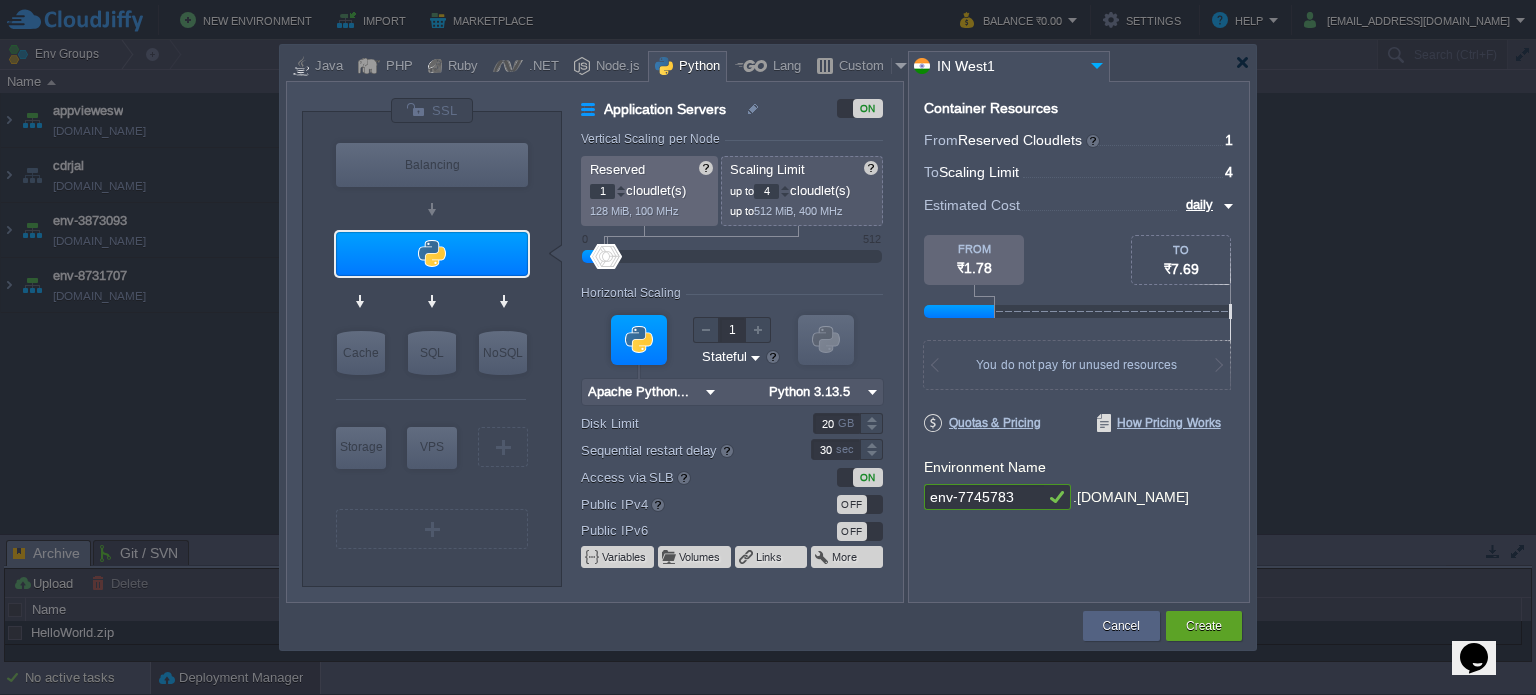 click at bounding box center (710, 392) 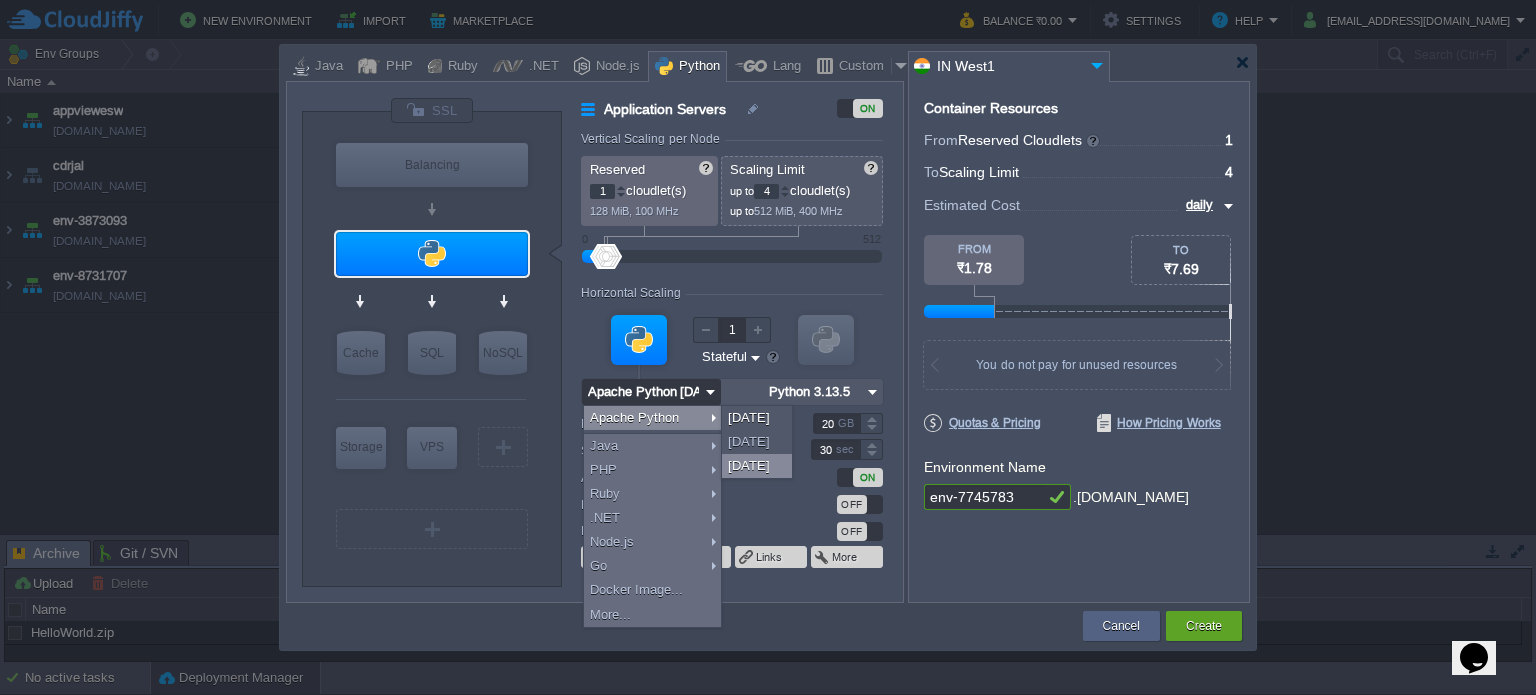 click on "[DATE]" at bounding box center [757, 466] 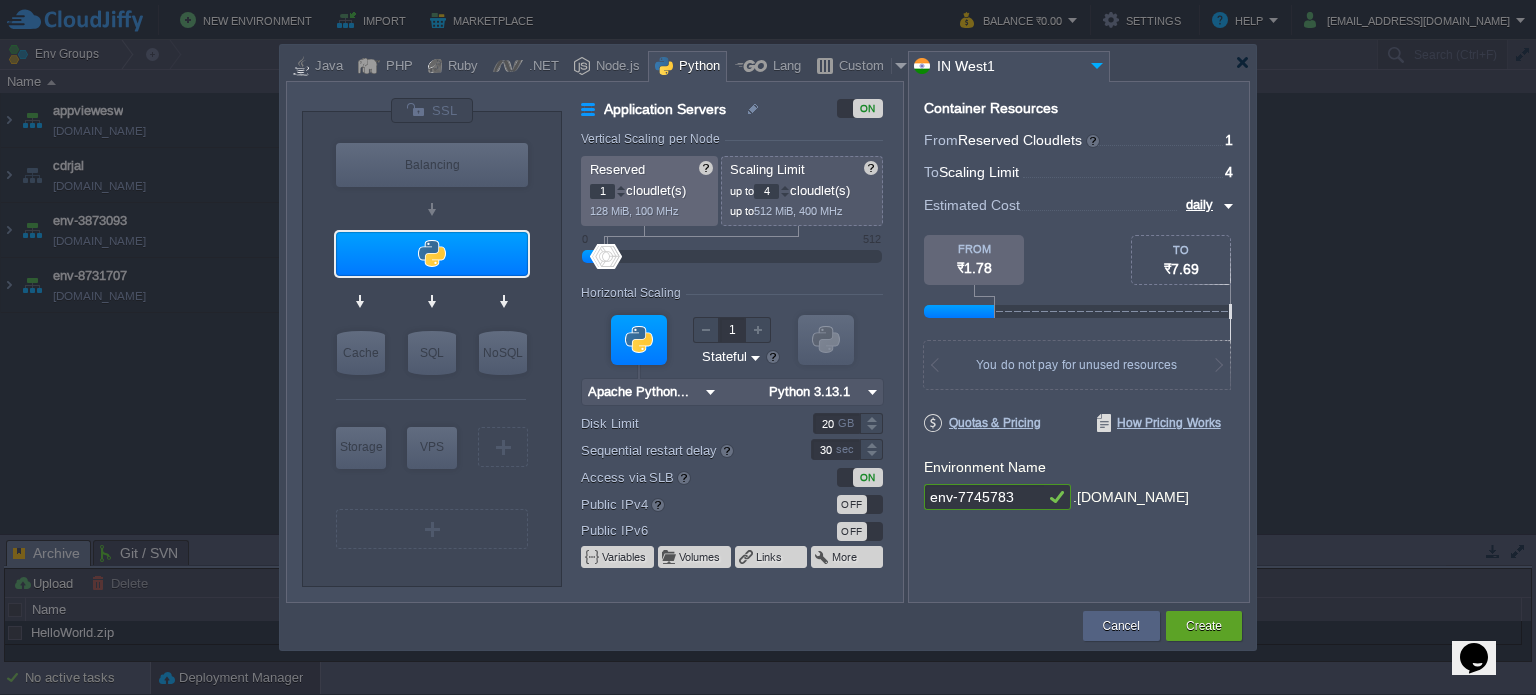 click at bounding box center (872, 392) 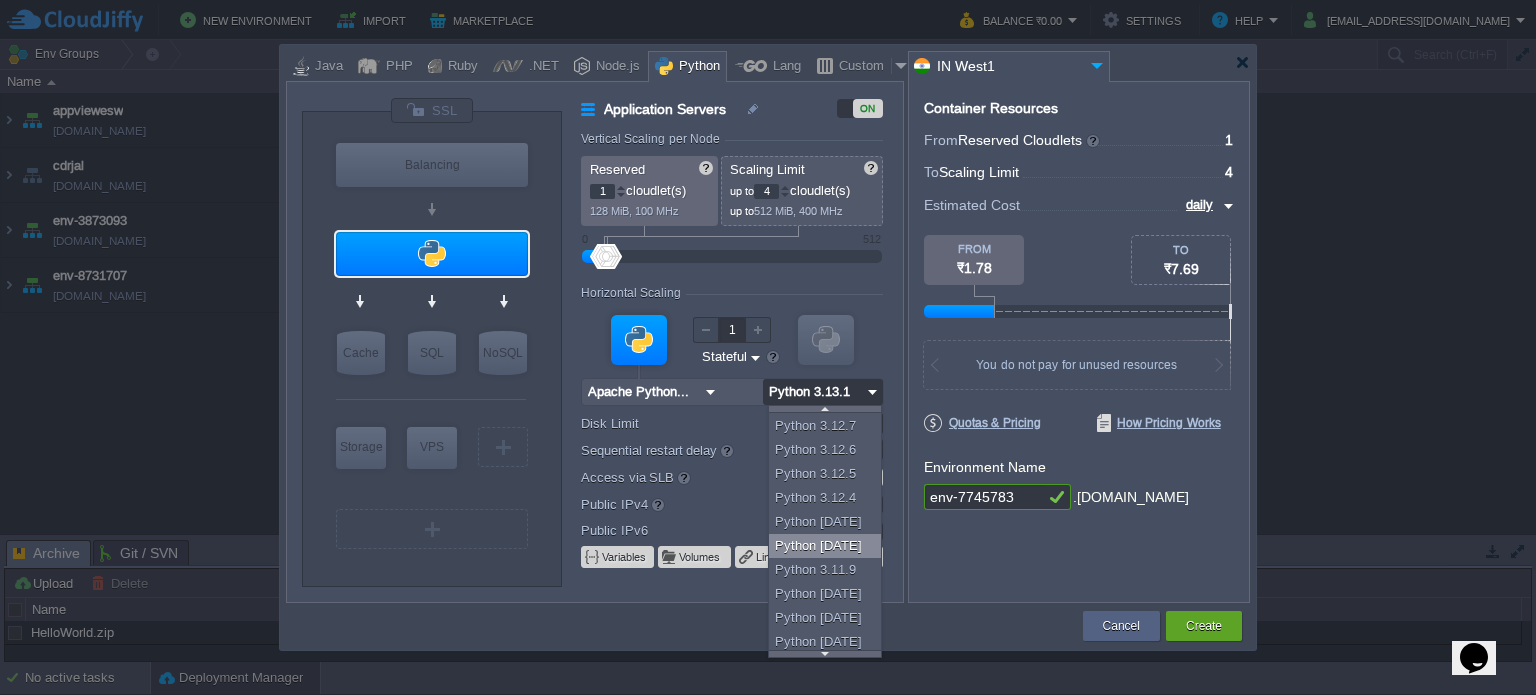 scroll, scrollTop: 84, scrollLeft: 0, axis: vertical 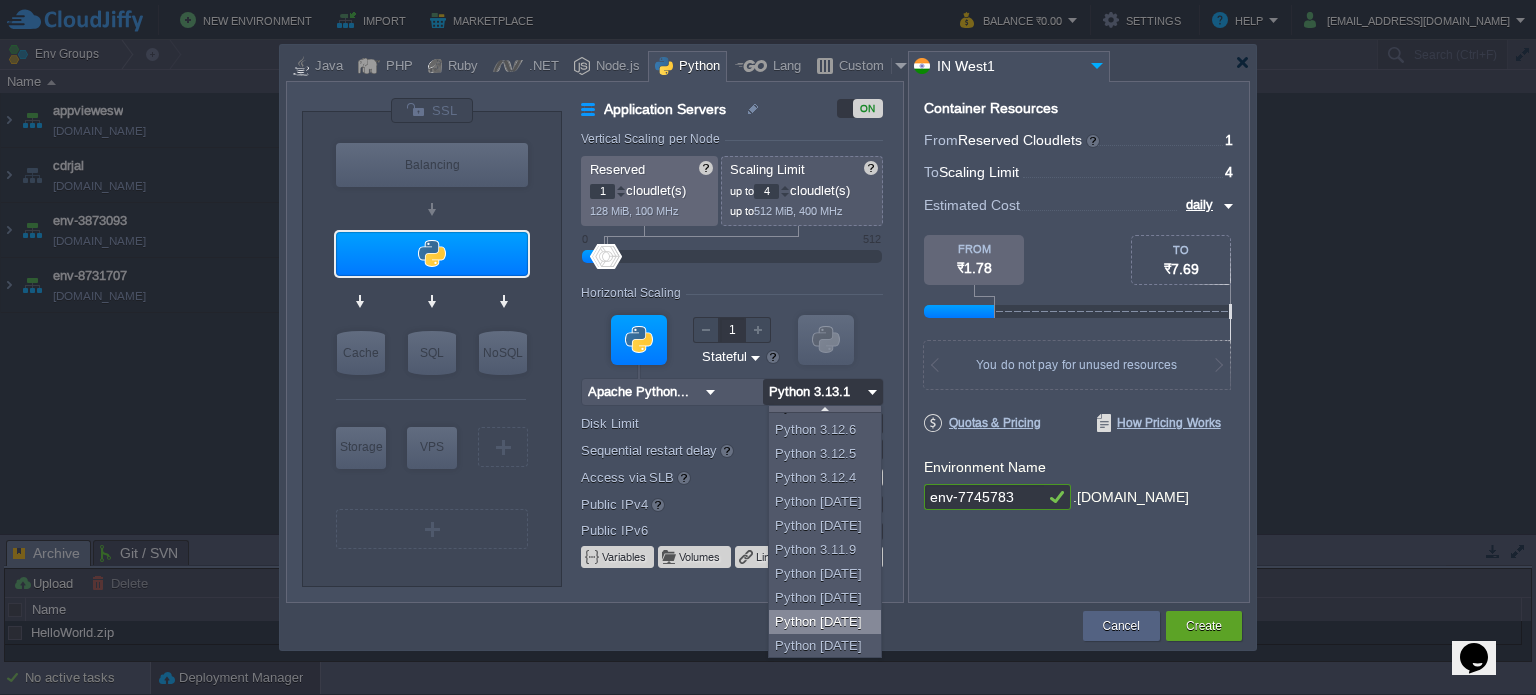 click on "Python [DATE]" at bounding box center [828, 622] 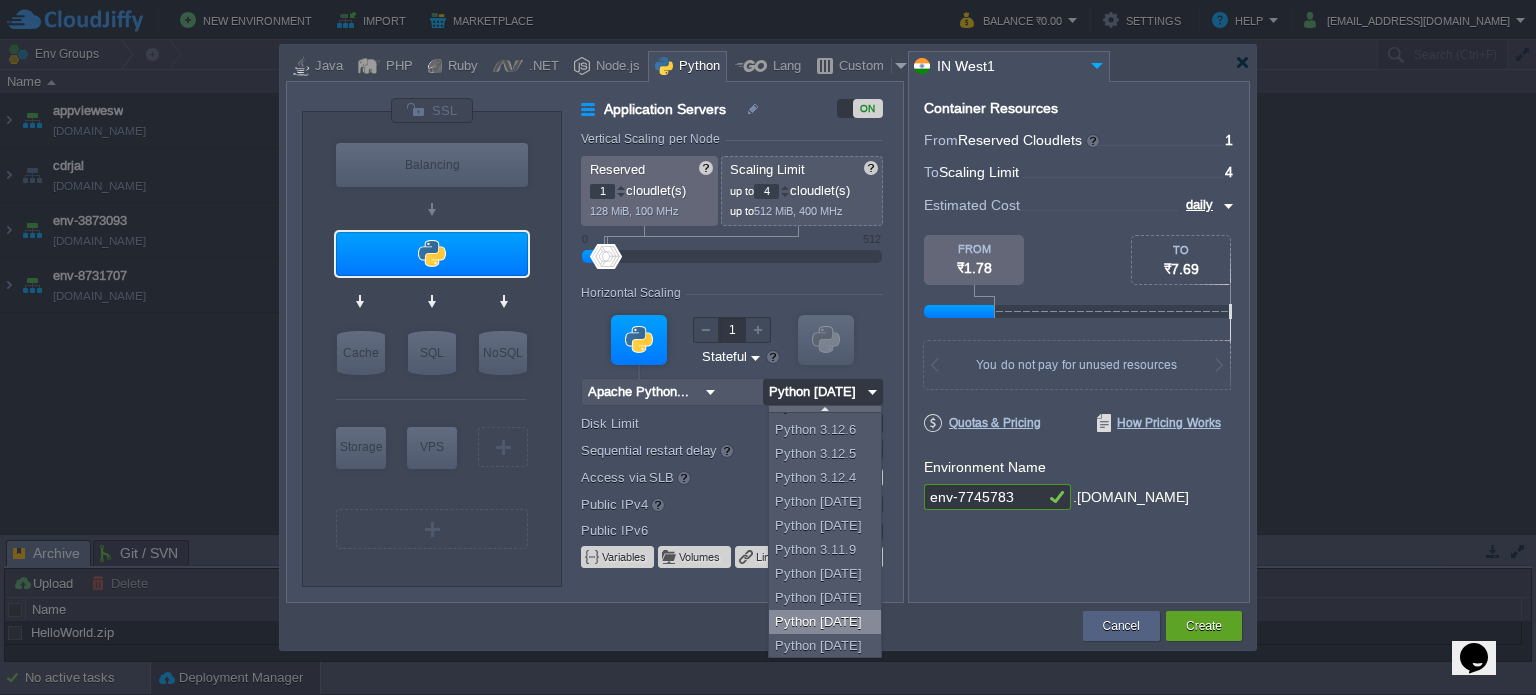 scroll, scrollTop: 0, scrollLeft: 0, axis: both 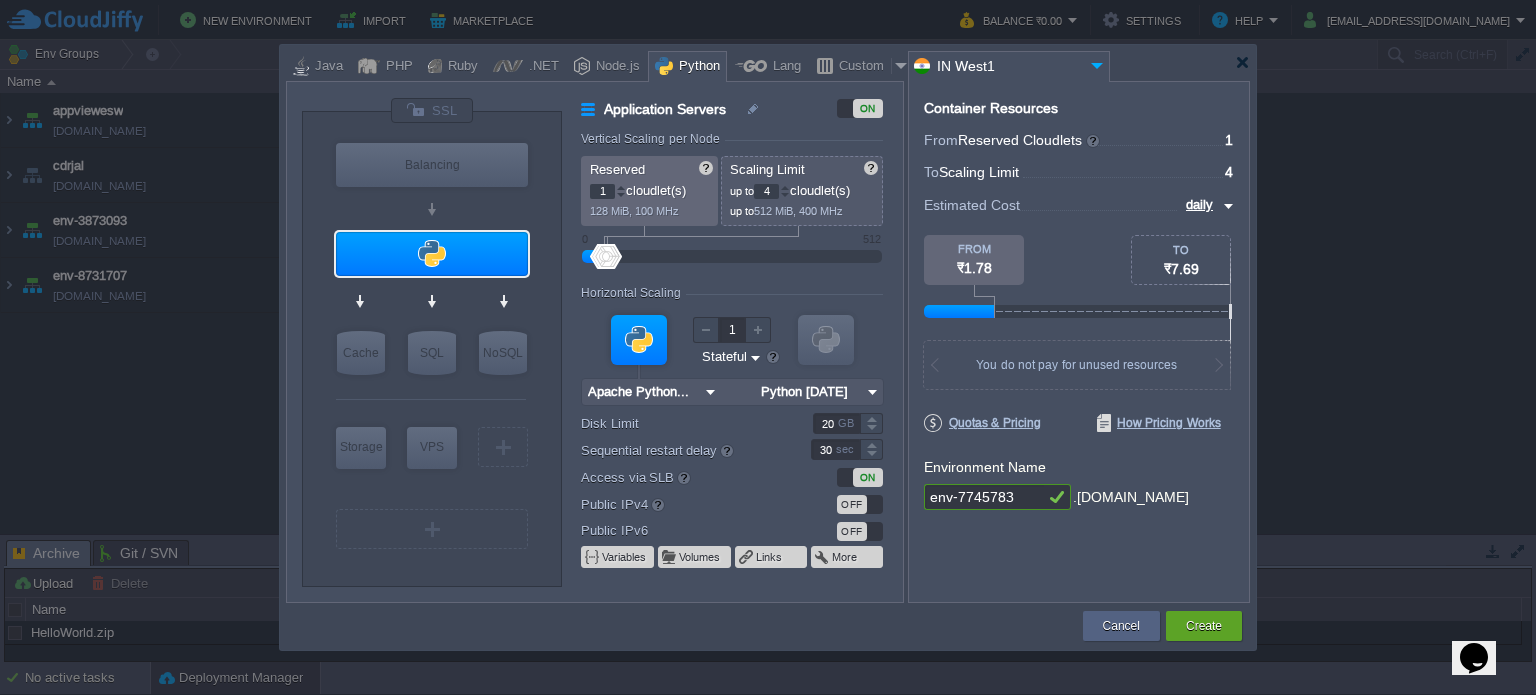 click at bounding box center [1079, 190] 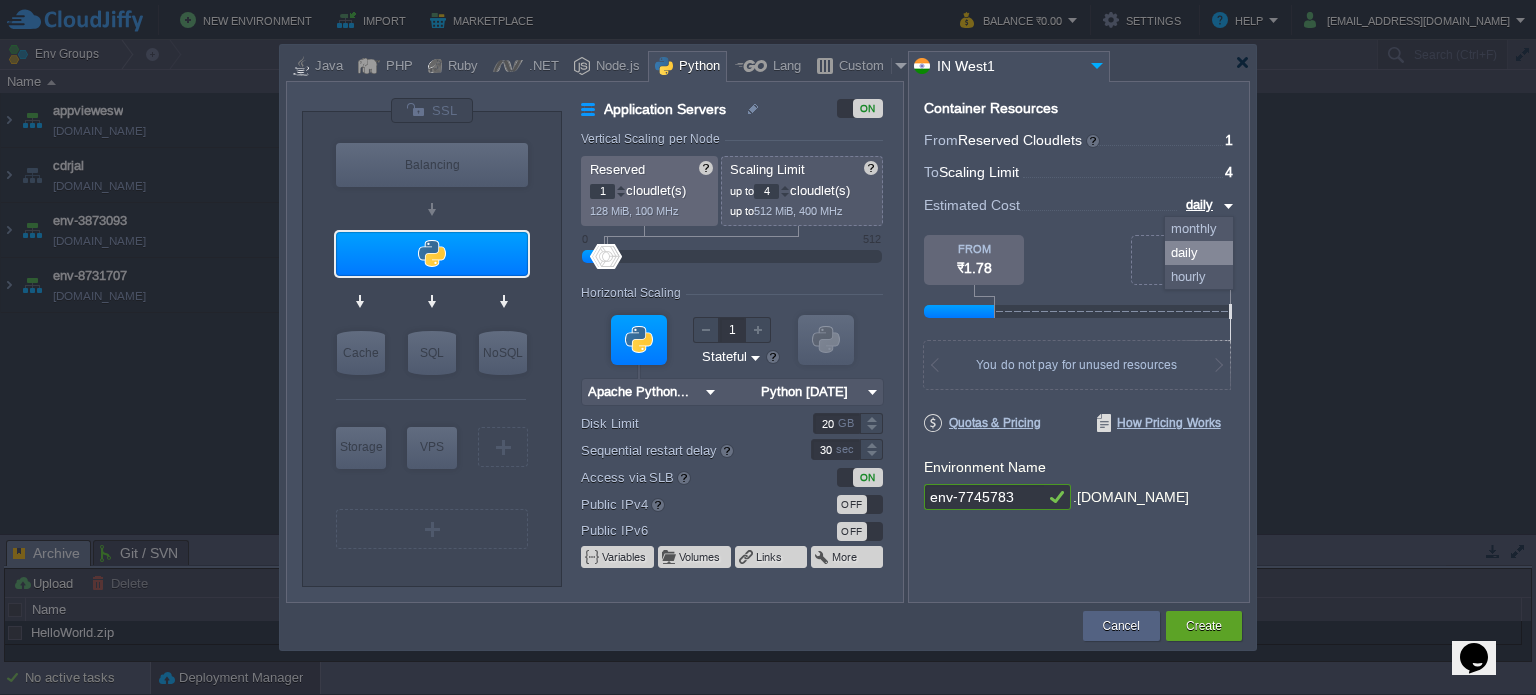 click on "daily" at bounding box center [1199, 253] 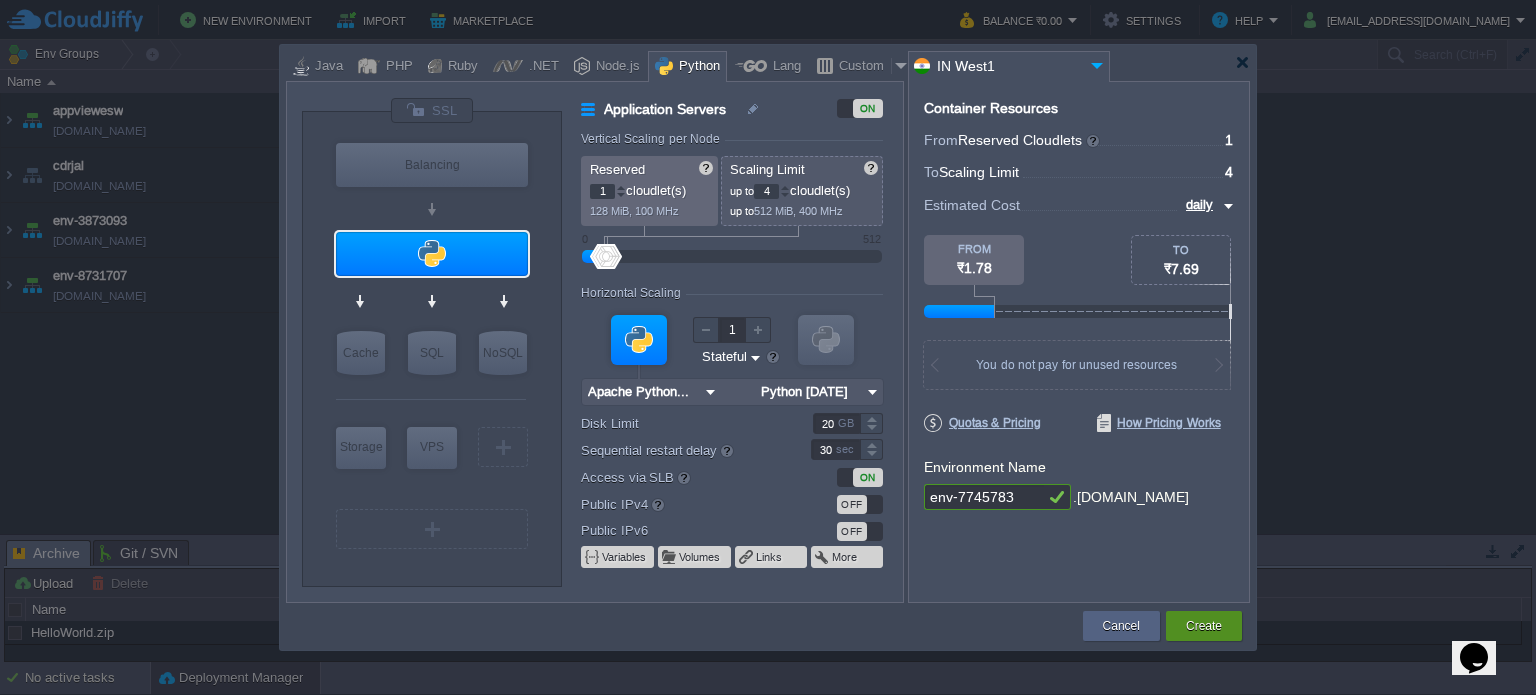 click on "Create" at bounding box center [1204, 626] 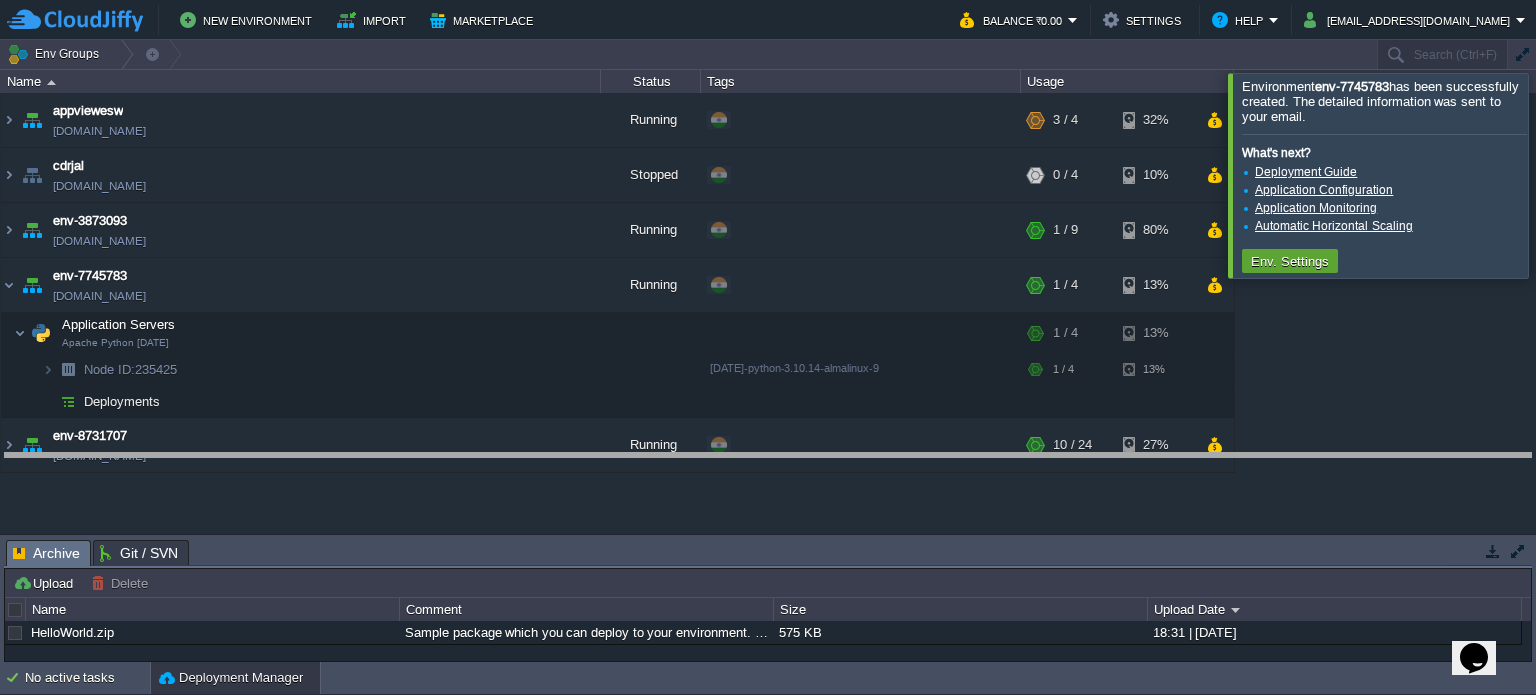 drag, startPoint x: 1011, startPoint y: 559, endPoint x: 996, endPoint y: 476, distance: 84.34453 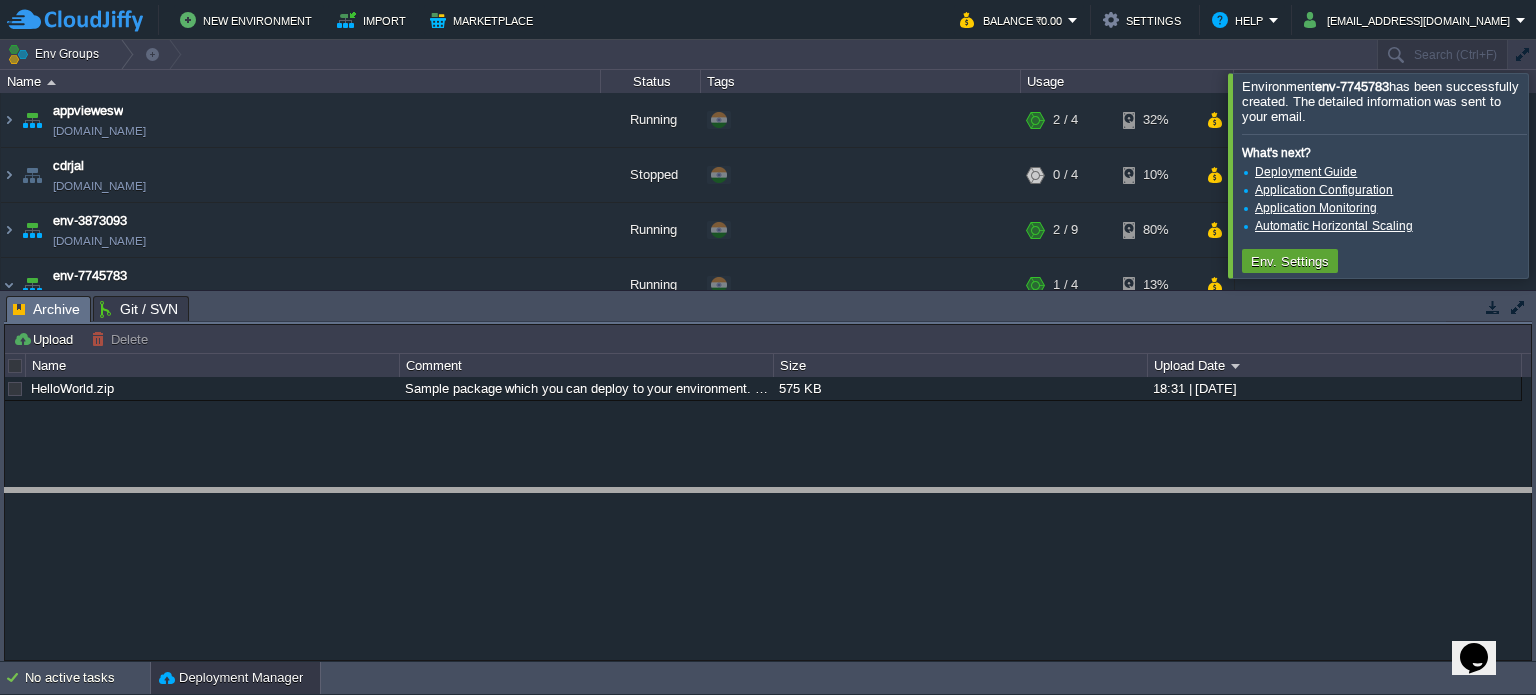 drag, startPoint x: 622, startPoint y: 315, endPoint x: 629, endPoint y: 537, distance: 222.11034 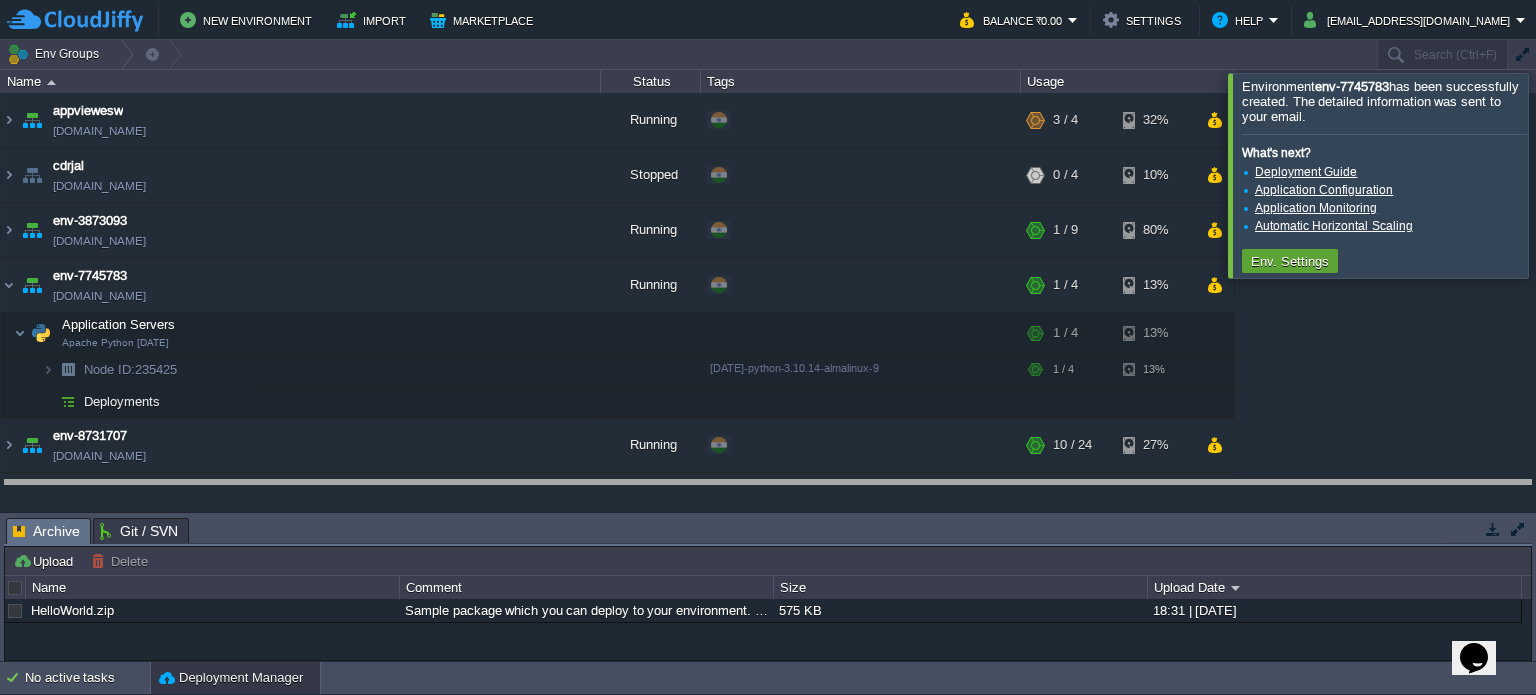 drag, startPoint x: 553, startPoint y: 539, endPoint x: 556, endPoint y: 495, distance: 44.102154 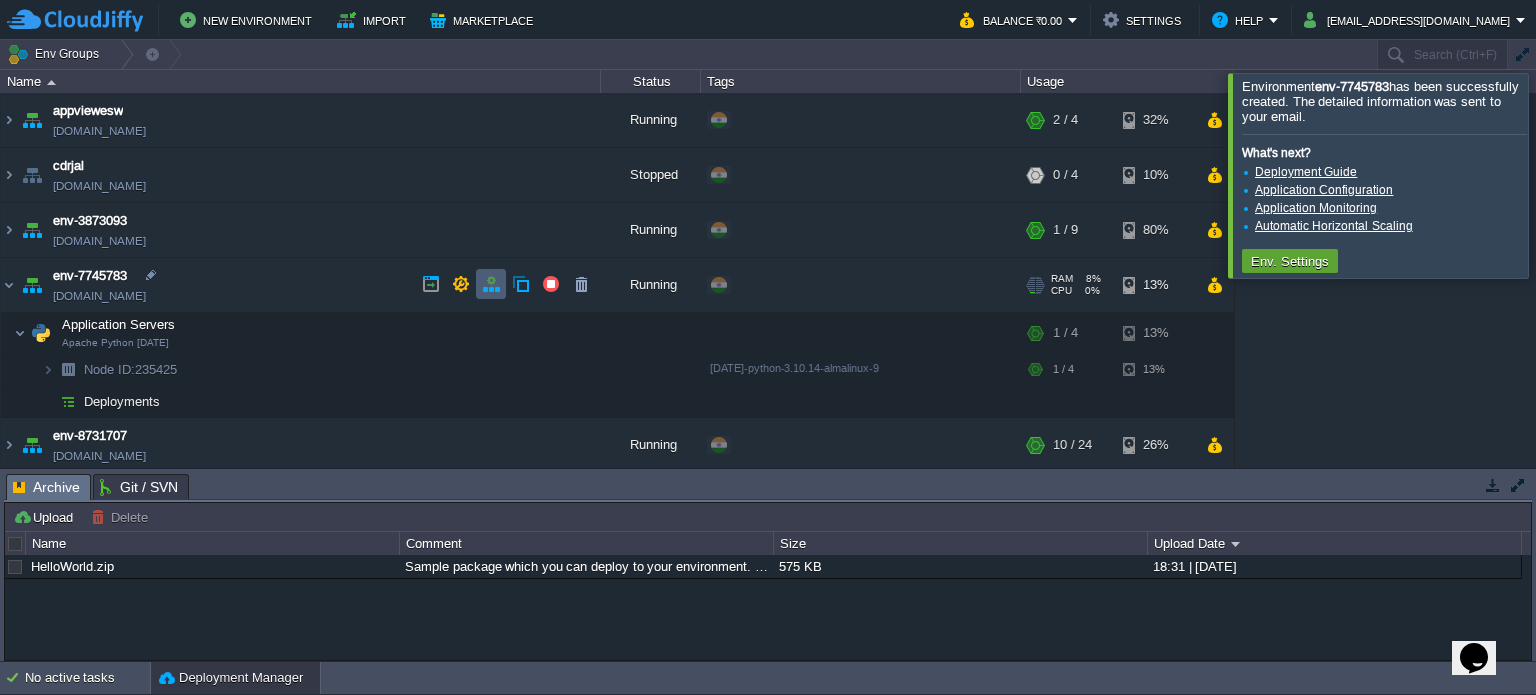 click at bounding box center (491, 284) 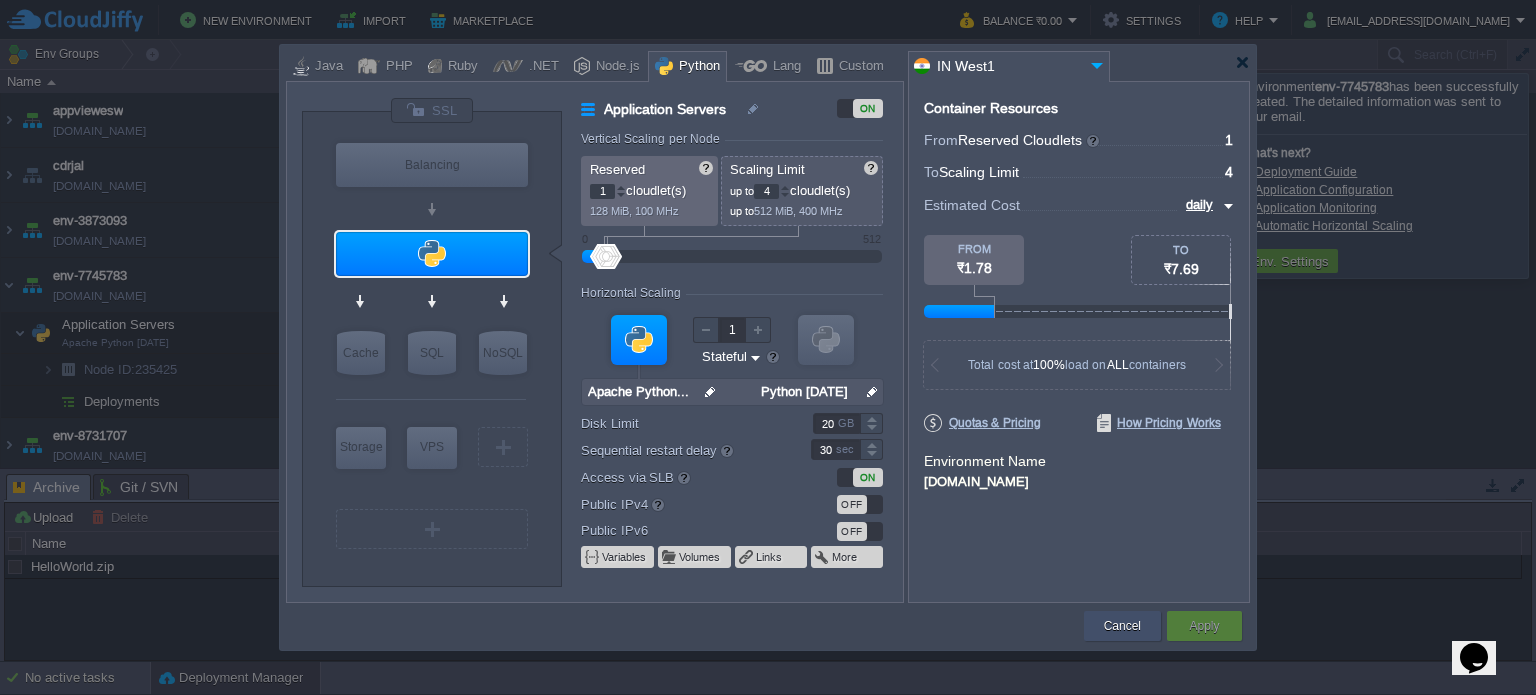 click on "Cancel" at bounding box center [1122, 626] 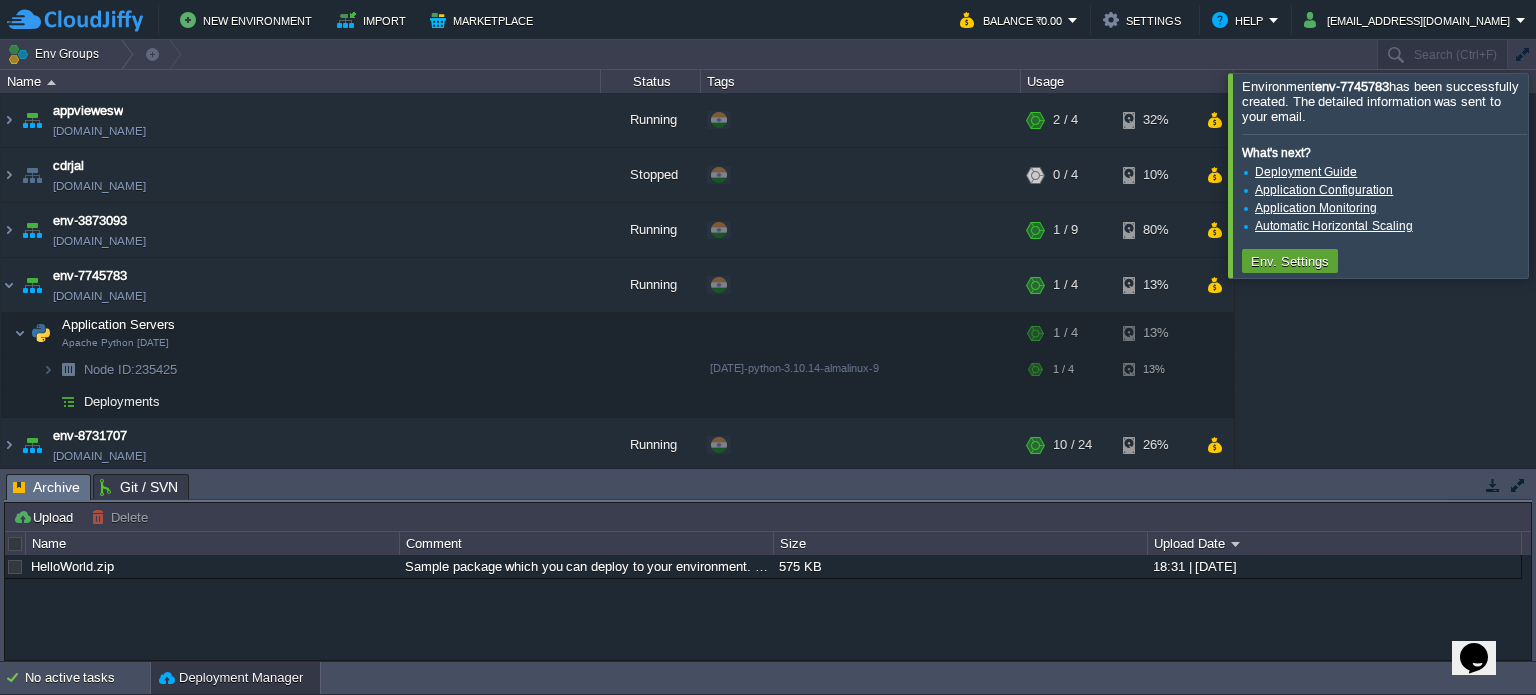 click at bounding box center (1560, 175) 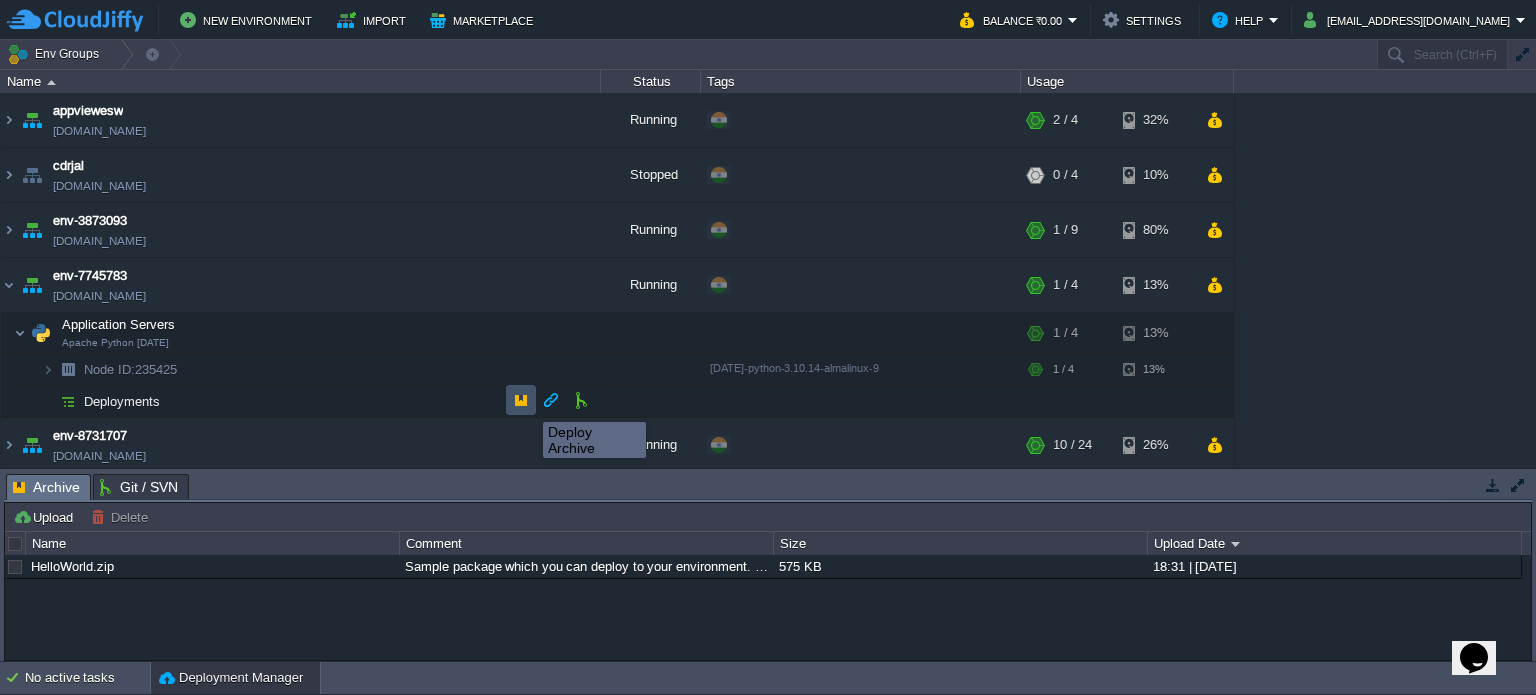 click at bounding box center [521, 400] 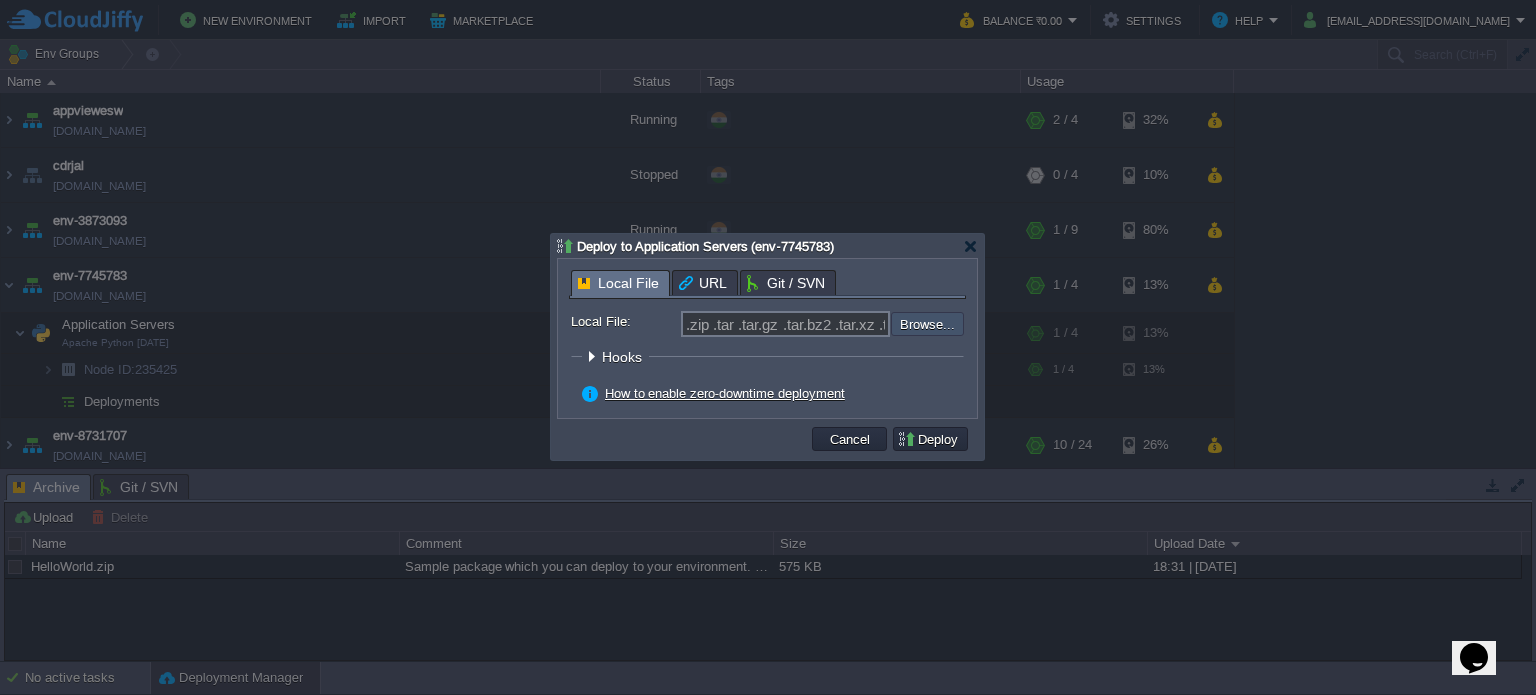 click at bounding box center [837, 324] 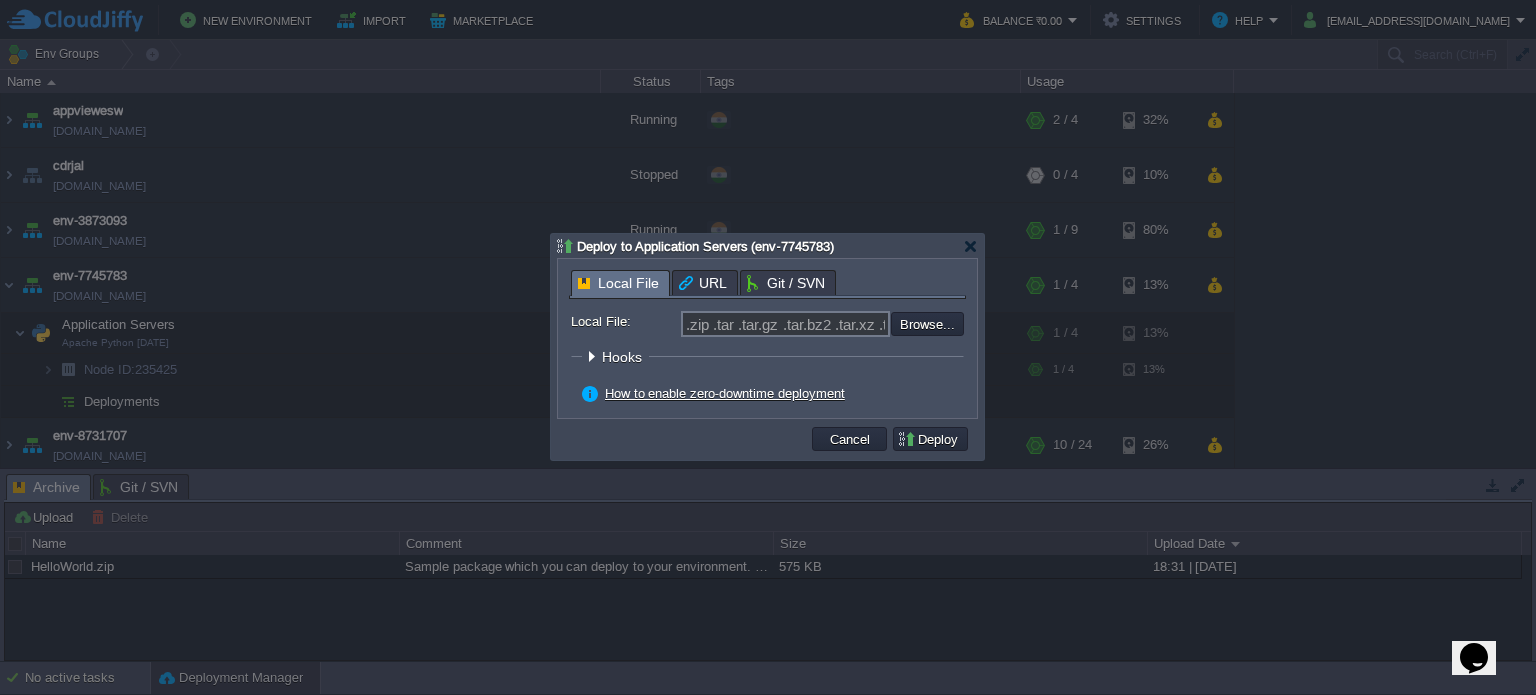 type on "C:\fakepath\media.zip" 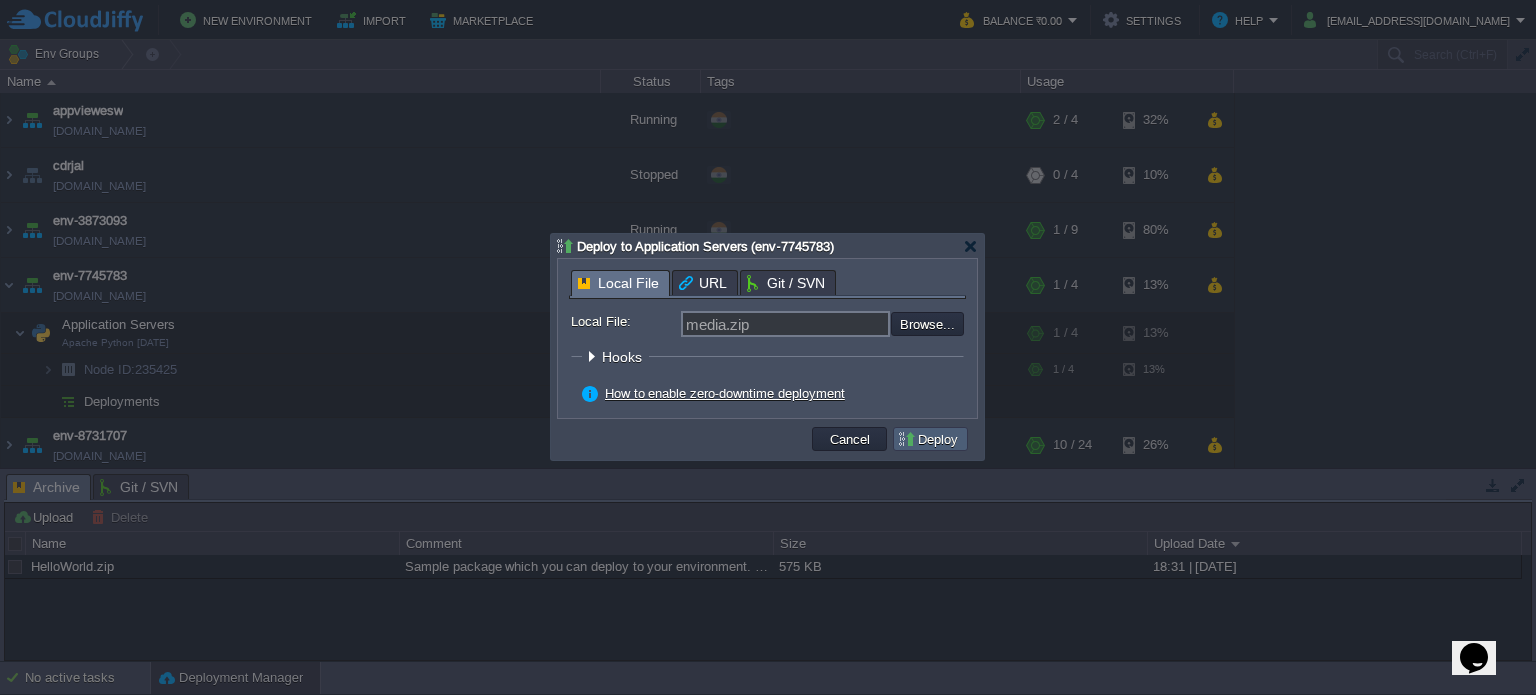 click on "Deploy" at bounding box center (930, 439) 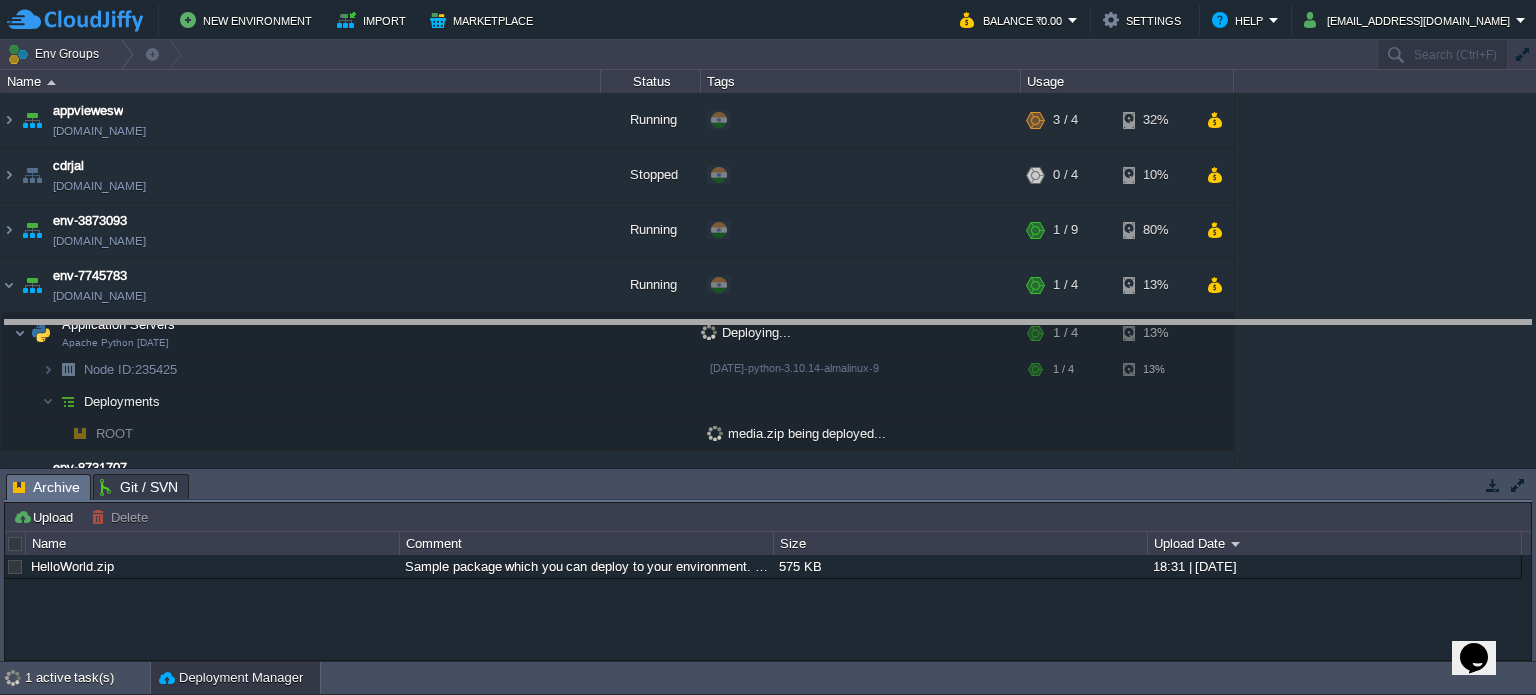 drag, startPoint x: 724, startPoint y: 481, endPoint x: 716, endPoint y: 327, distance: 154.20766 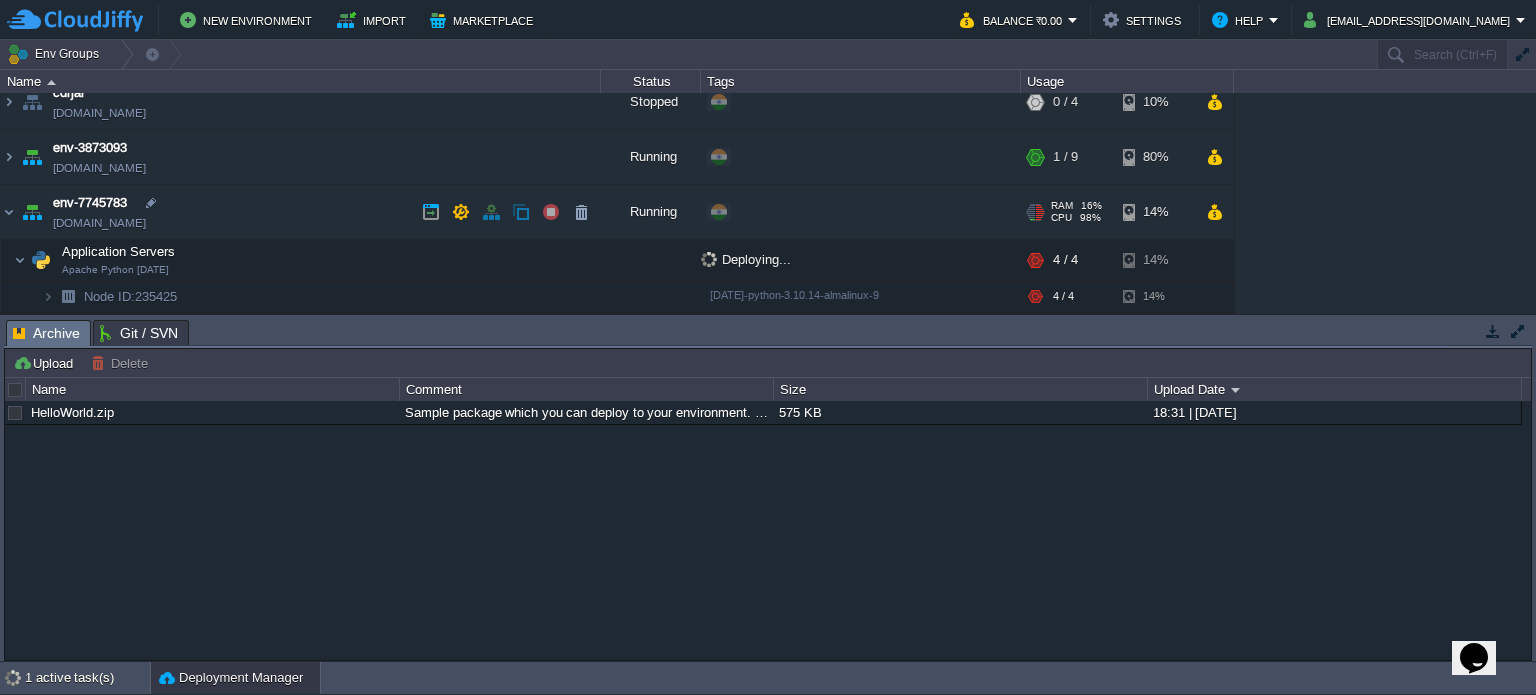 scroll, scrollTop: 83, scrollLeft: 0, axis: vertical 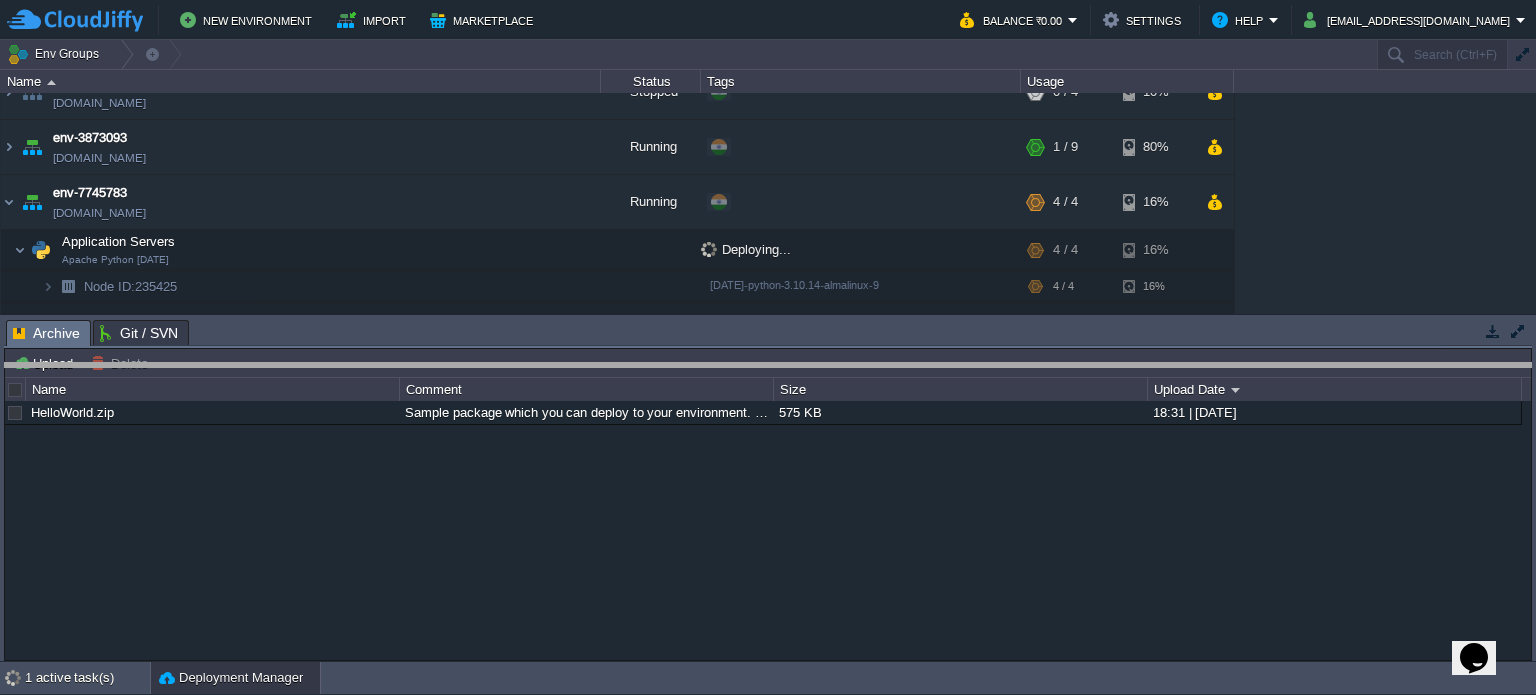 drag, startPoint x: 861, startPoint y: 332, endPoint x: 854, endPoint y: 375, distance: 43.56604 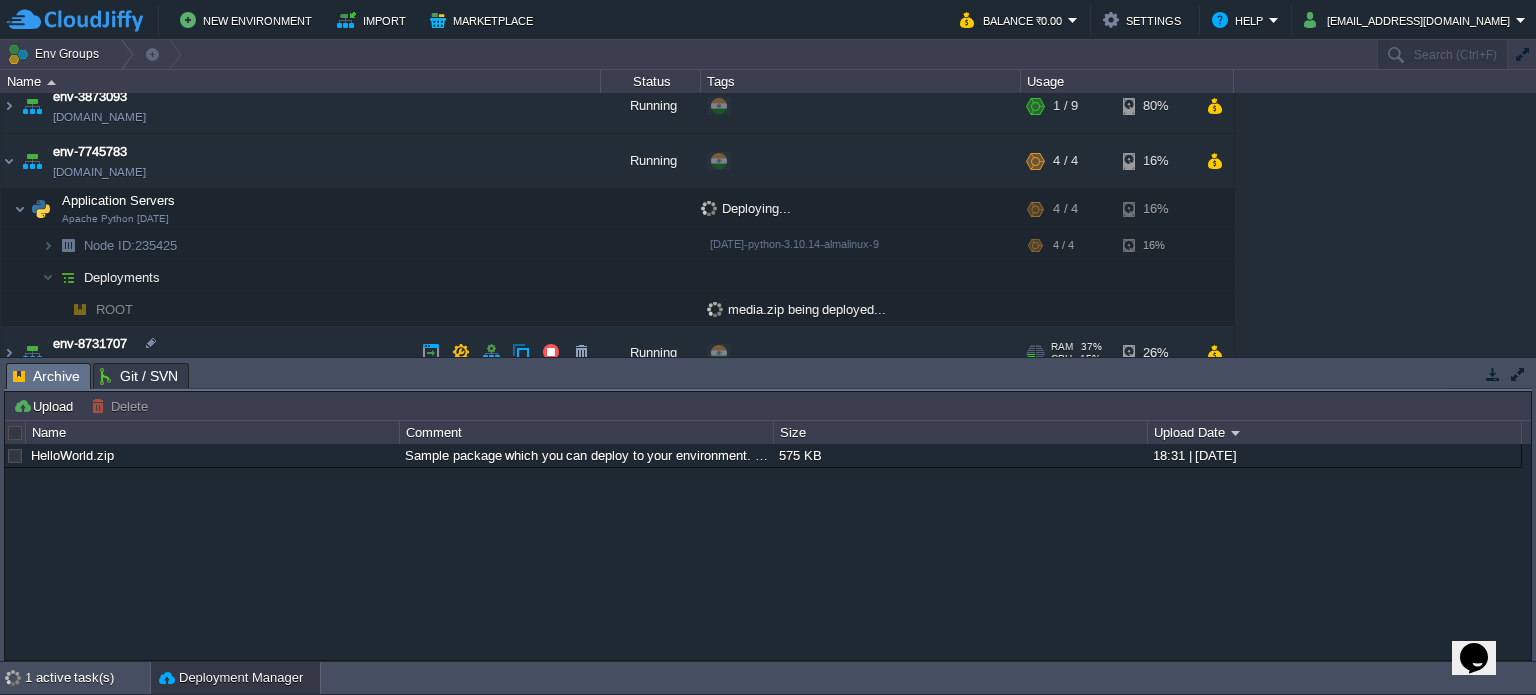 scroll, scrollTop: 124, scrollLeft: 0, axis: vertical 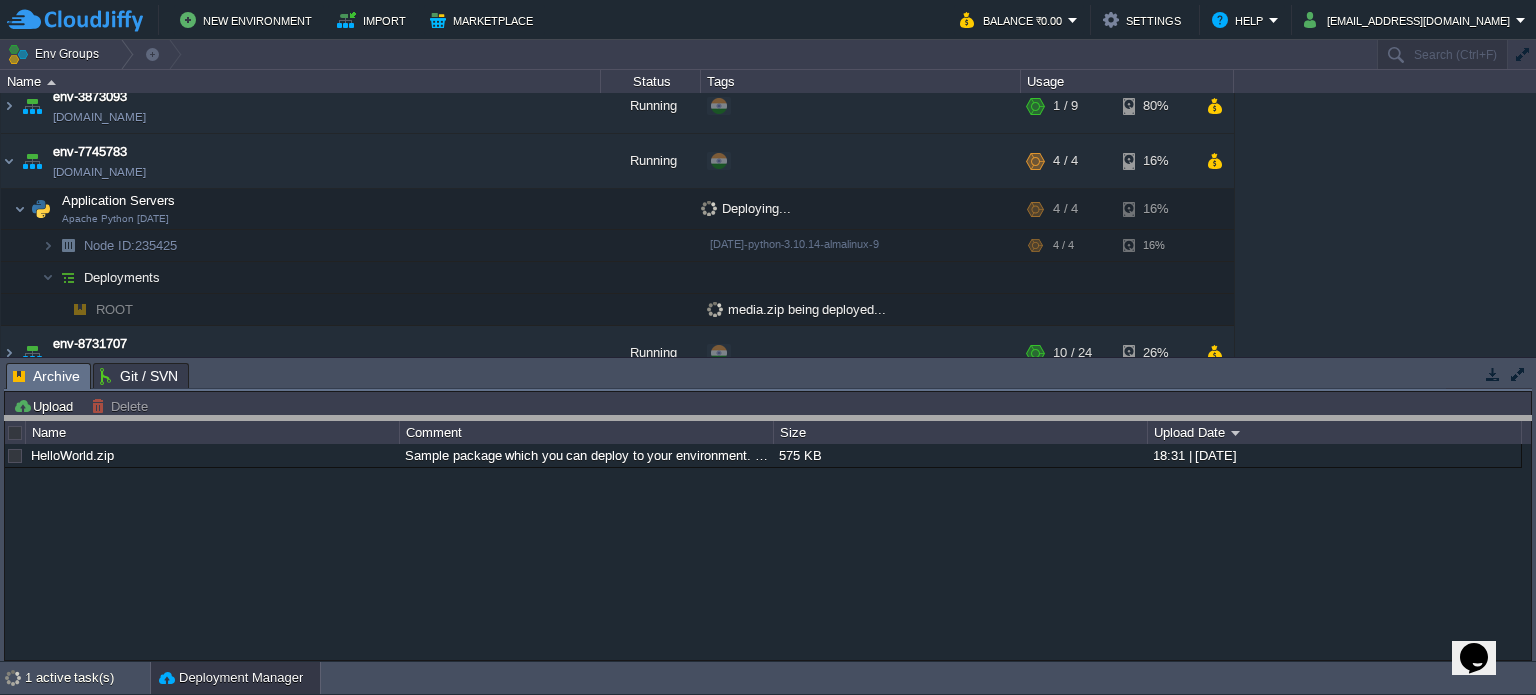 drag, startPoint x: 852, startPoint y: 380, endPoint x: 856, endPoint y: 473, distance: 93.08598 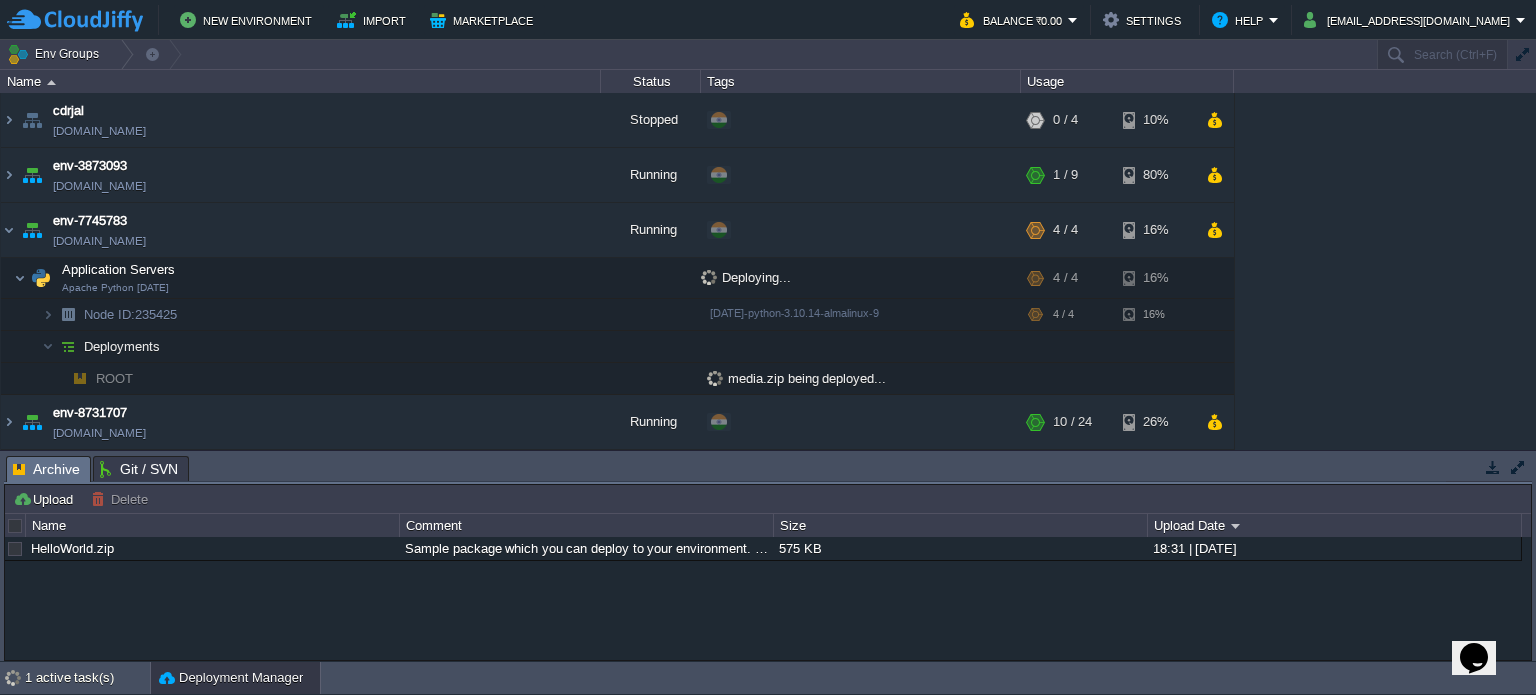 scroll, scrollTop: 53, scrollLeft: 0, axis: vertical 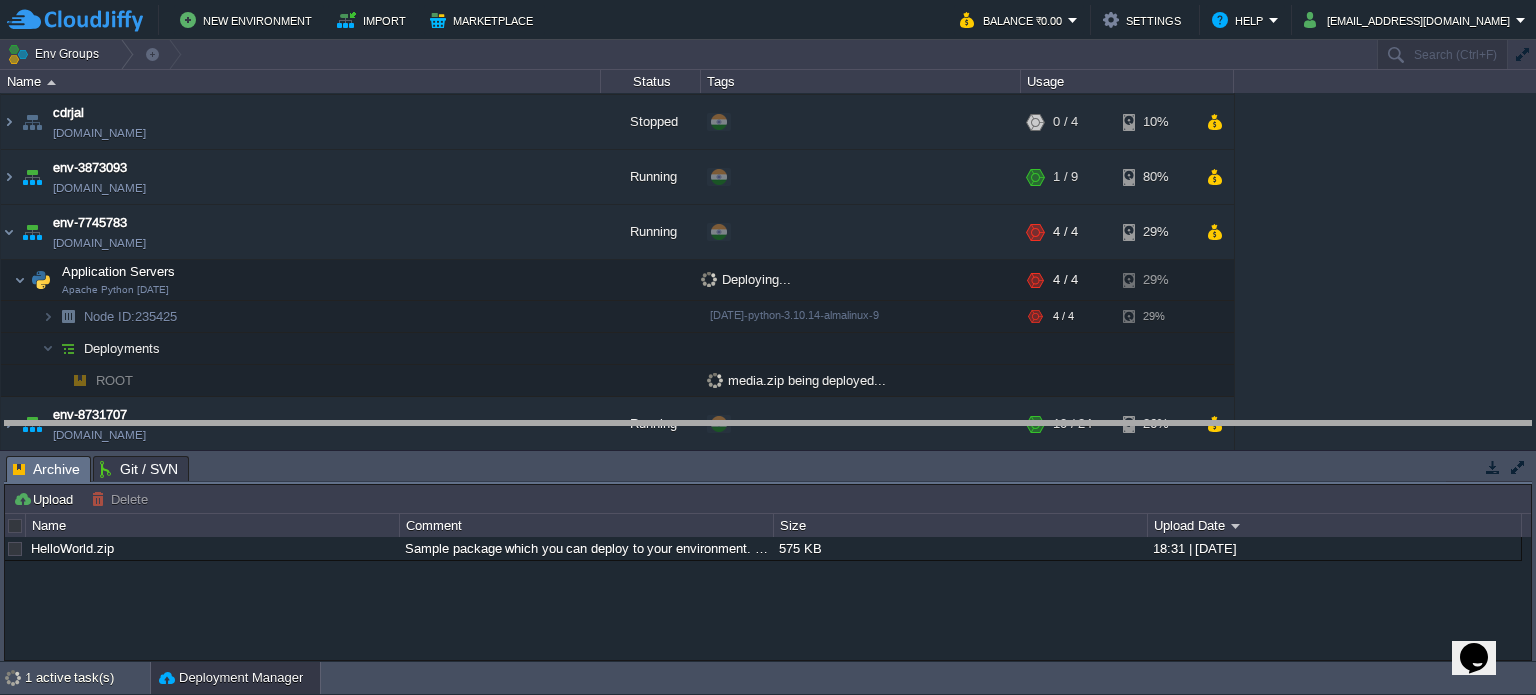 drag, startPoint x: 938, startPoint y: 482, endPoint x: 946, endPoint y: 419, distance: 63.505905 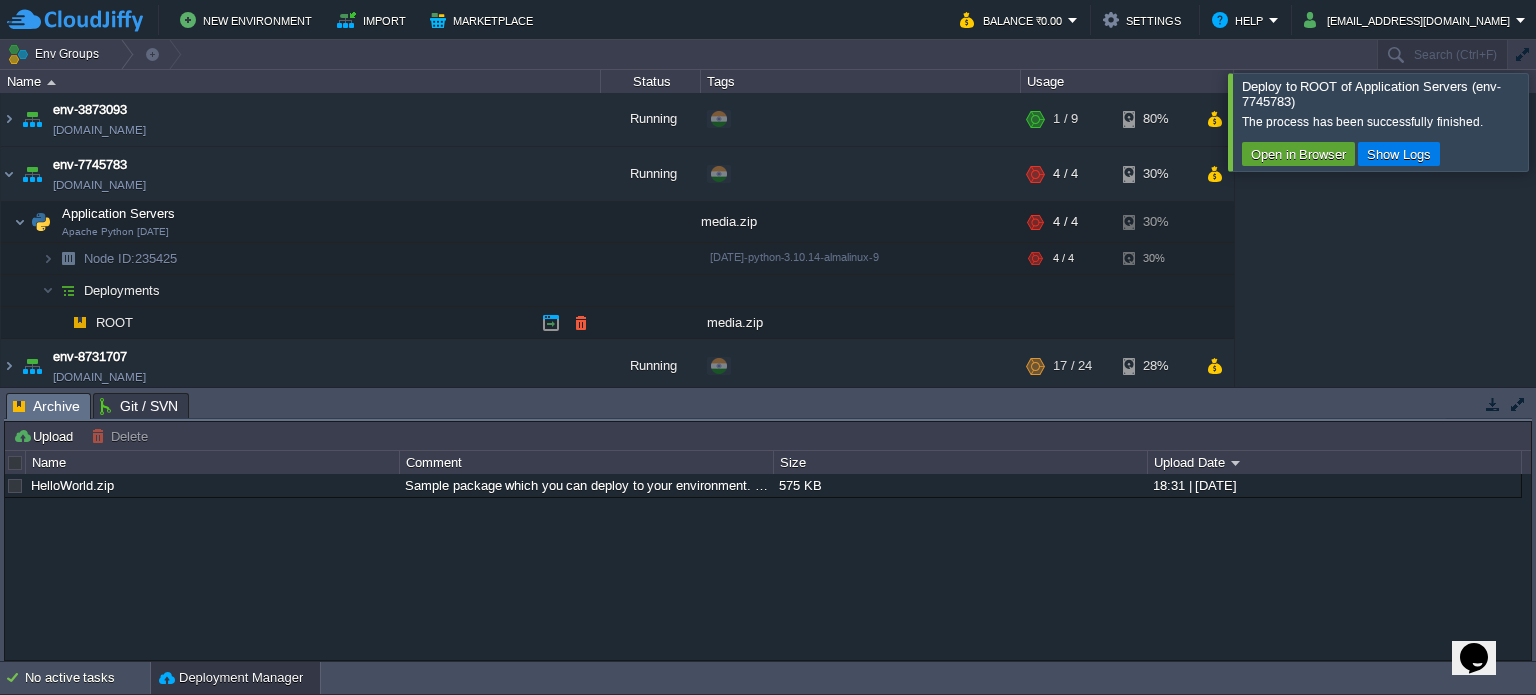 scroll, scrollTop: 116, scrollLeft: 0, axis: vertical 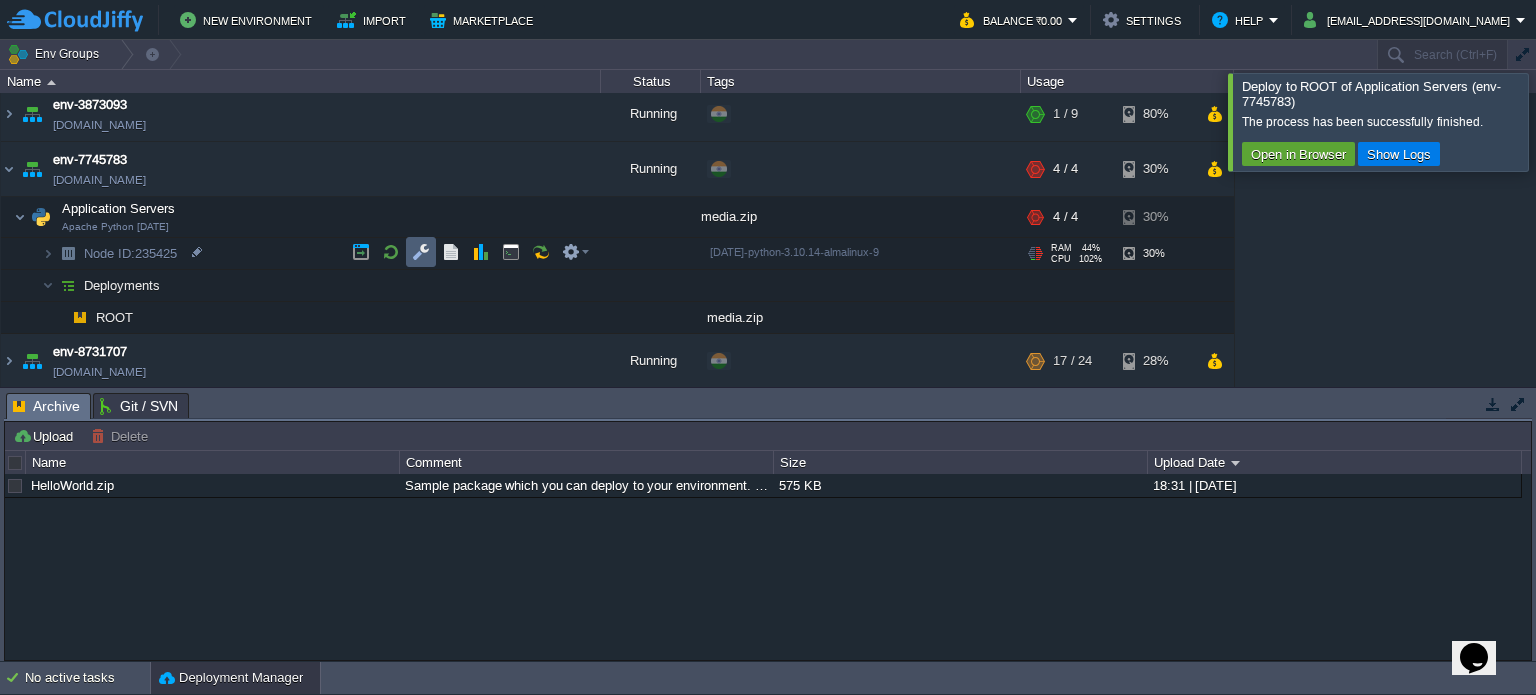 click at bounding box center [421, 252] 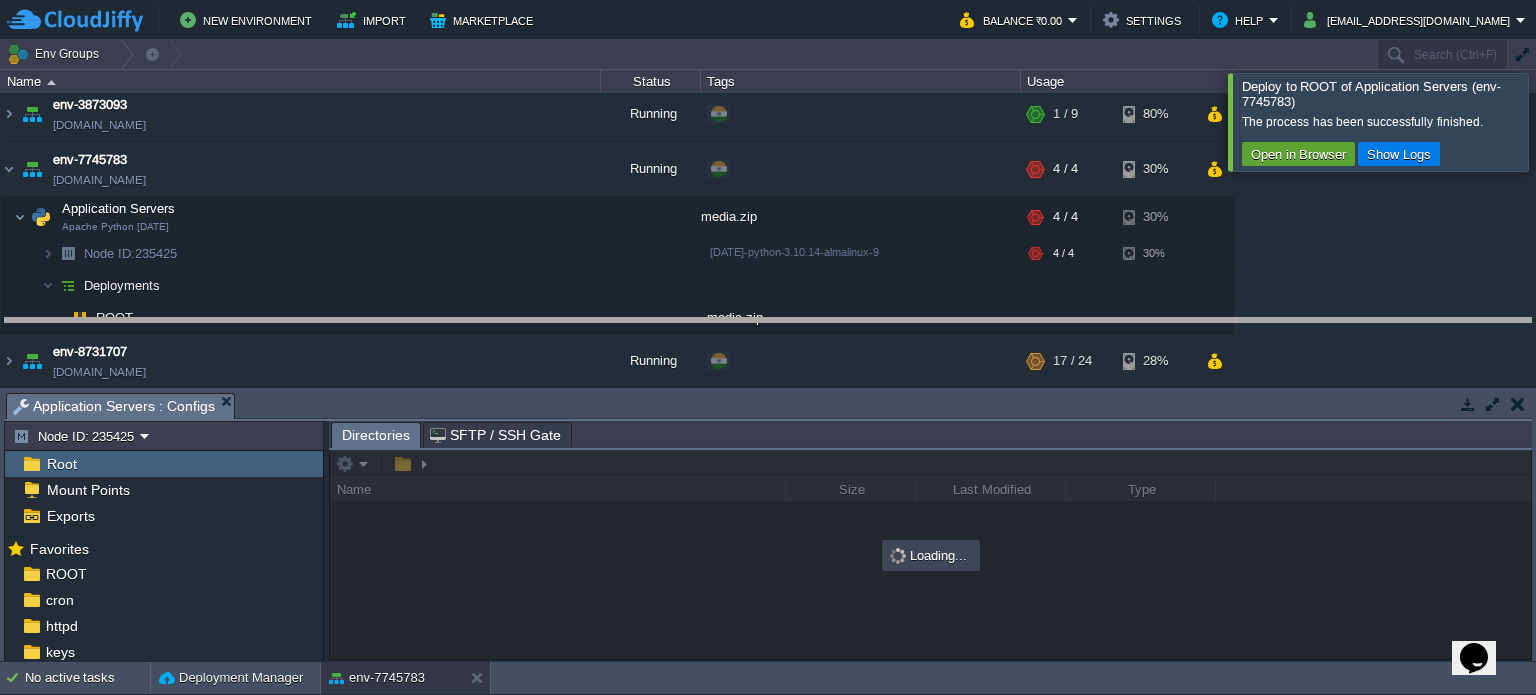 drag, startPoint x: 732, startPoint y: 407, endPoint x: 731, endPoint y: 308, distance: 99.00505 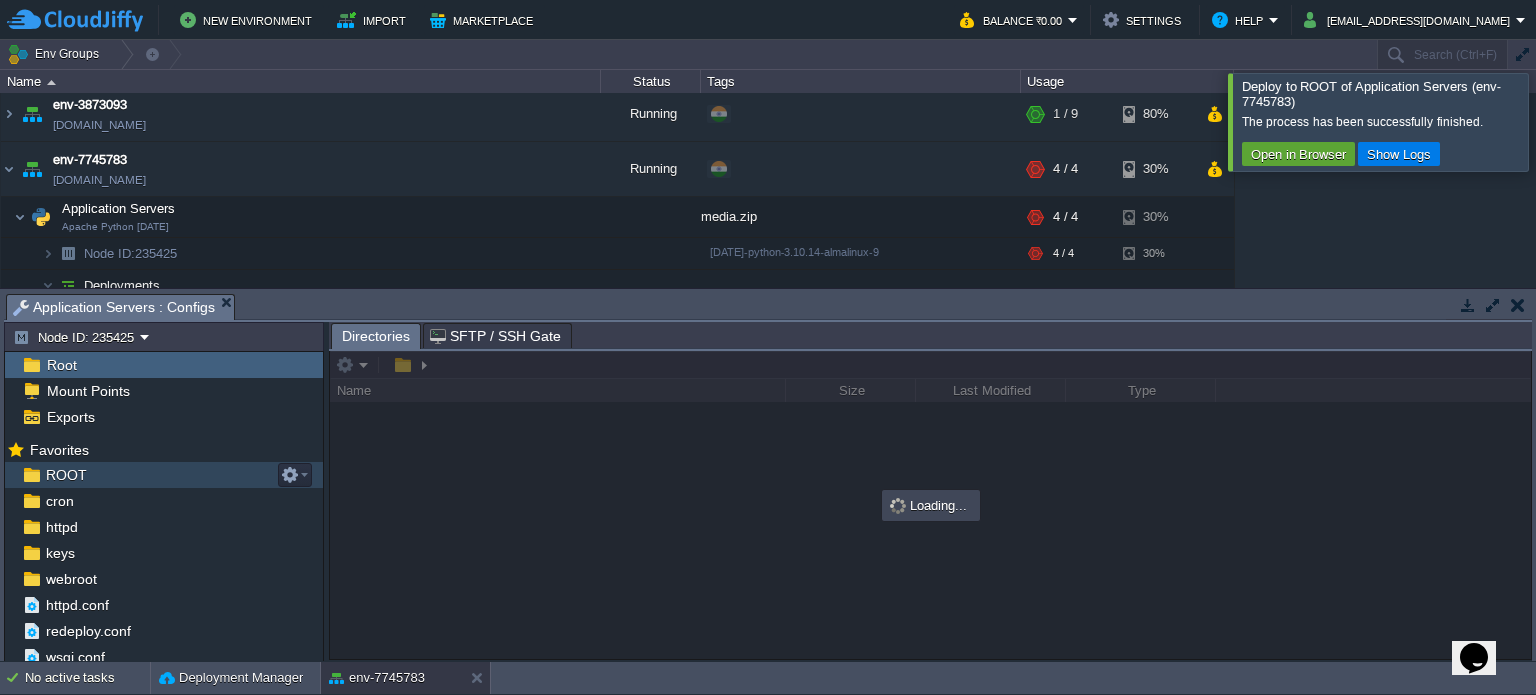 click on "ROOT" at bounding box center [66, 475] 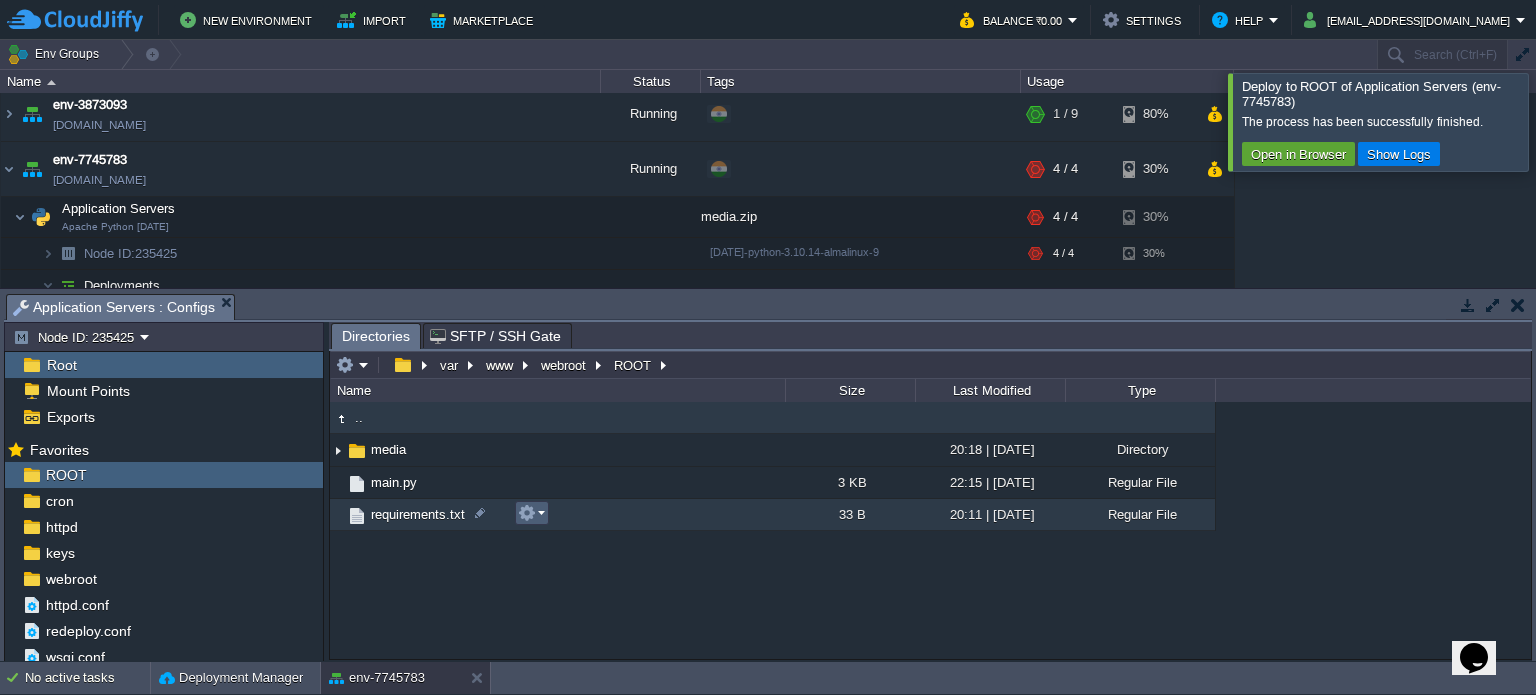click at bounding box center [527, 513] 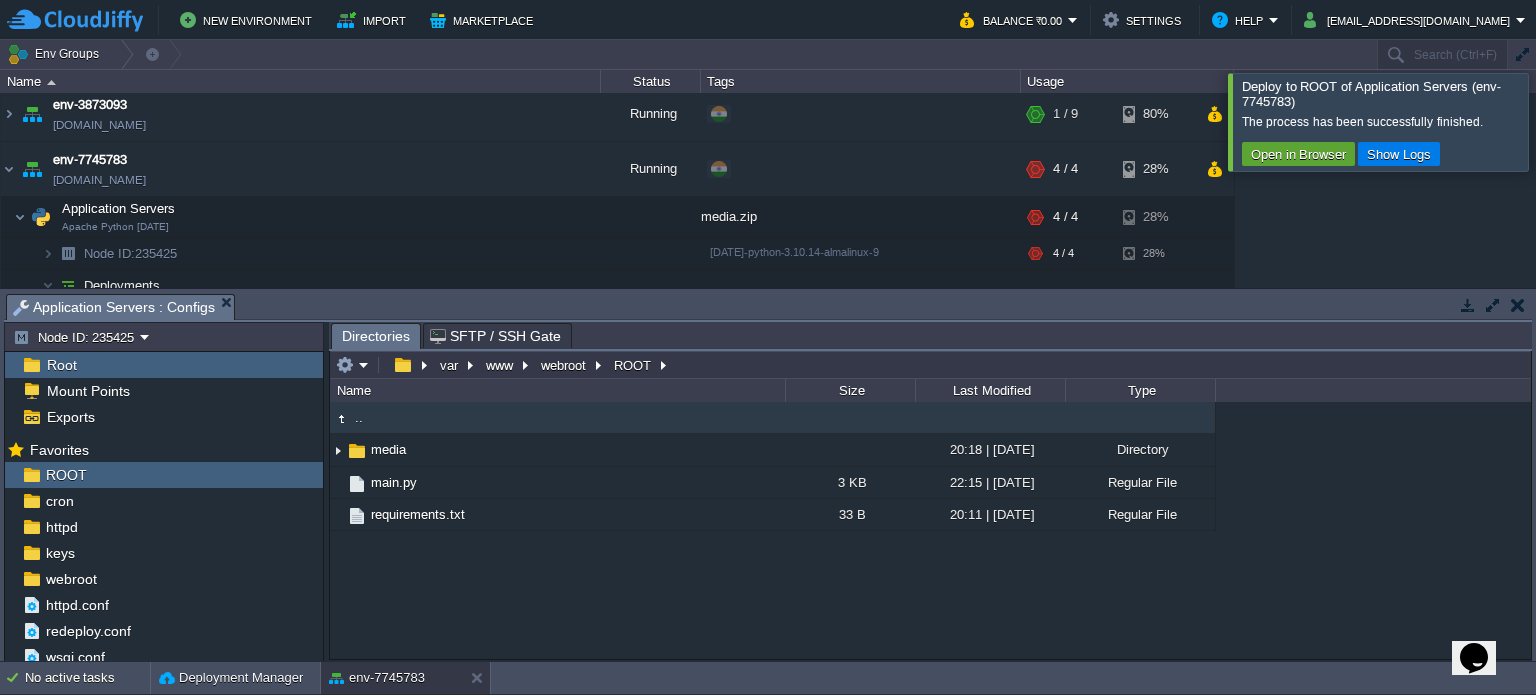 click on ".. media 20:18   |   [DATE] Directory main.py 3 KB 22:15   |   [DATE] Regular File requirements.txt 33 B 20:11   |   [DATE] Regular File" at bounding box center (930, 530) 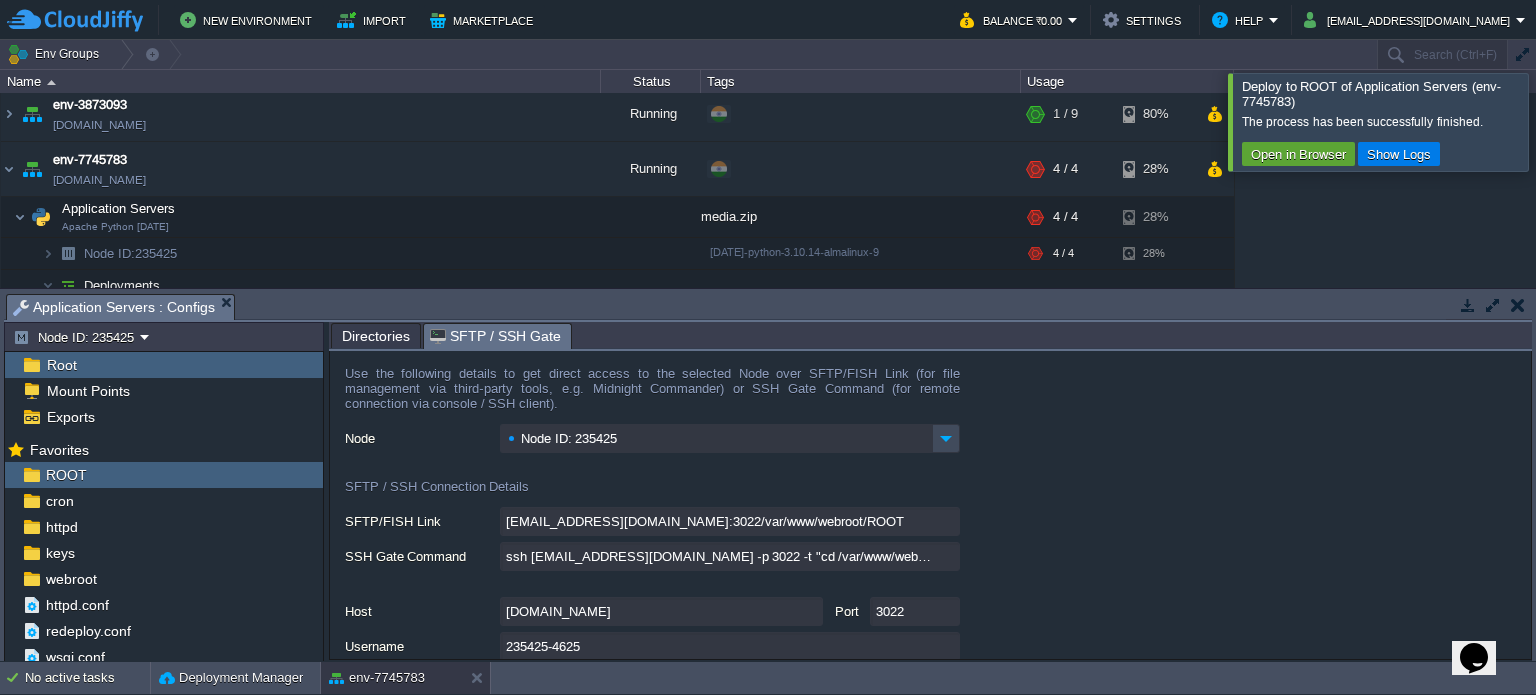click on "Directories" at bounding box center [376, 336] 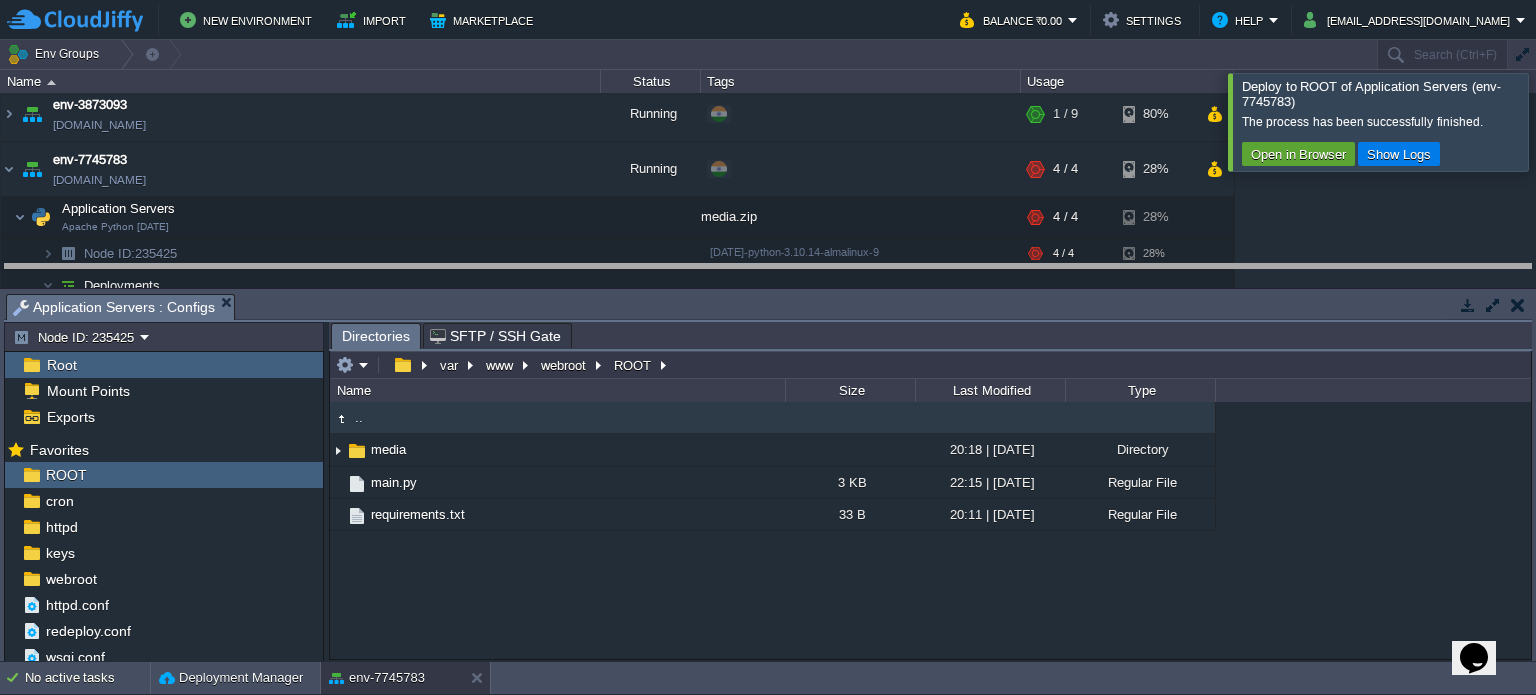 drag, startPoint x: 718, startPoint y: 315, endPoint x: 717, endPoint y: 283, distance: 32.01562 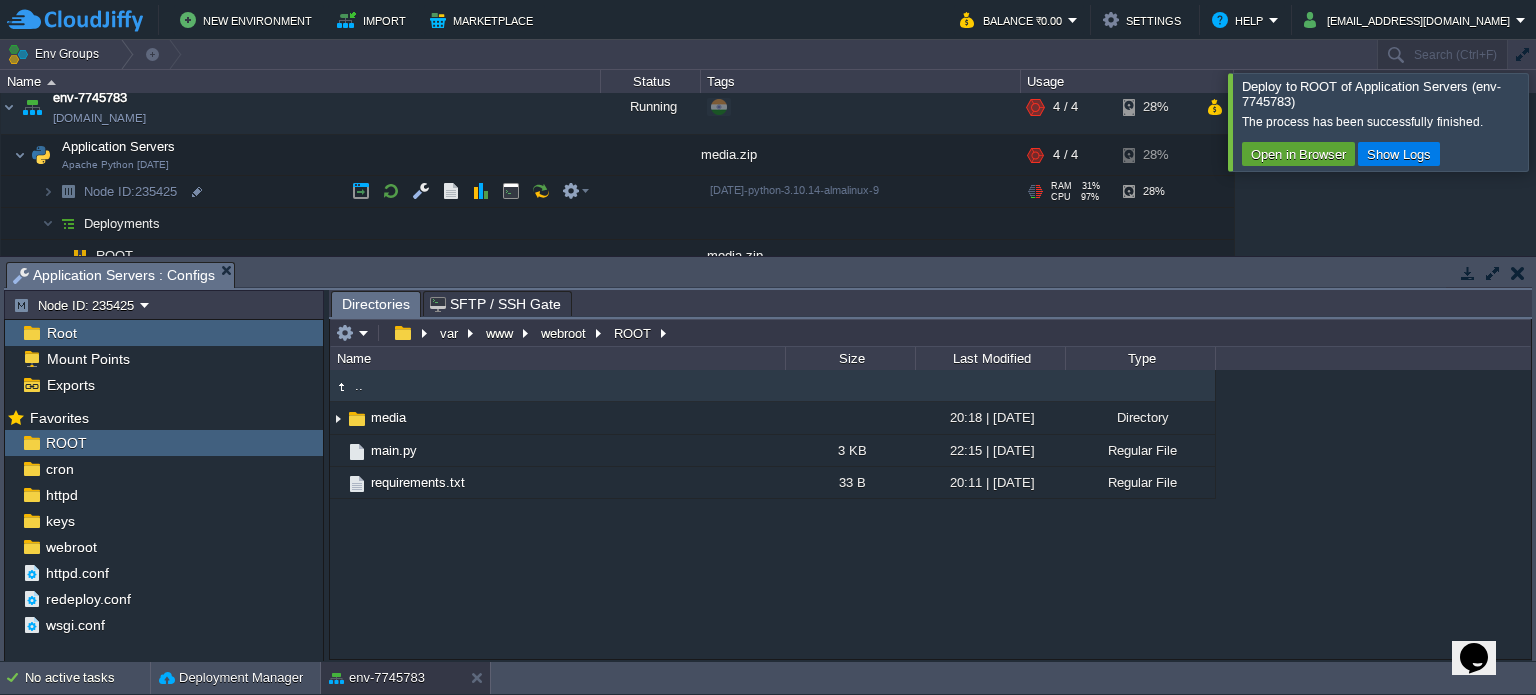 scroll, scrollTop: 179, scrollLeft: 0, axis: vertical 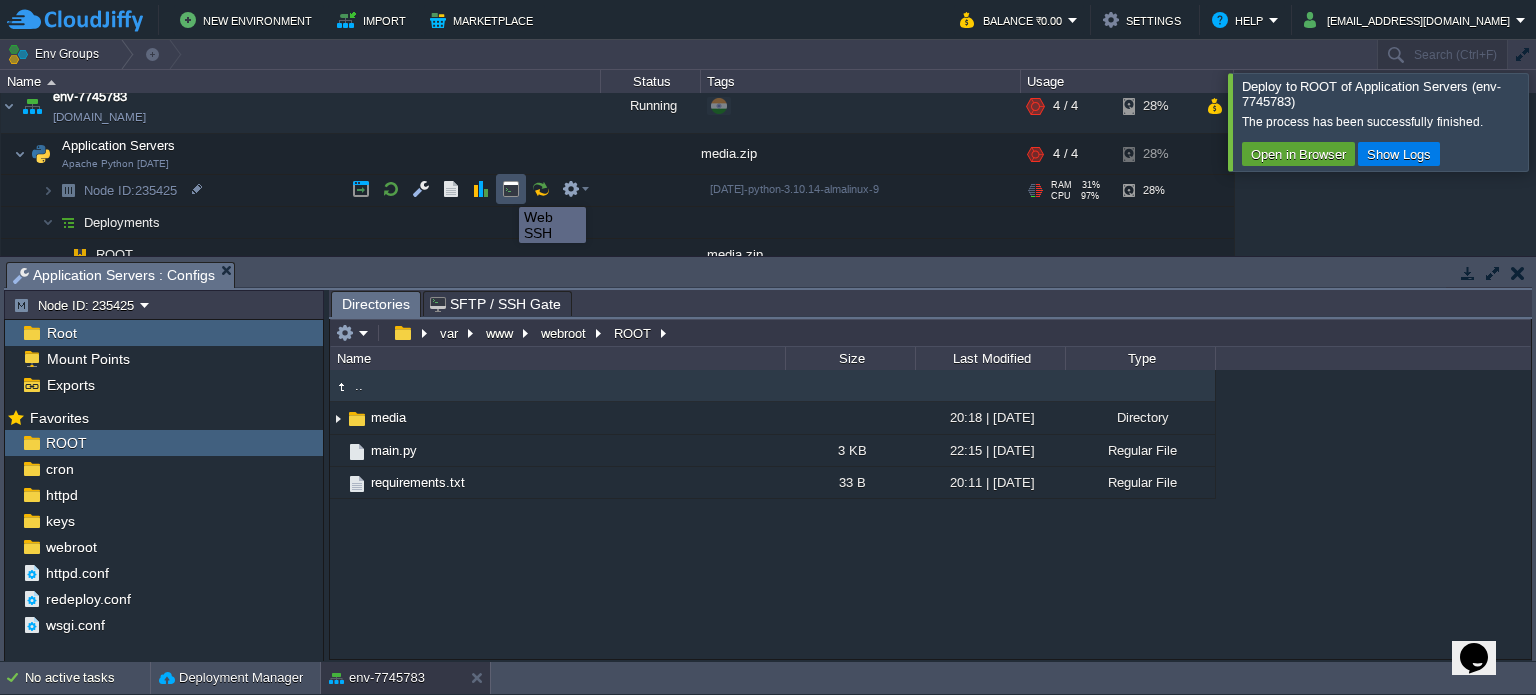 click at bounding box center (511, 189) 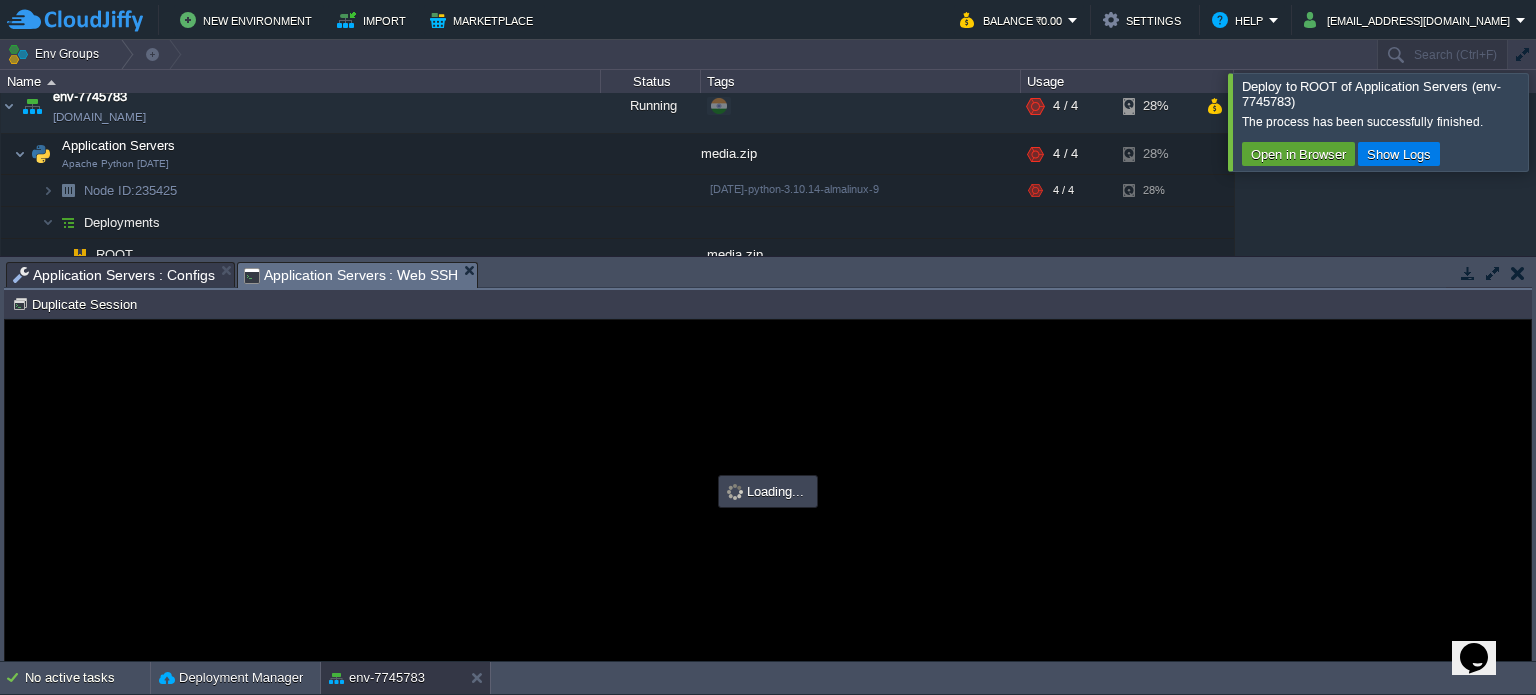 scroll, scrollTop: 0, scrollLeft: 0, axis: both 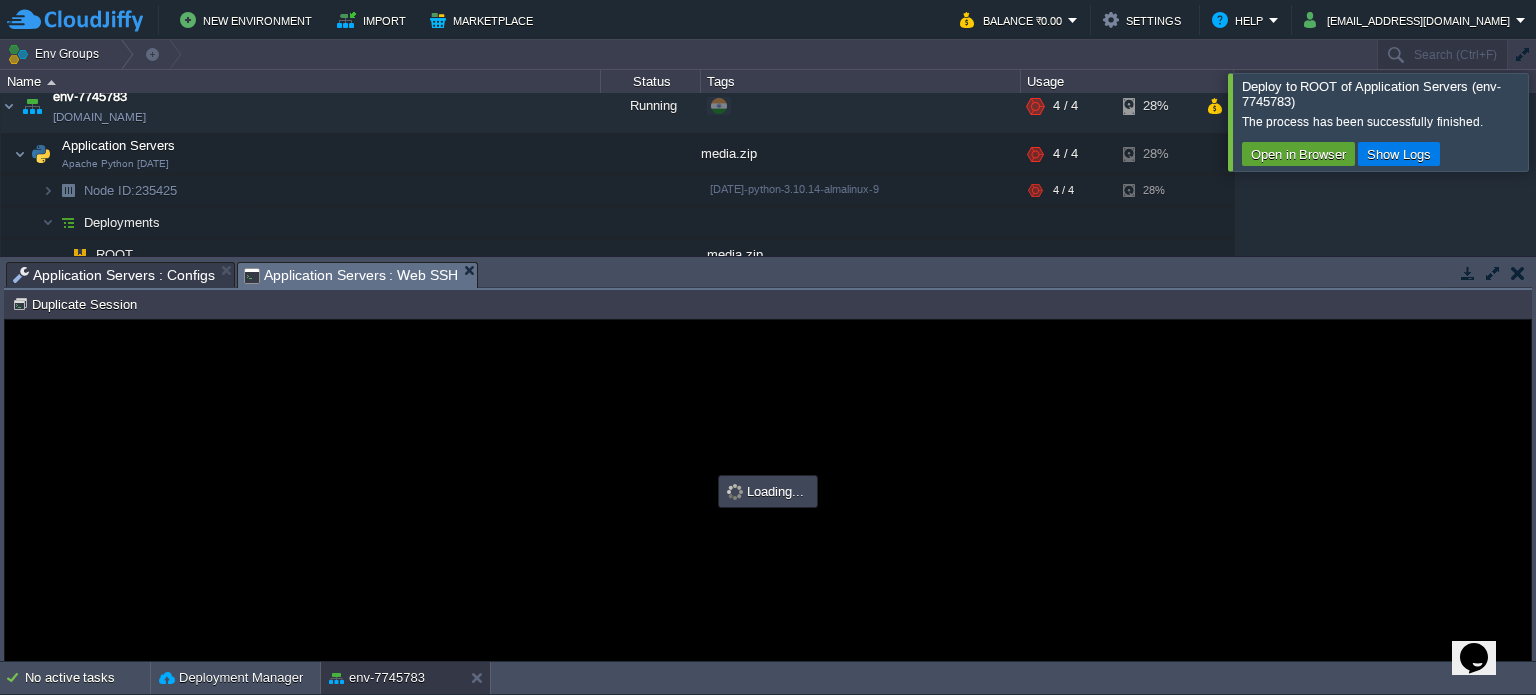 type on "#000000" 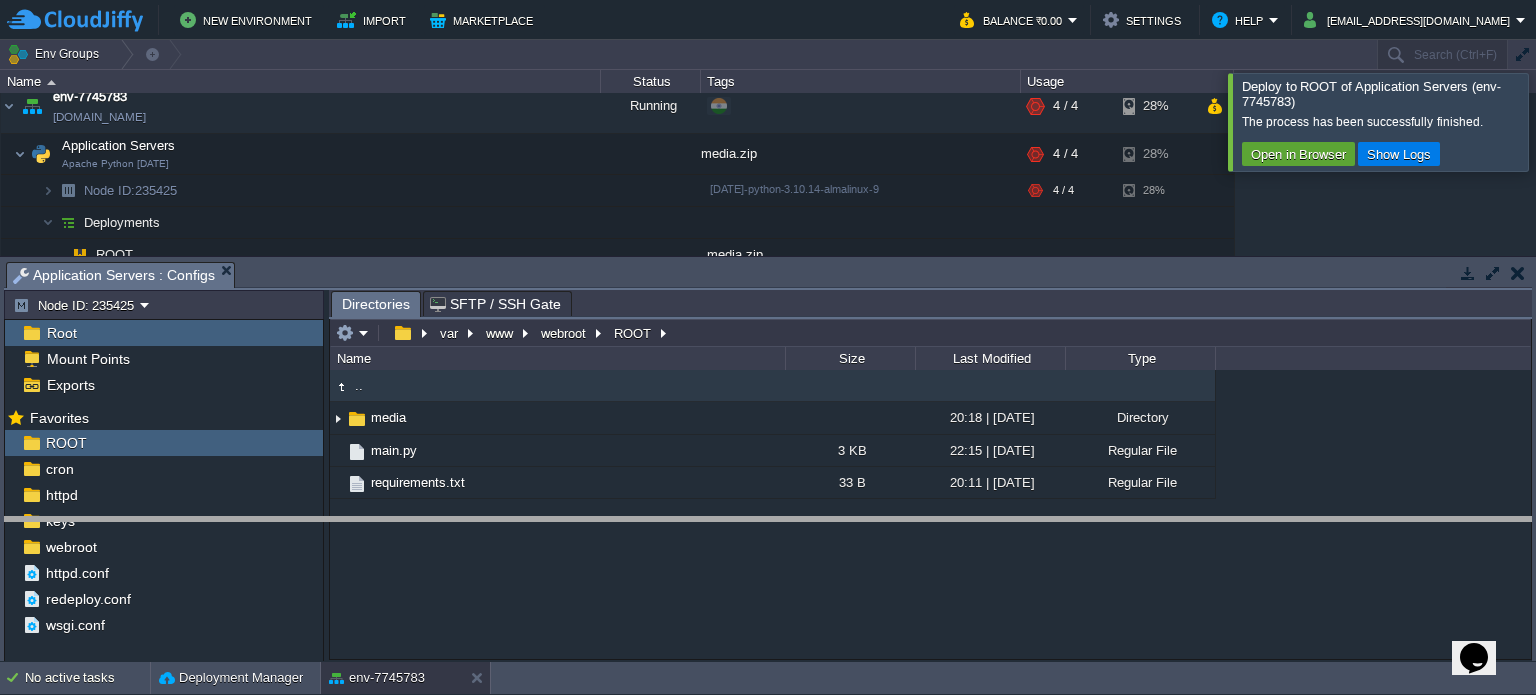 drag, startPoint x: 596, startPoint y: 279, endPoint x: 641, endPoint y: 610, distance: 334.04492 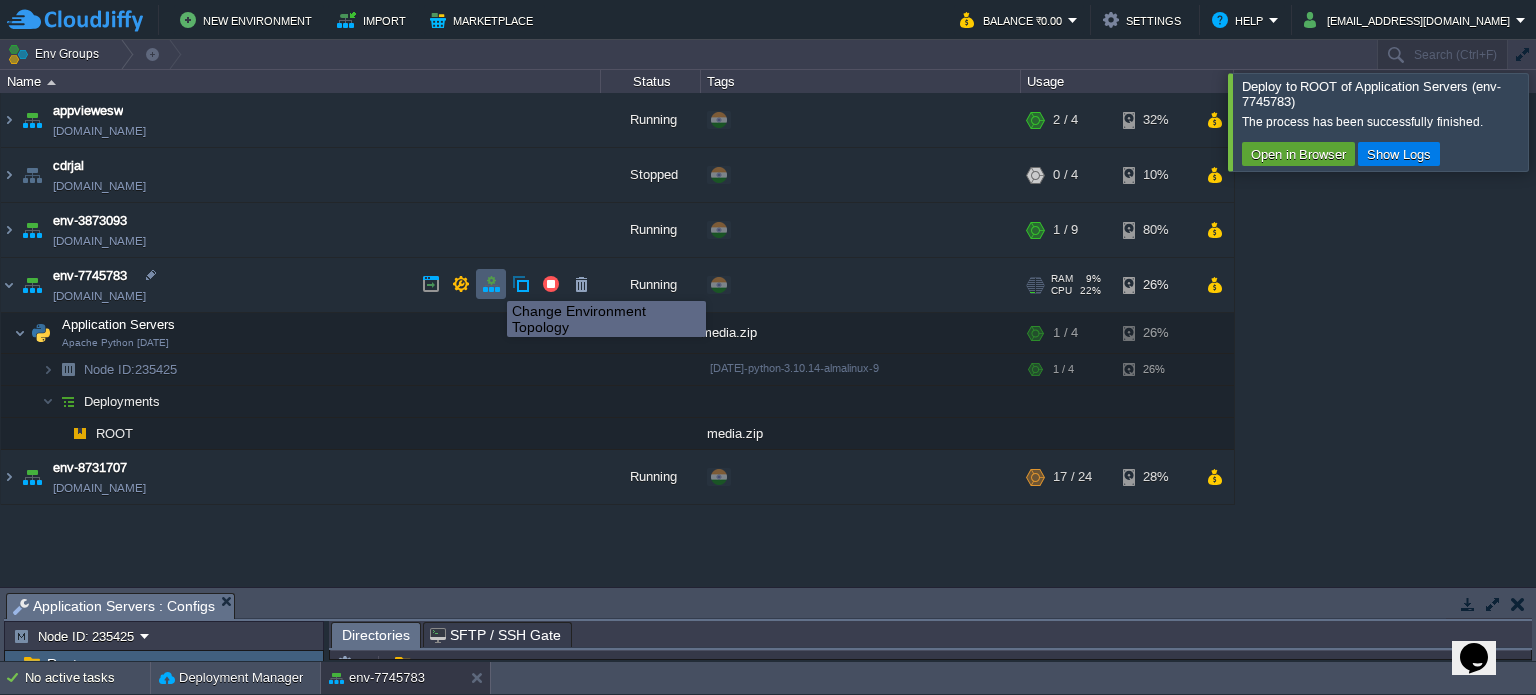 click at bounding box center [491, 284] 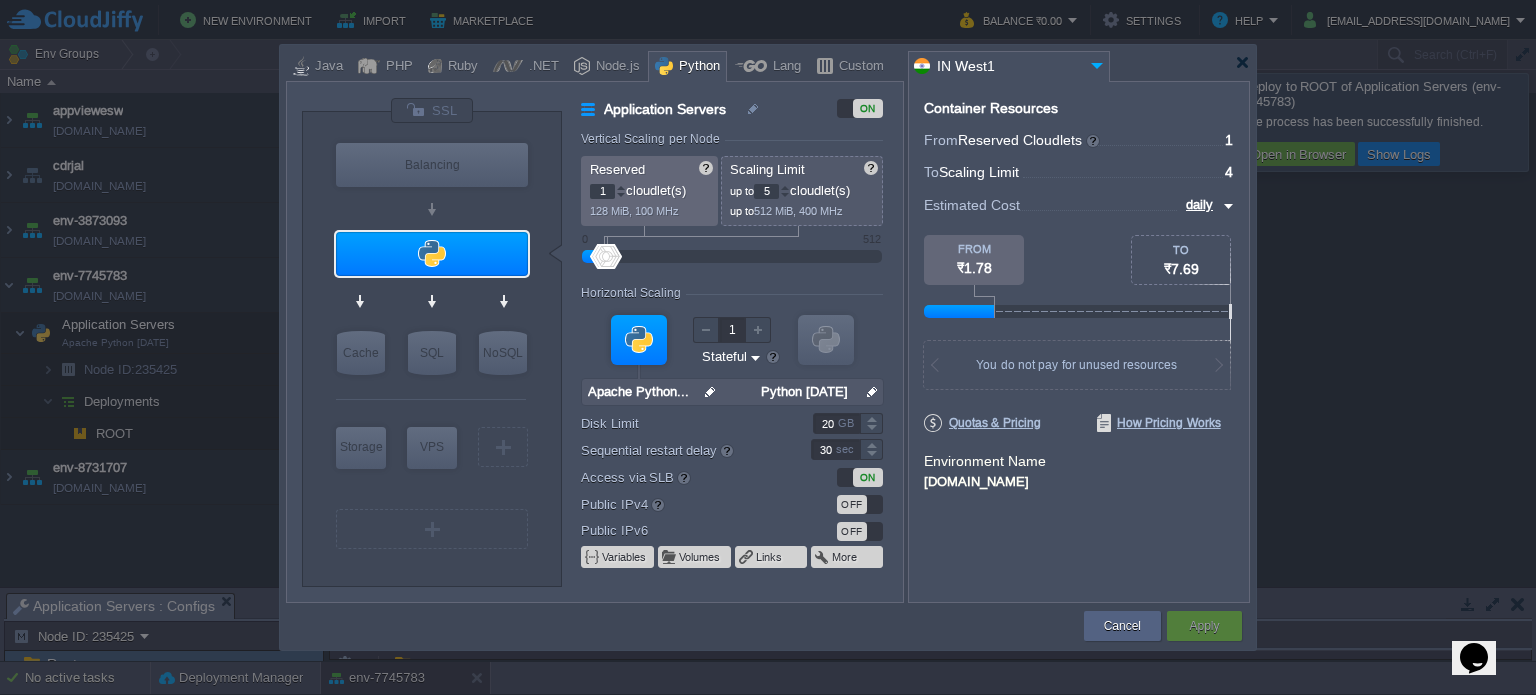 click at bounding box center [785, 187] 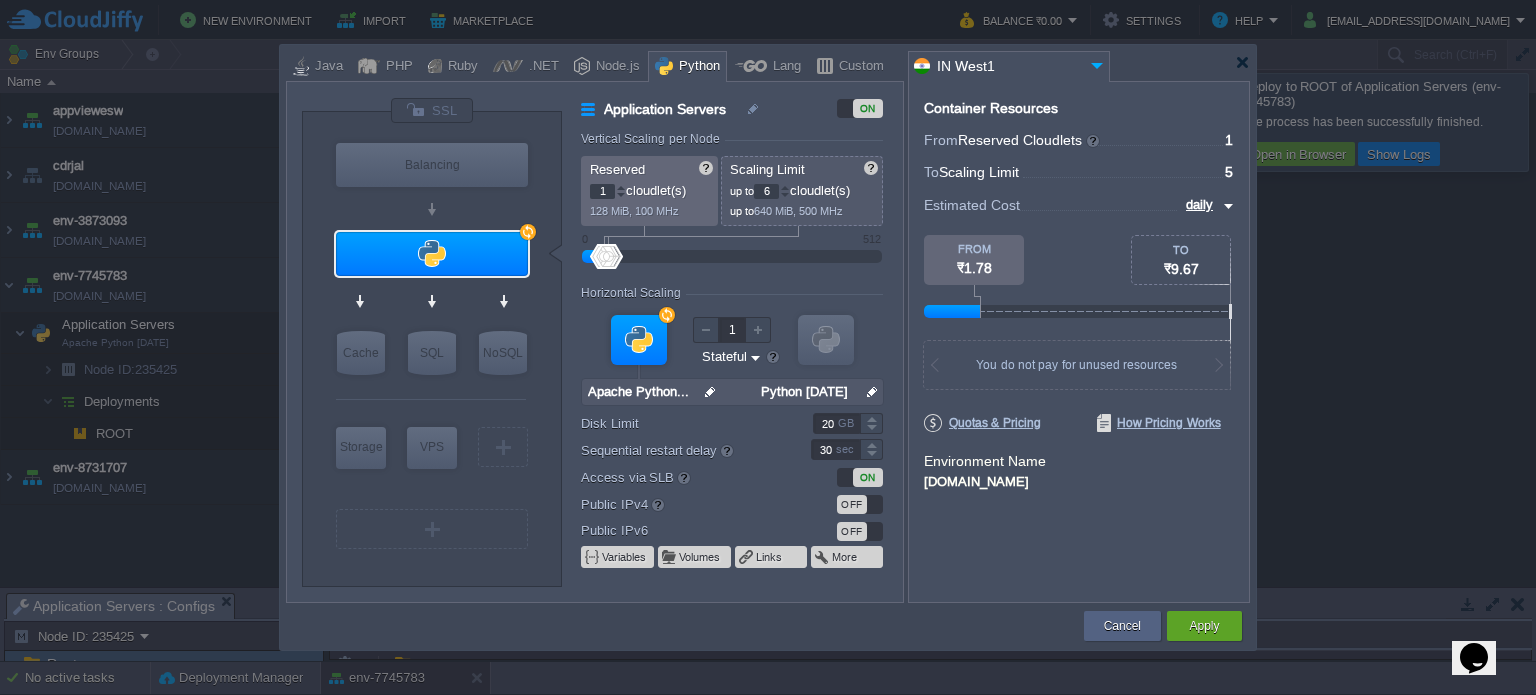 click at bounding box center [785, 187] 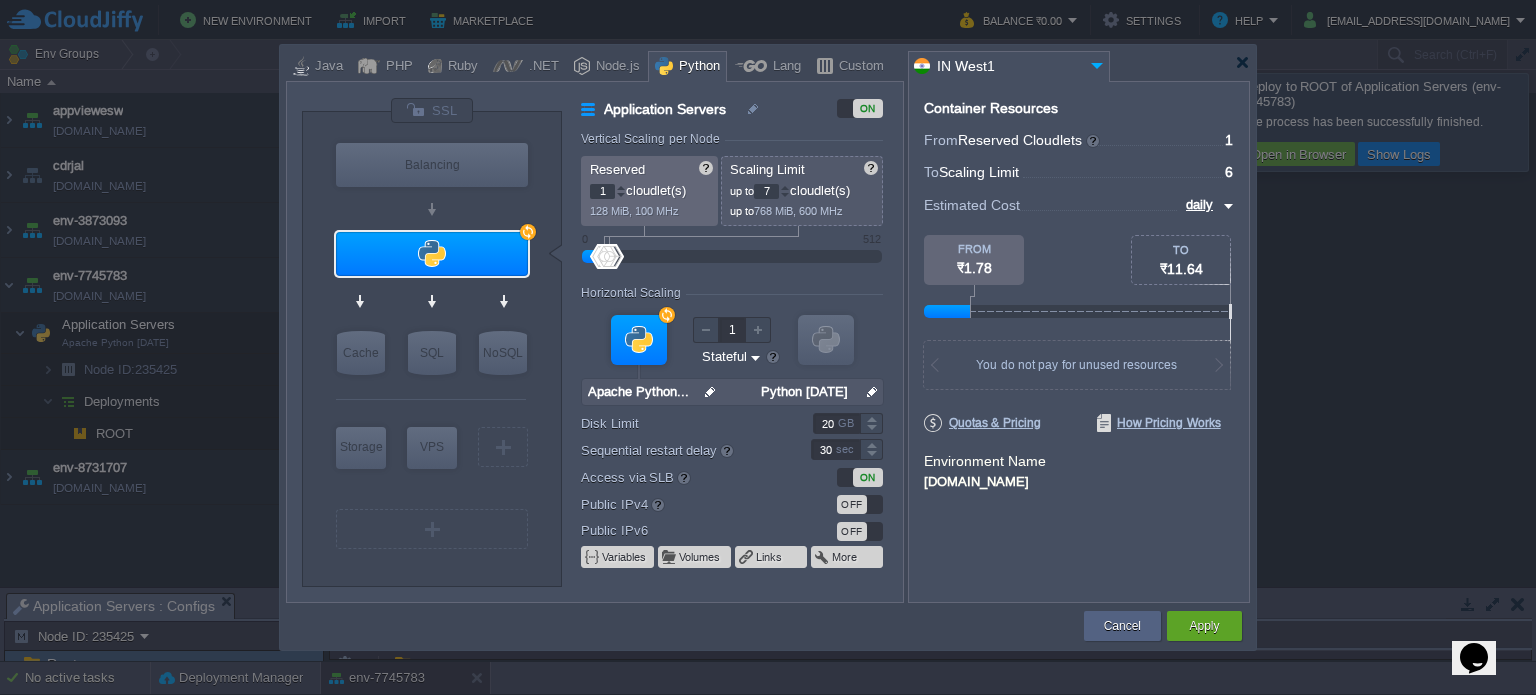 click at bounding box center (785, 187) 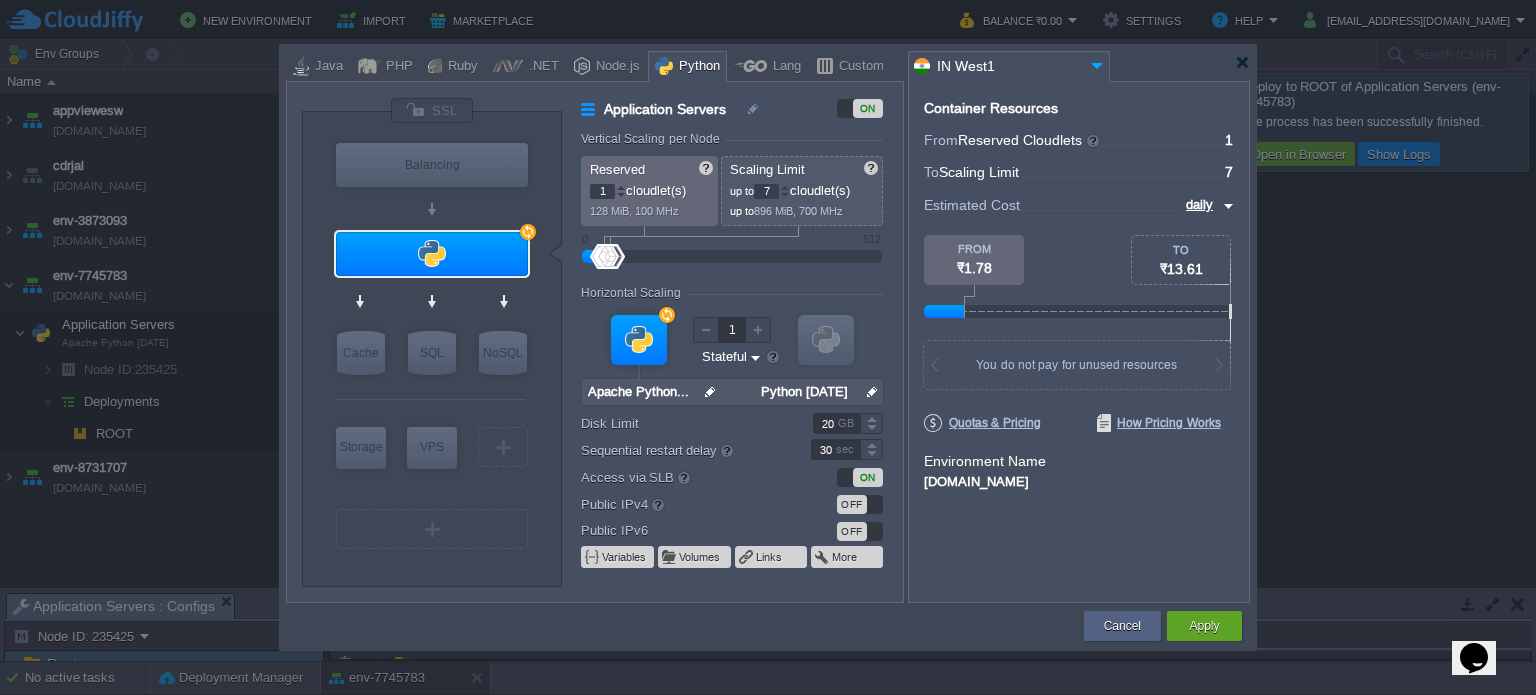 type on "8" 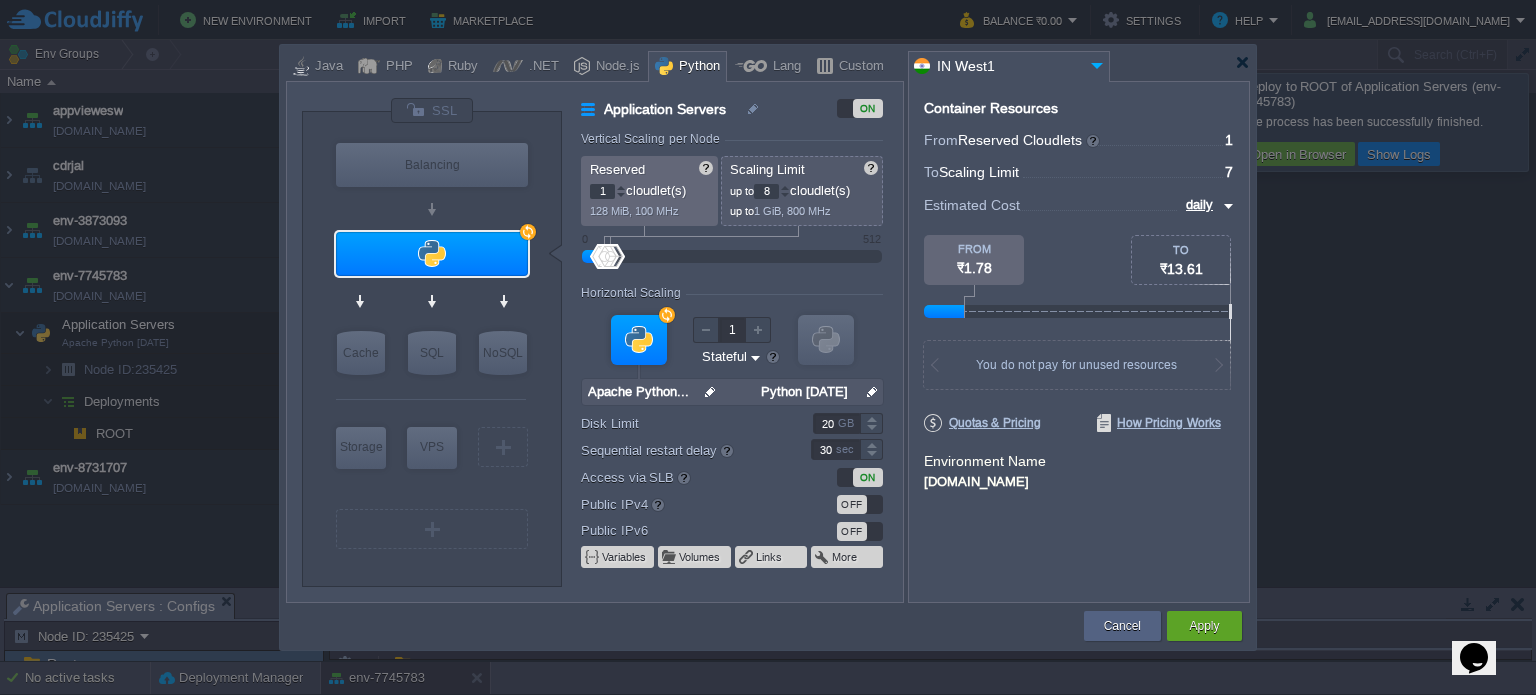 click at bounding box center [785, 187] 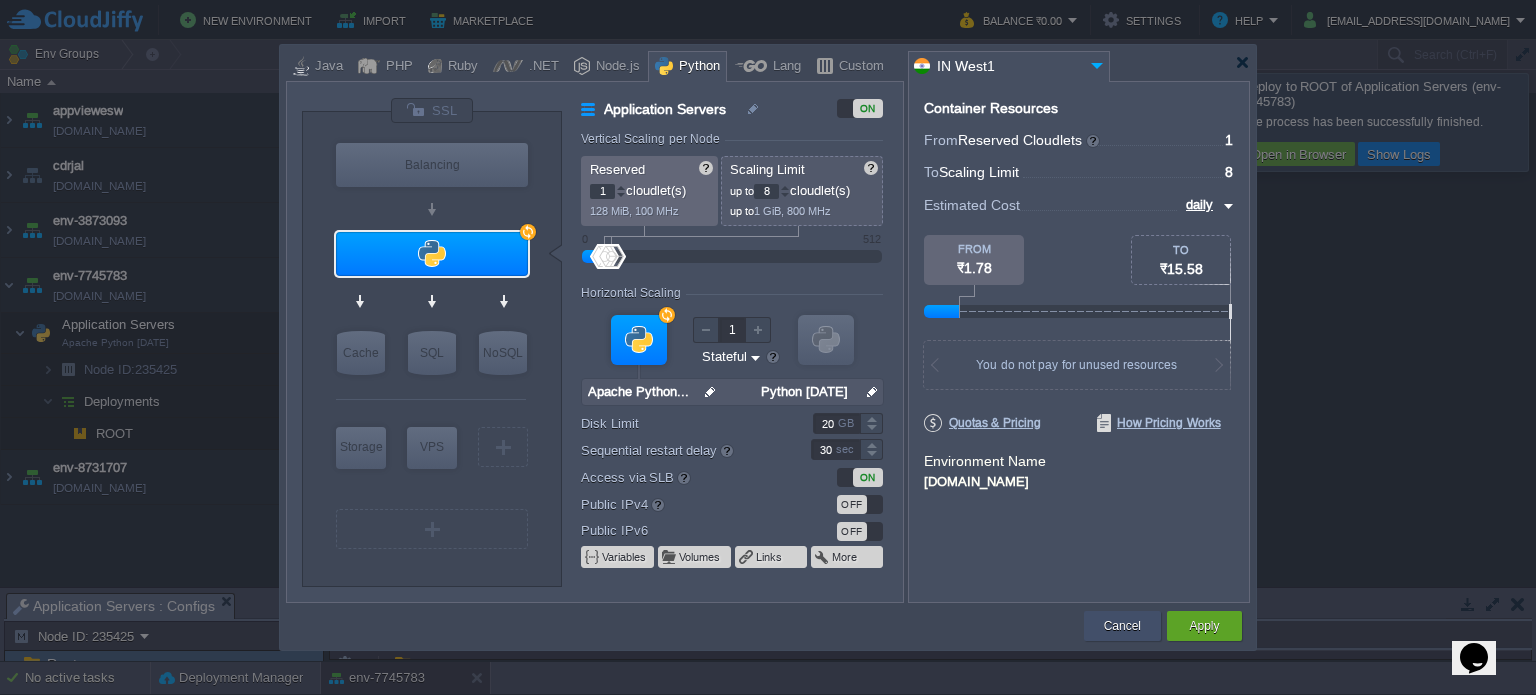 click on "Cancel" at bounding box center (1122, 626) 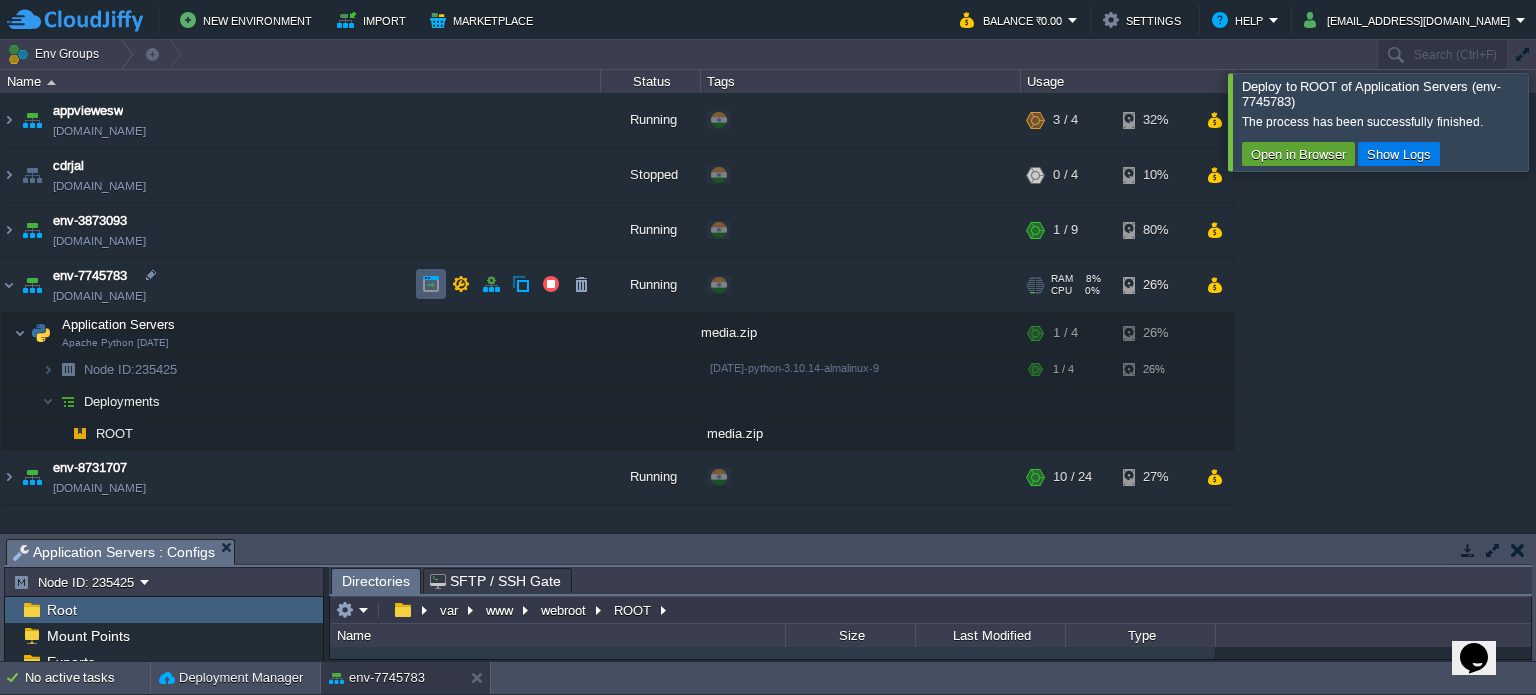 click at bounding box center [431, 284] 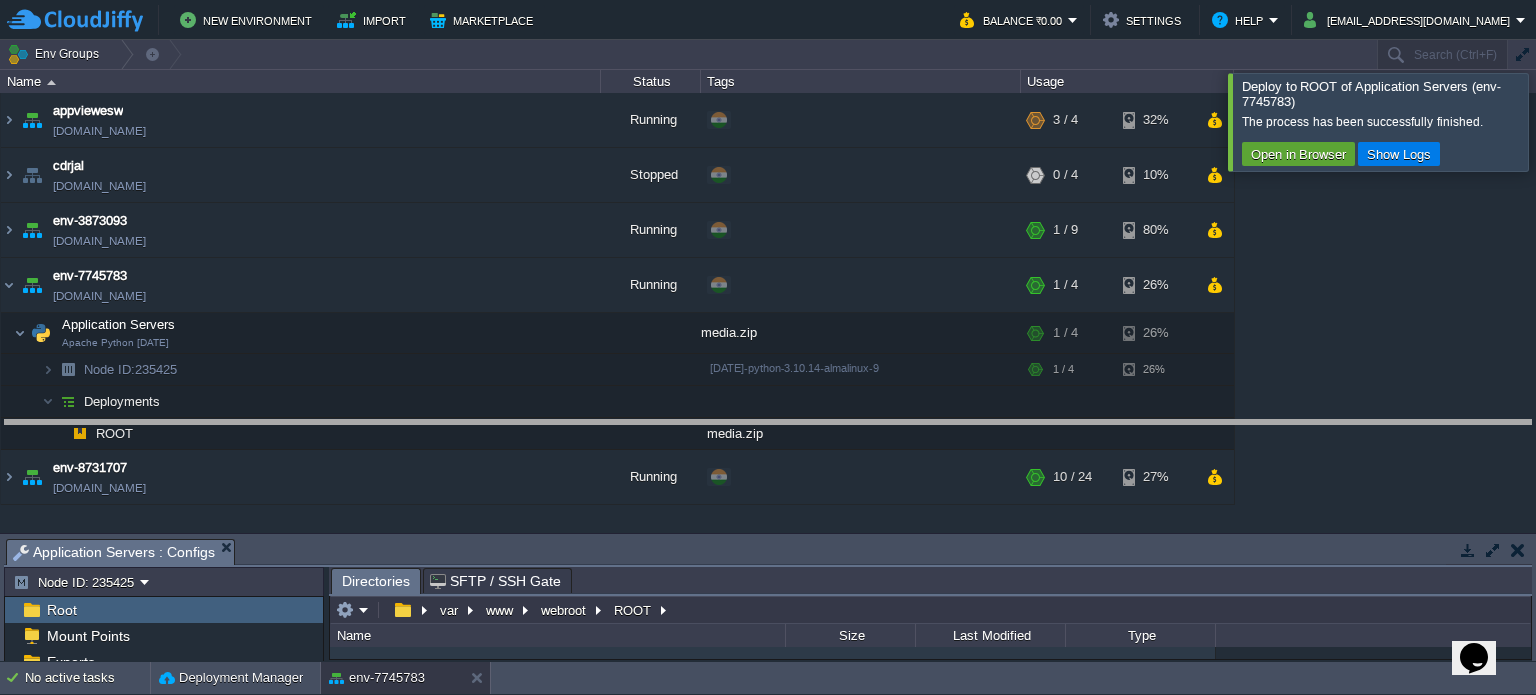drag, startPoint x: 671, startPoint y: 558, endPoint x: 640, endPoint y: 428, distance: 133.64505 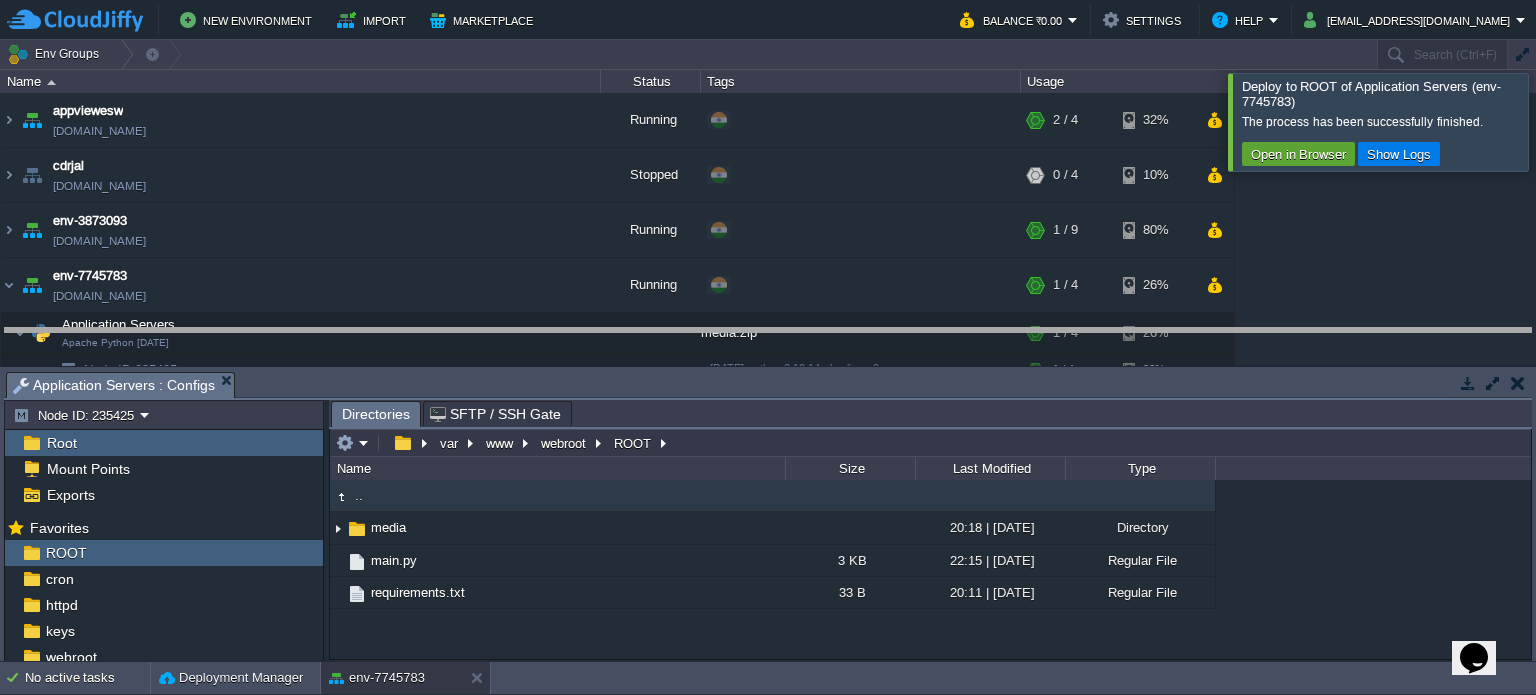 drag, startPoint x: 804, startPoint y: 387, endPoint x: 798, endPoint y: 297, distance: 90.199776 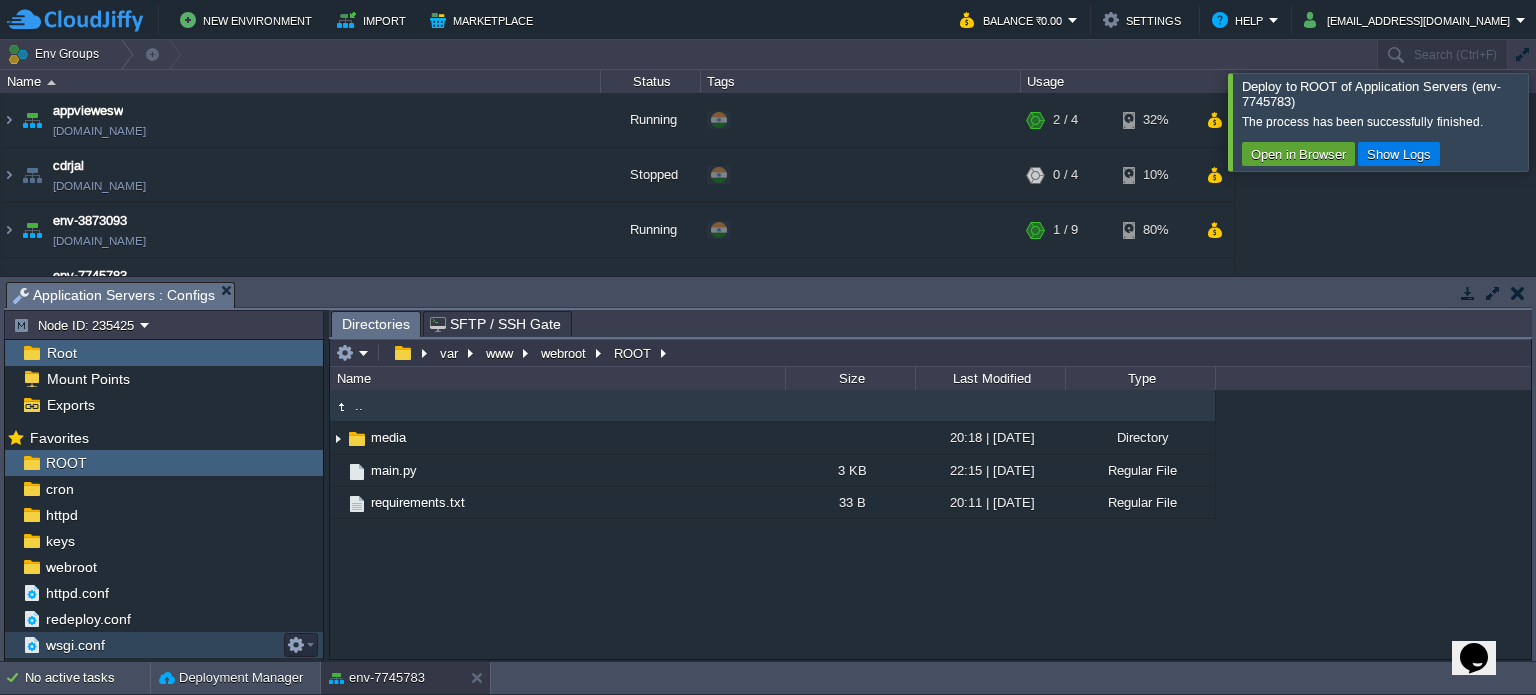 click on "wsgi.conf" at bounding box center [75, 645] 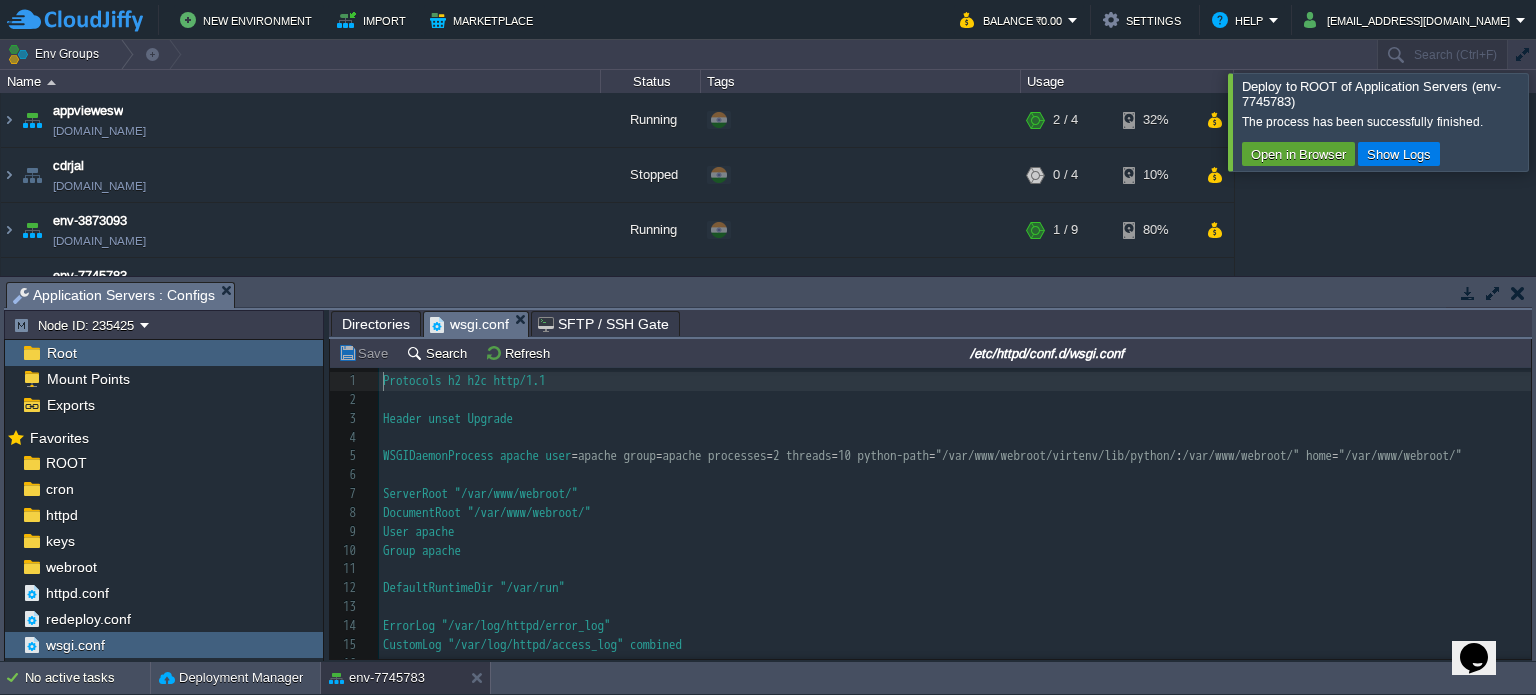 scroll, scrollTop: 6, scrollLeft: 0, axis: vertical 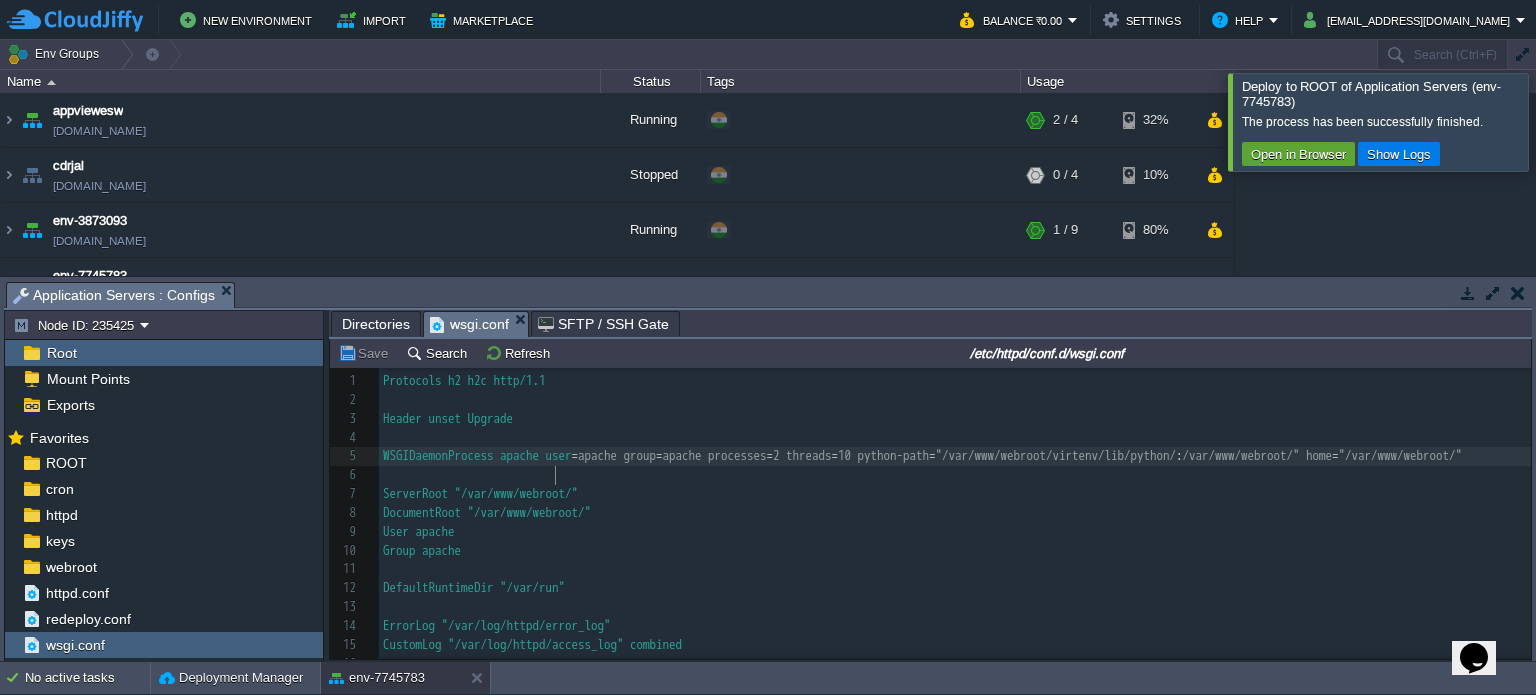 click on "WSGIDaemonProcess apache user = apache group = apache processes = 2 threads = 10 python-path = "/var/www/webroot/virtenv/lib/python/ : /var/www/webroot/" home = "/var/www/webroot/"" at bounding box center [955, 456] 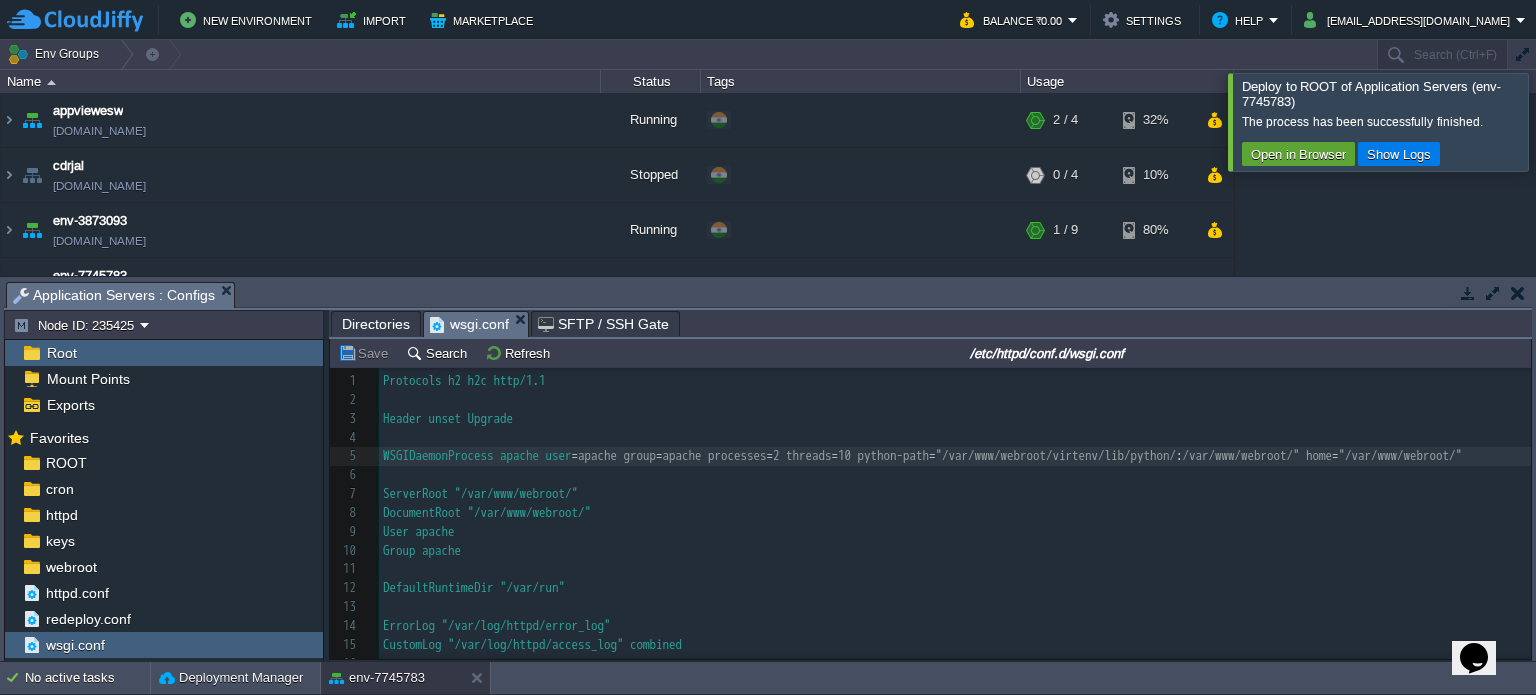 scroll, scrollTop: 8, scrollLeft: 0, axis: vertical 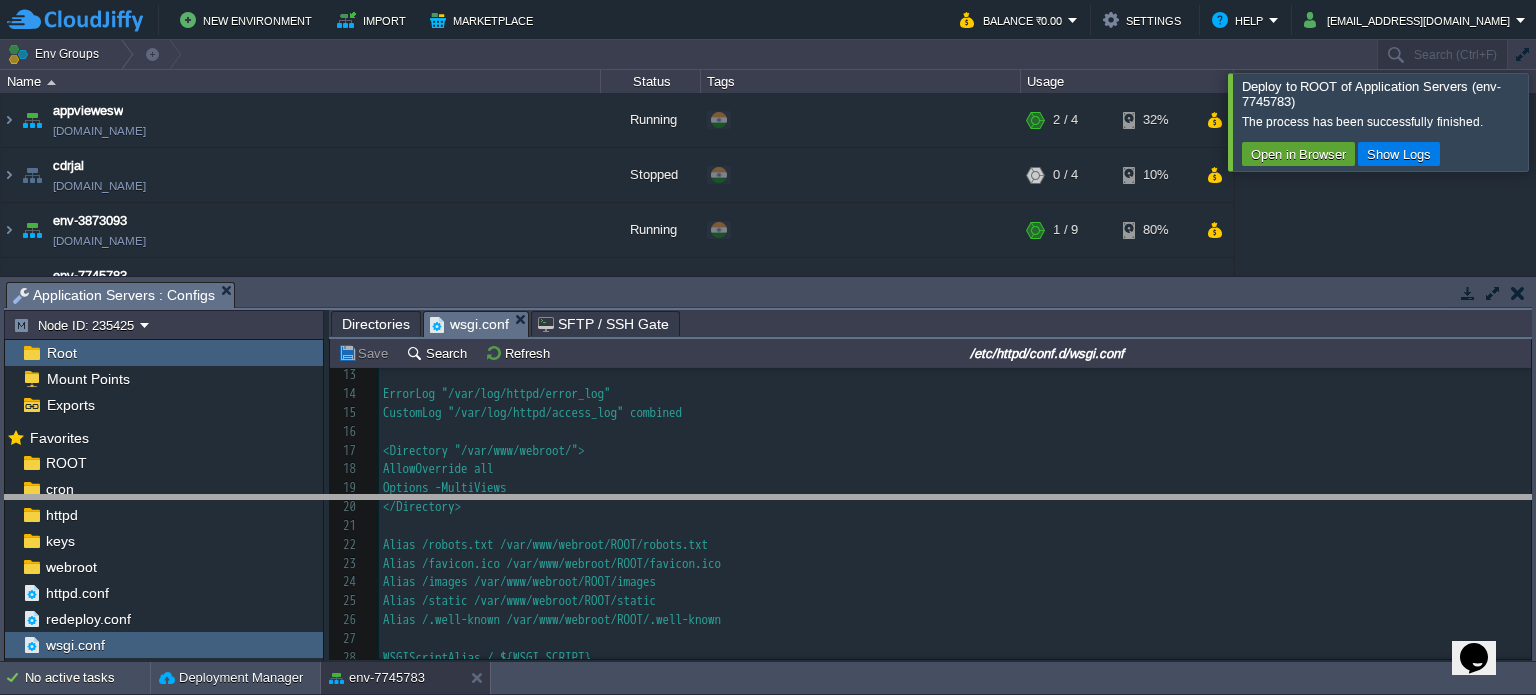 drag, startPoint x: 727, startPoint y: 297, endPoint x: 732, endPoint y: 510, distance: 213.05867 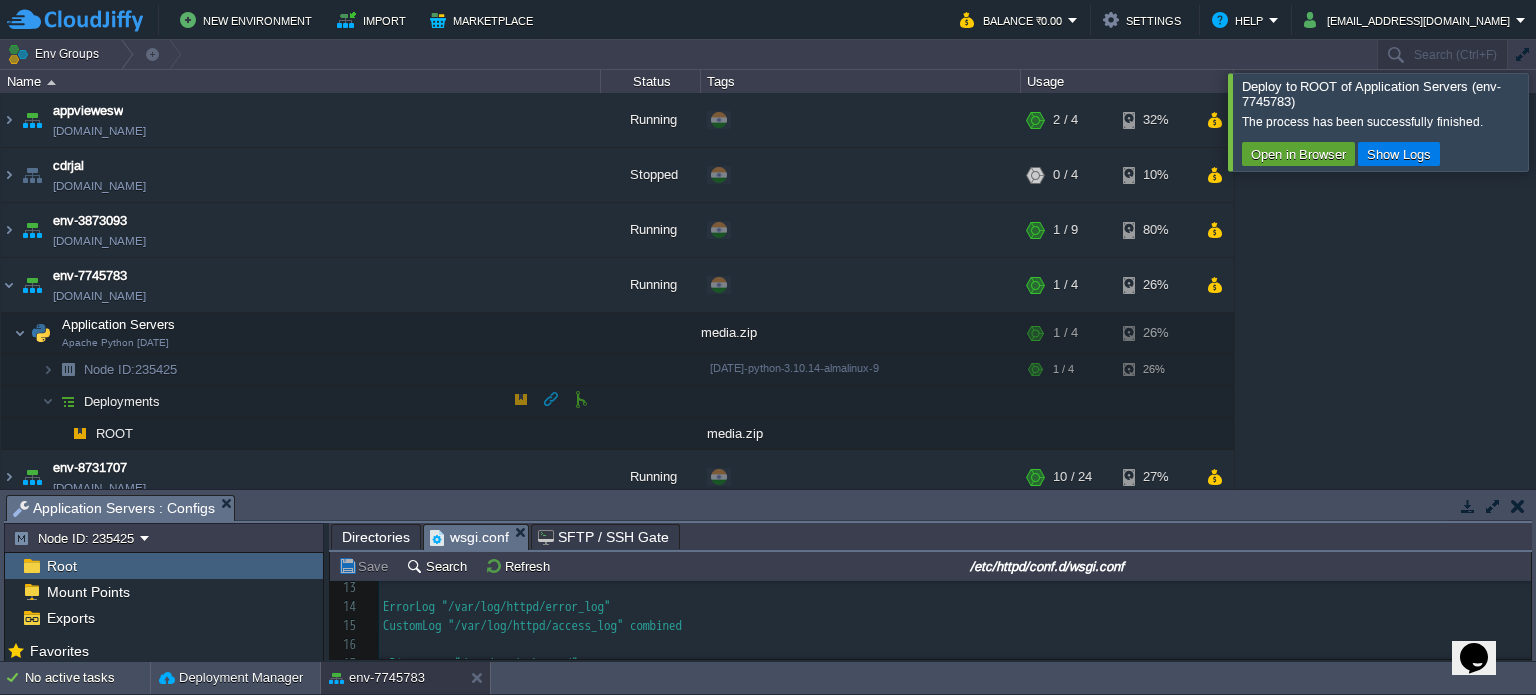 scroll, scrollTop: 14, scrollLeft: 0, axis: vertical 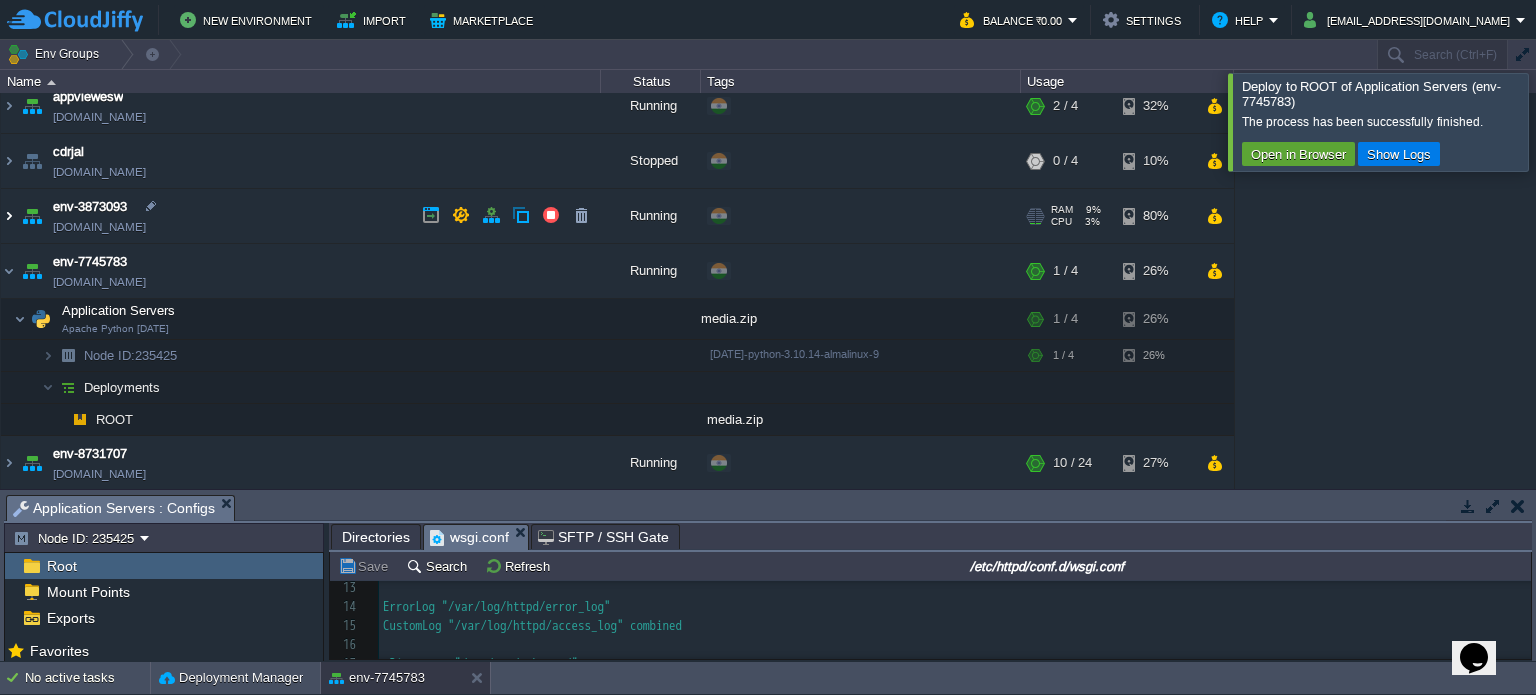 click at bounding box center [9, 216] 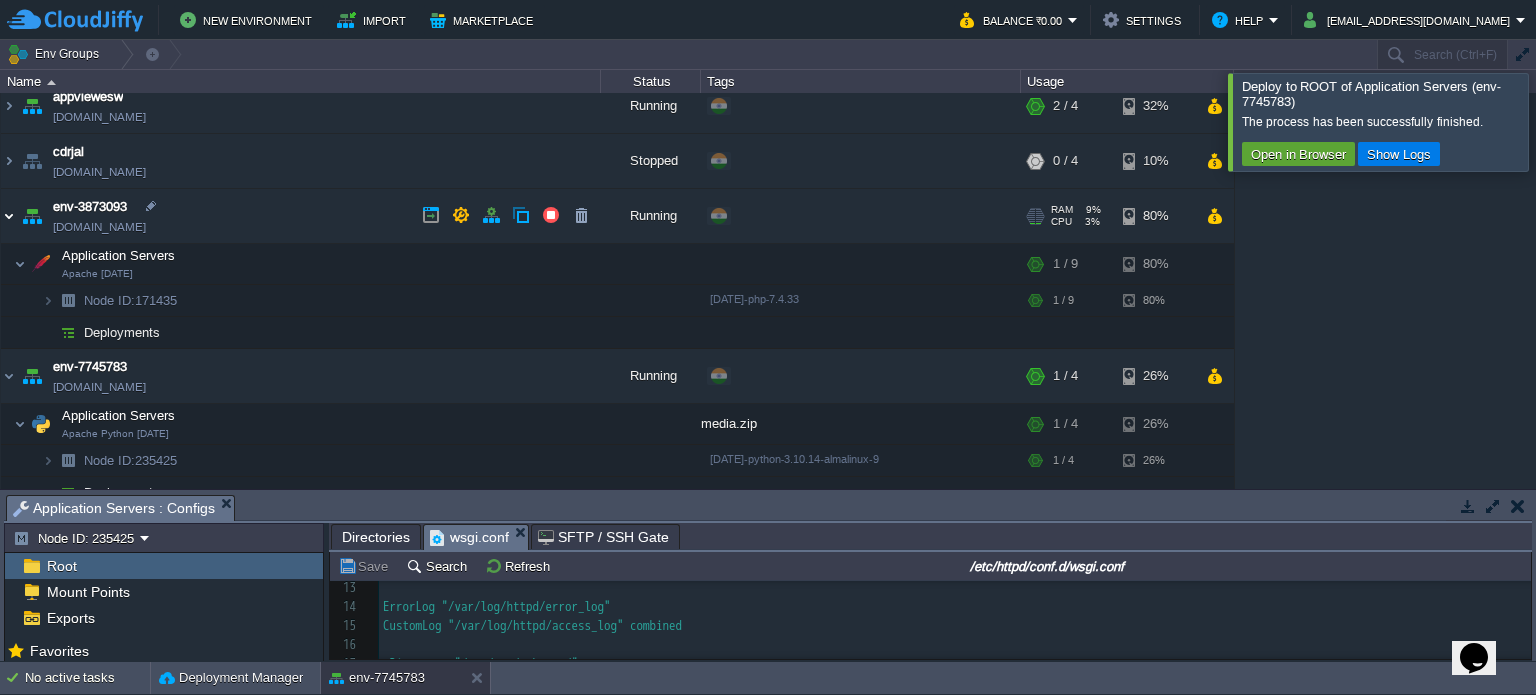 click at bounding box center [9, 216] 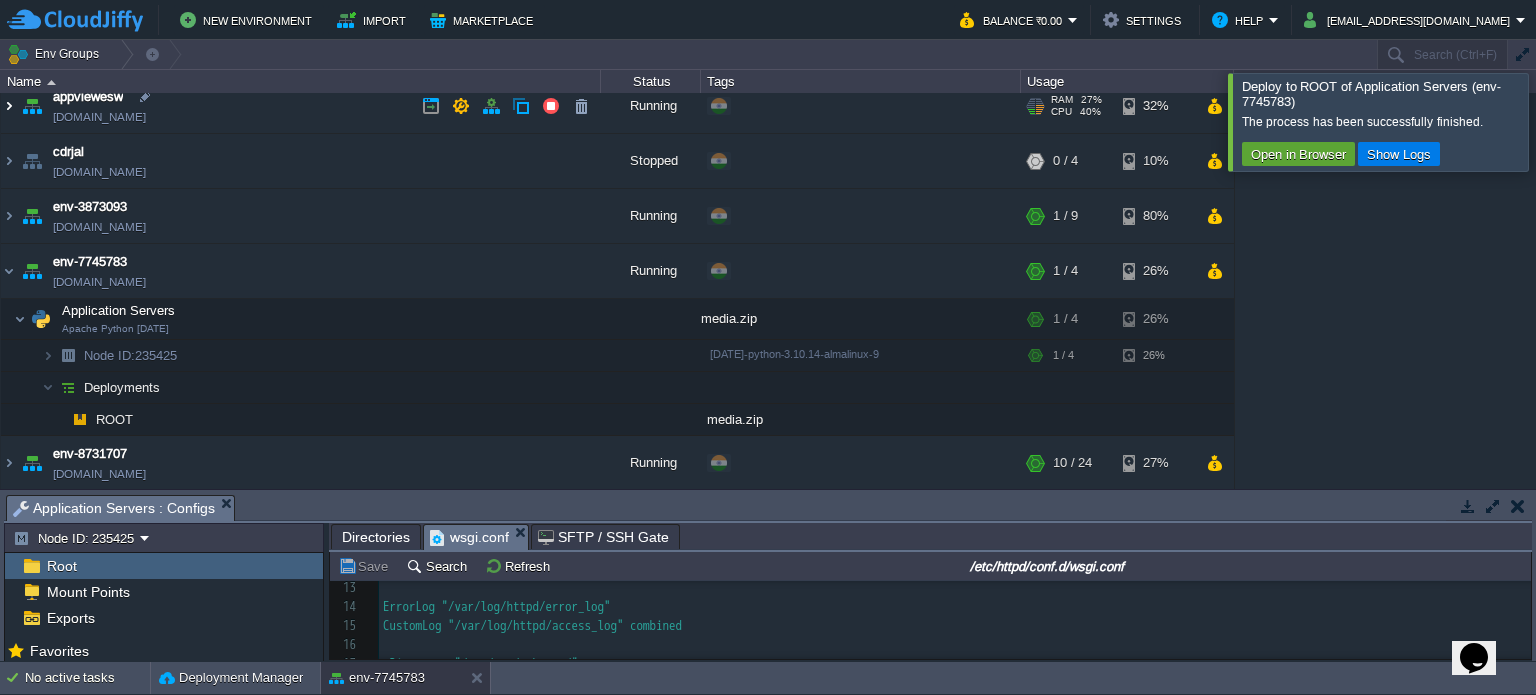click at bounding box center [9, 106] 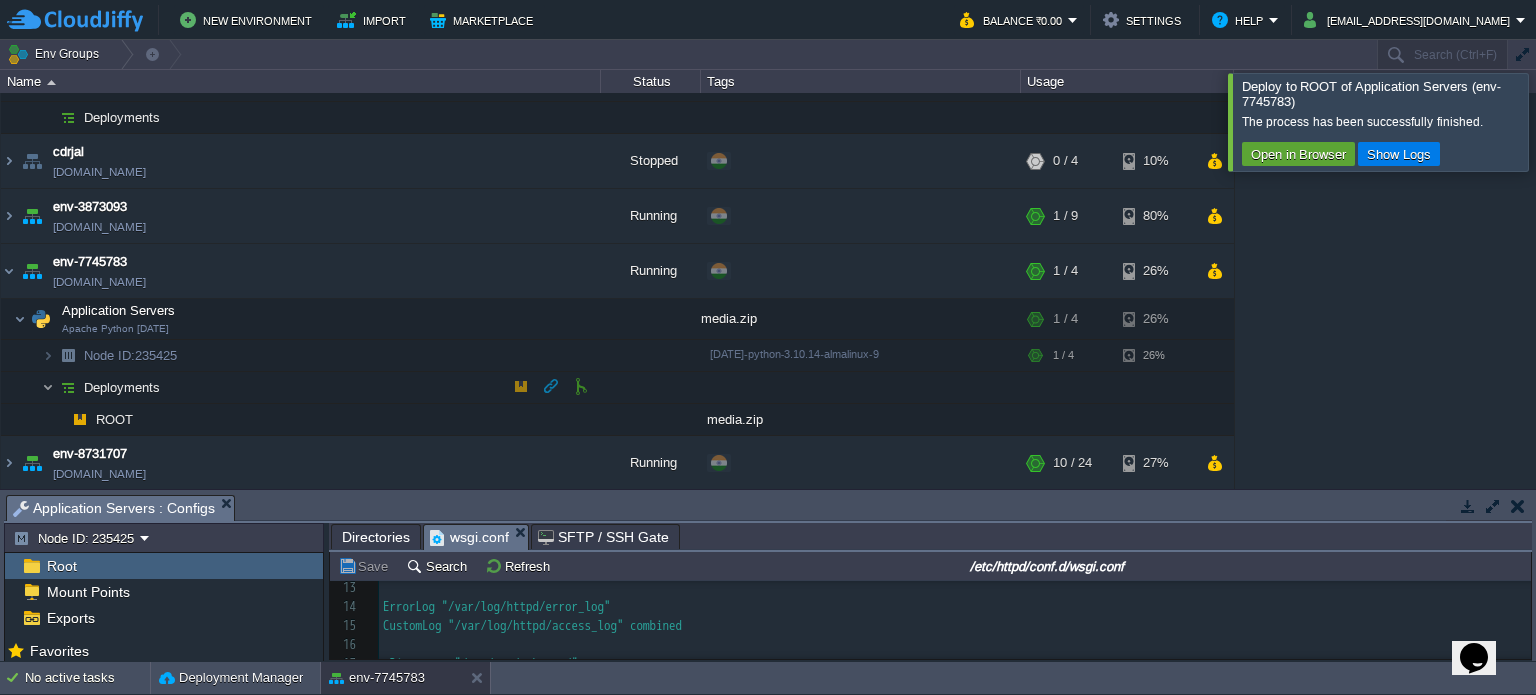 scroll, scrollTop: 0, scrollLeft: 0, axis: both 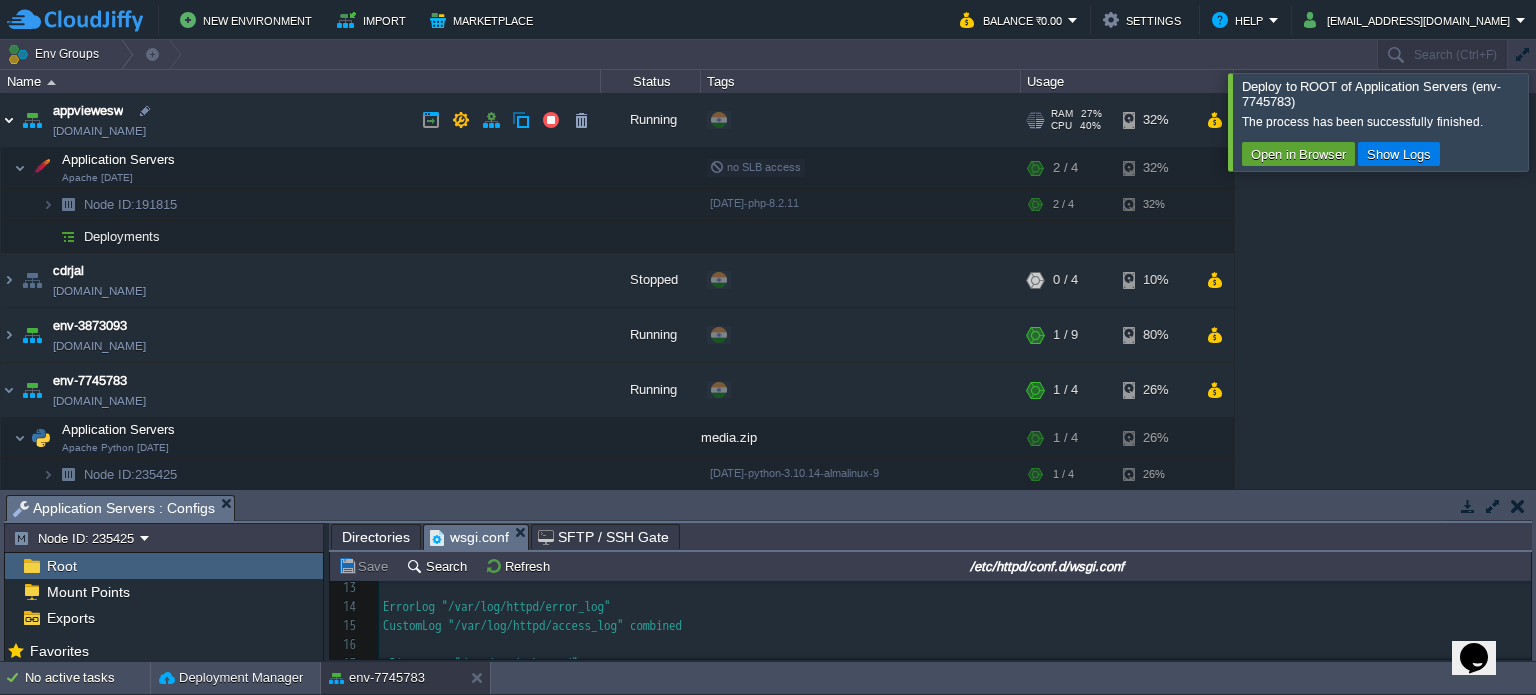 click at bounding box center (9, 120) 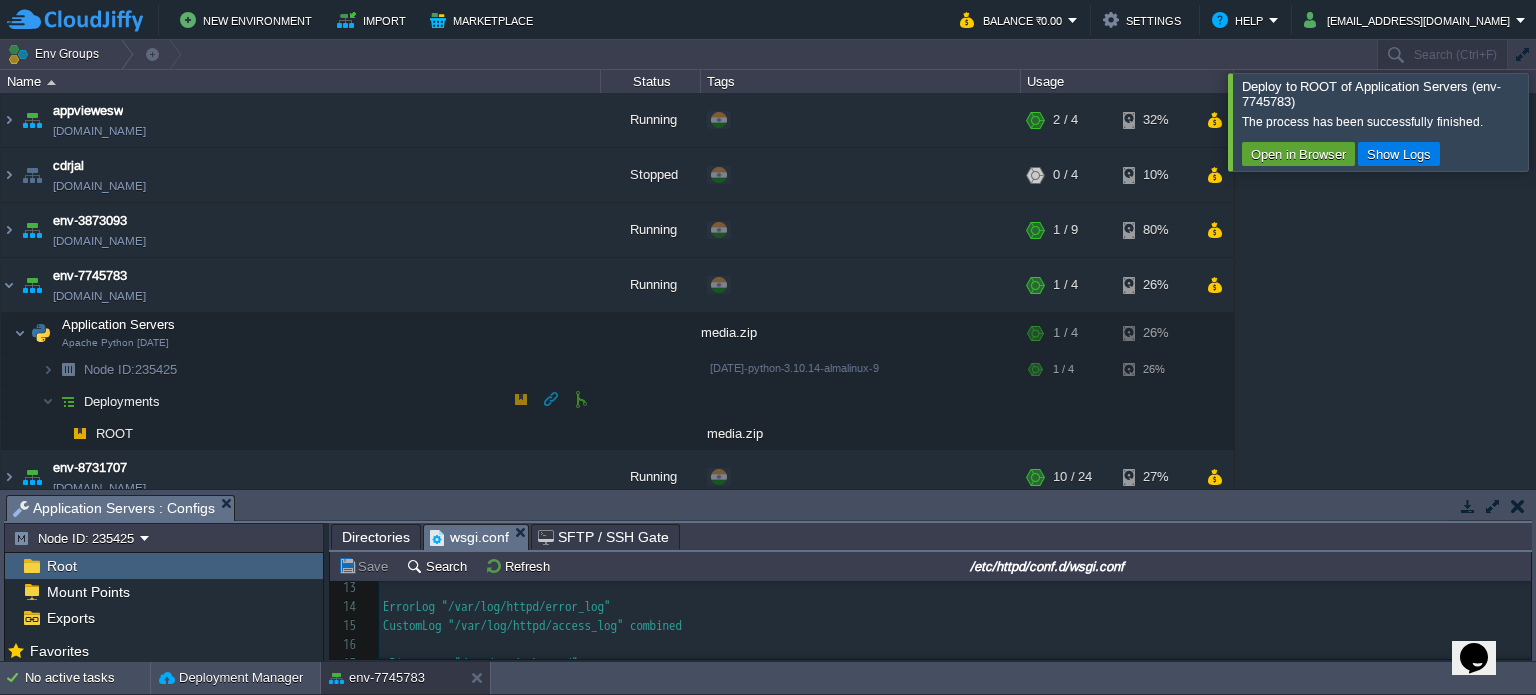 scroll 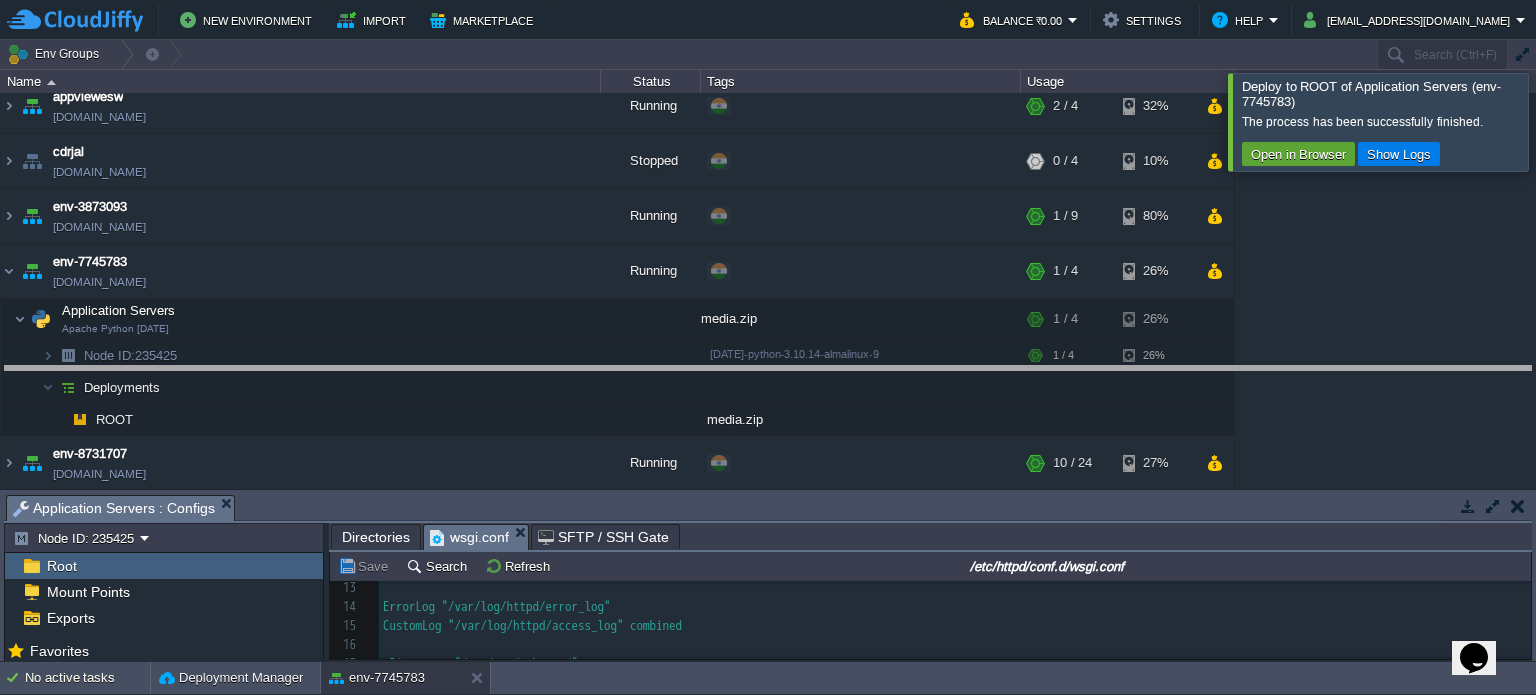 drag, startPoint x: 823, startPoint y: 511, endPoint x: 796, endPoint y: 323, distance: 189.92894 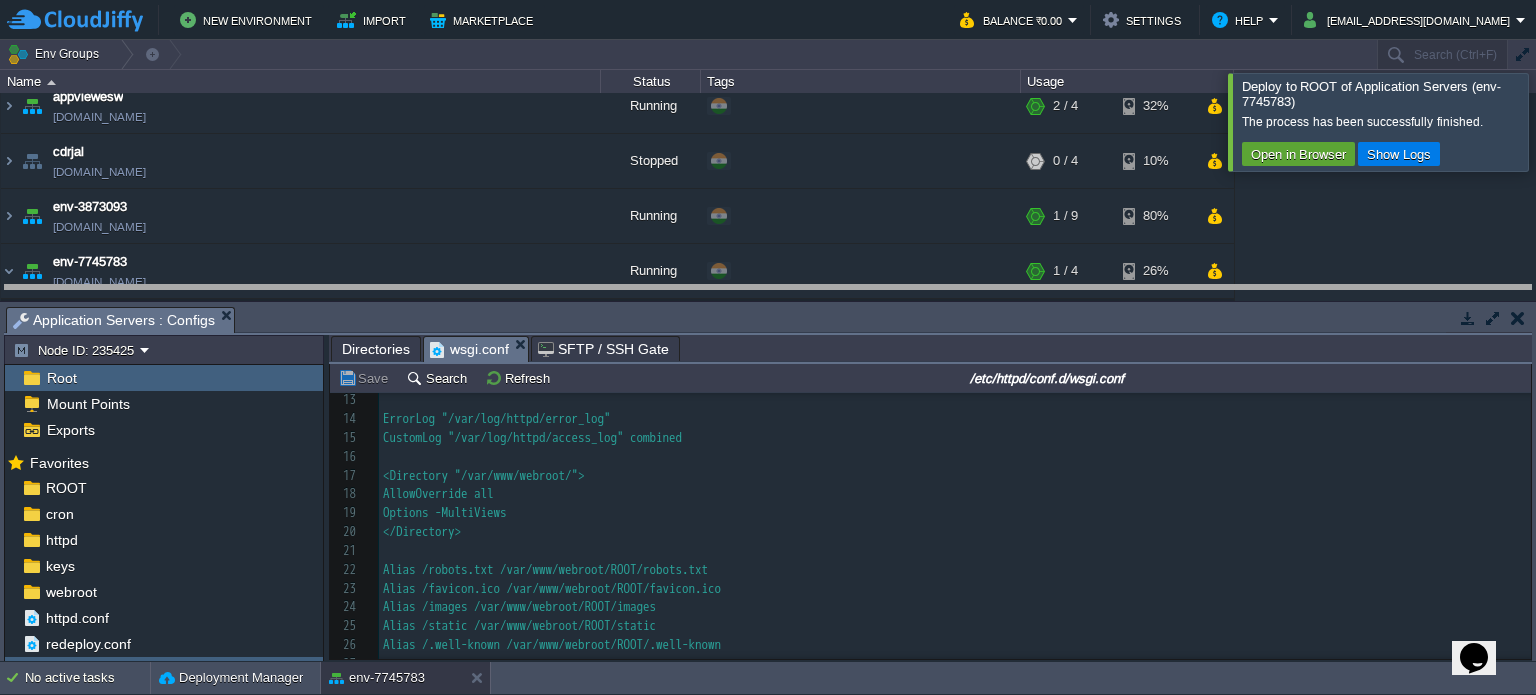 drag, startPoint x: 780, startPoint y: 314, endPoint x: 765, endPoint y: 72, distance: 242.46443 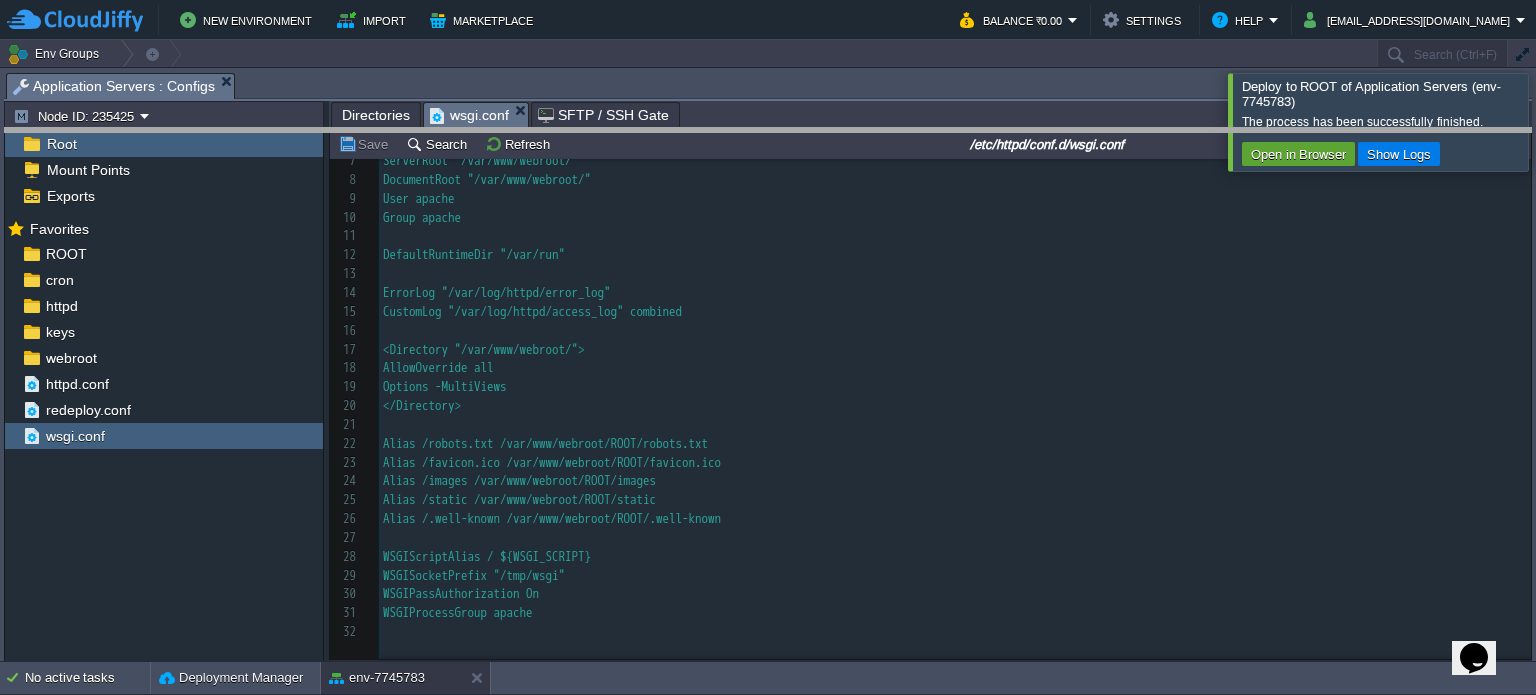 drag, startPoint x: 774, startPoint y: 85, endPoint x: 773, endPoint y: 167, distance: 82.006096 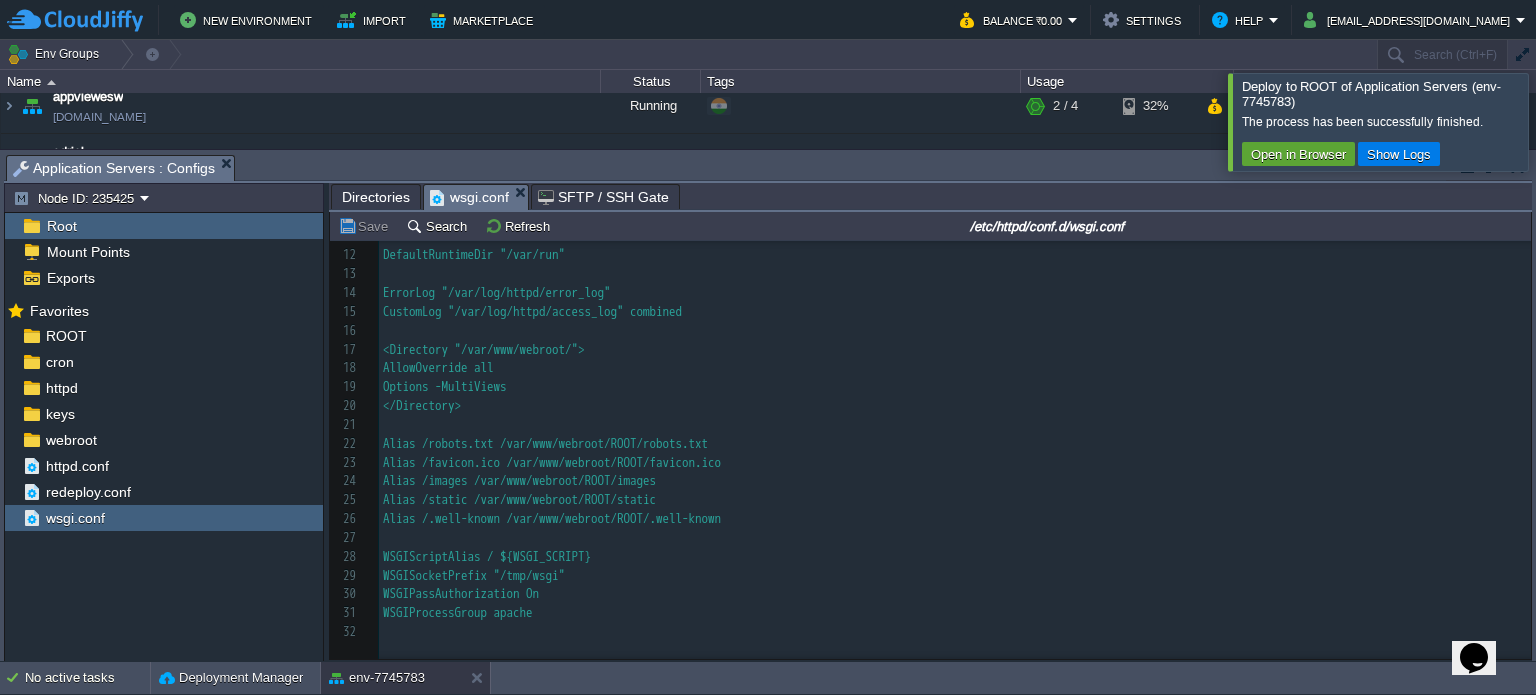 click on "Alias /static /var/www/webroot/ROOT/static" at bounding box center (955, 500) 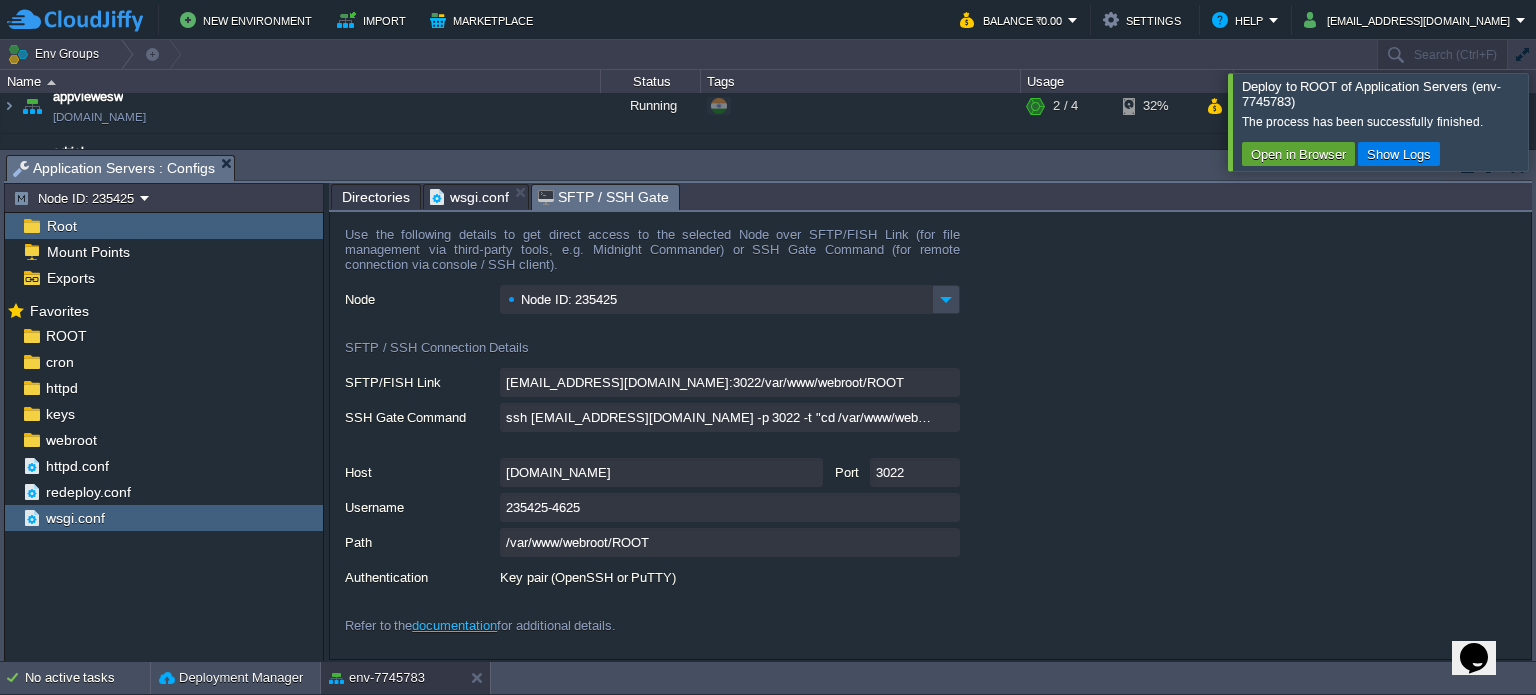 click on "SFTP / SSH Gate" at bounding box center [603, 197] 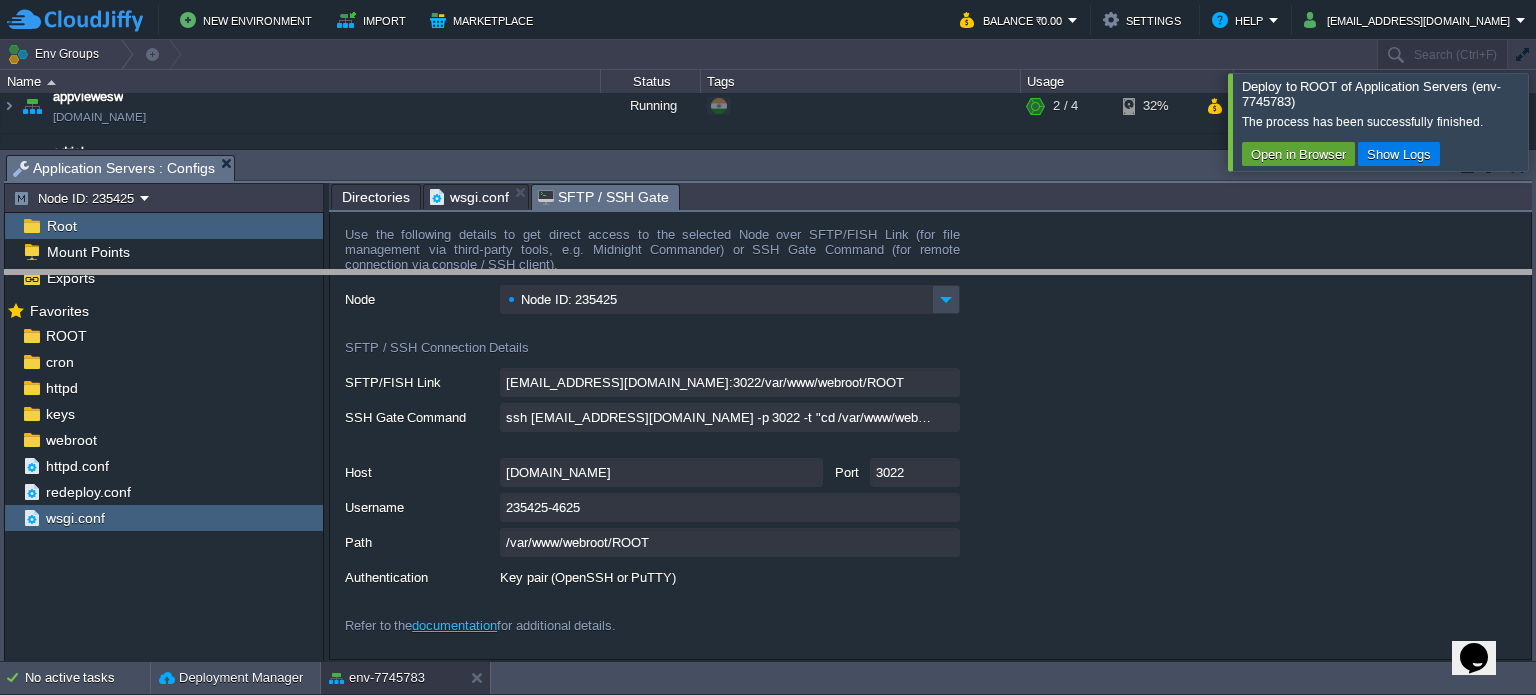 drag, startPoint x: 350, startPoint y: 162, endPoint x: 356, endPoint y: 295, distance: 133.13527 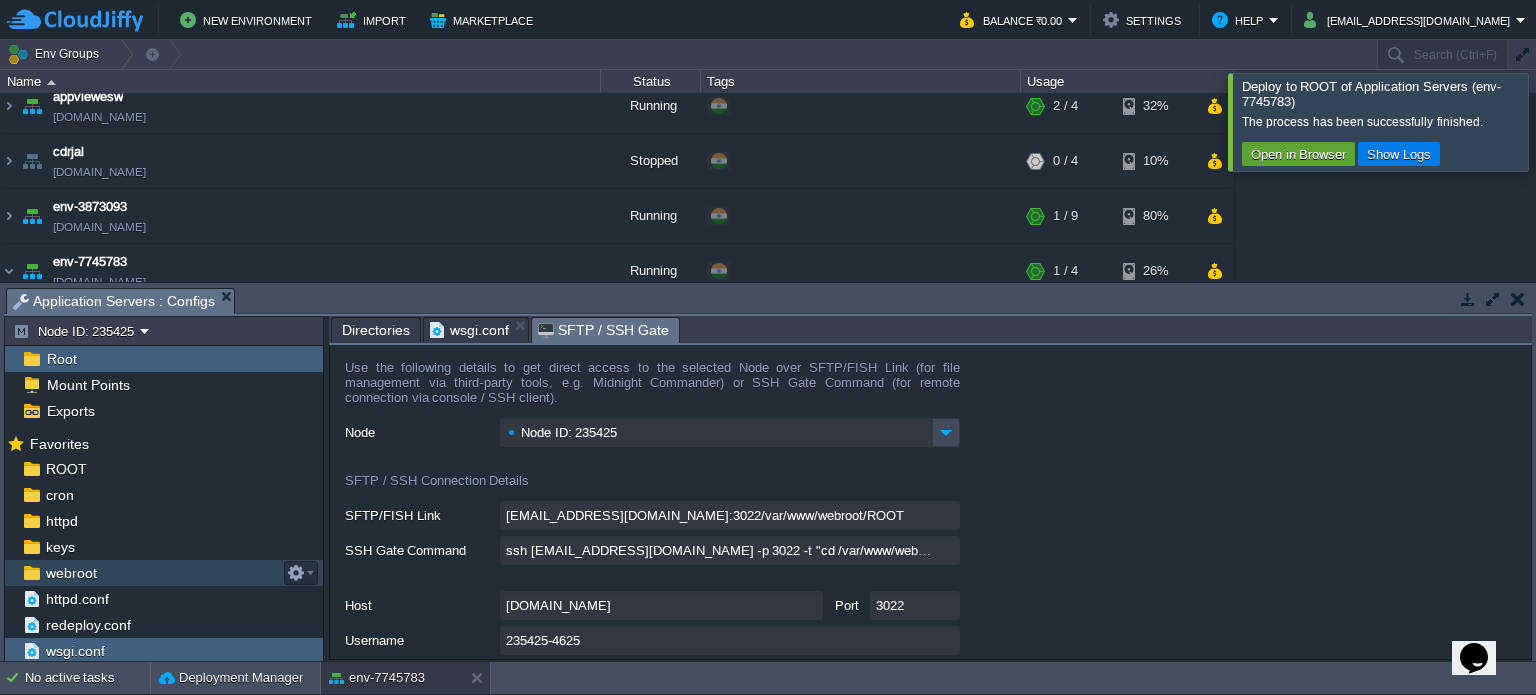 click on "webroot" at bounding box center (71, 573) 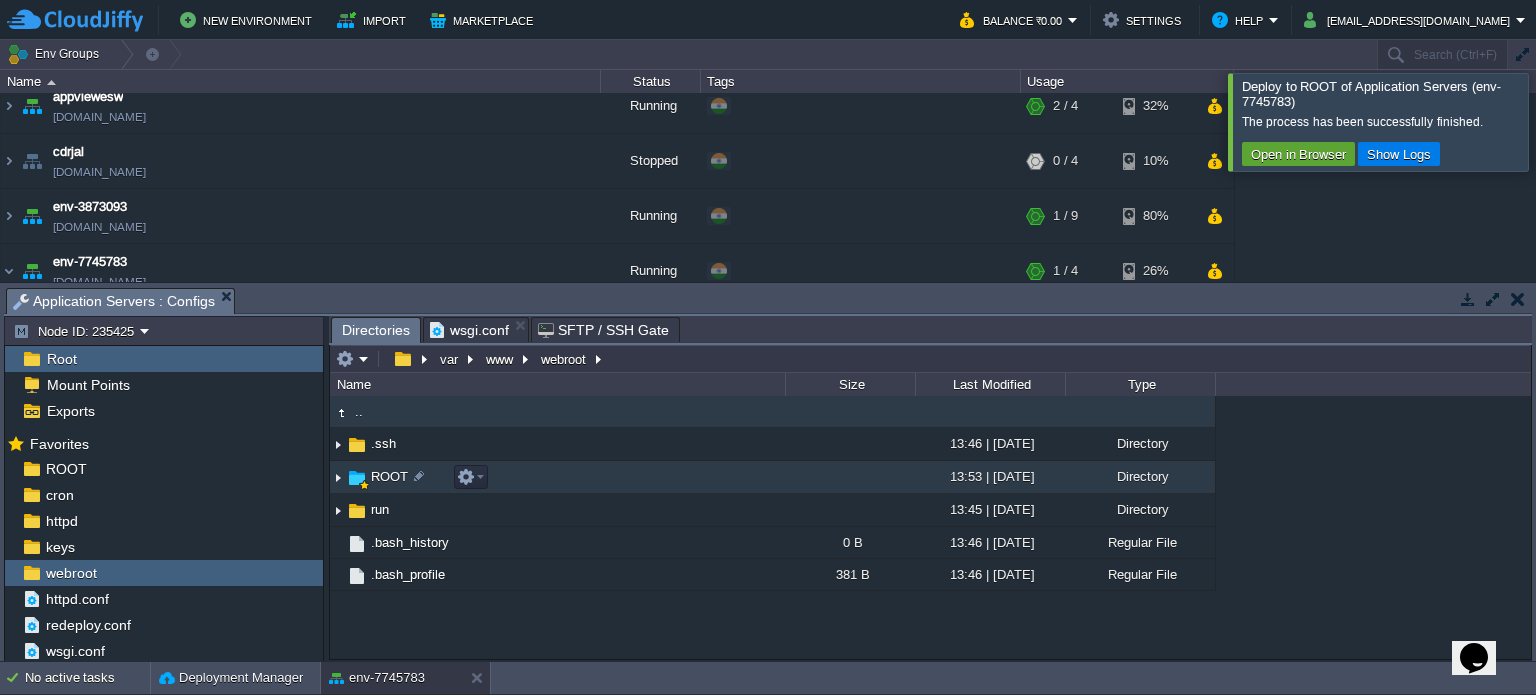 click on "ROOT" at bounding box center (389, 476) 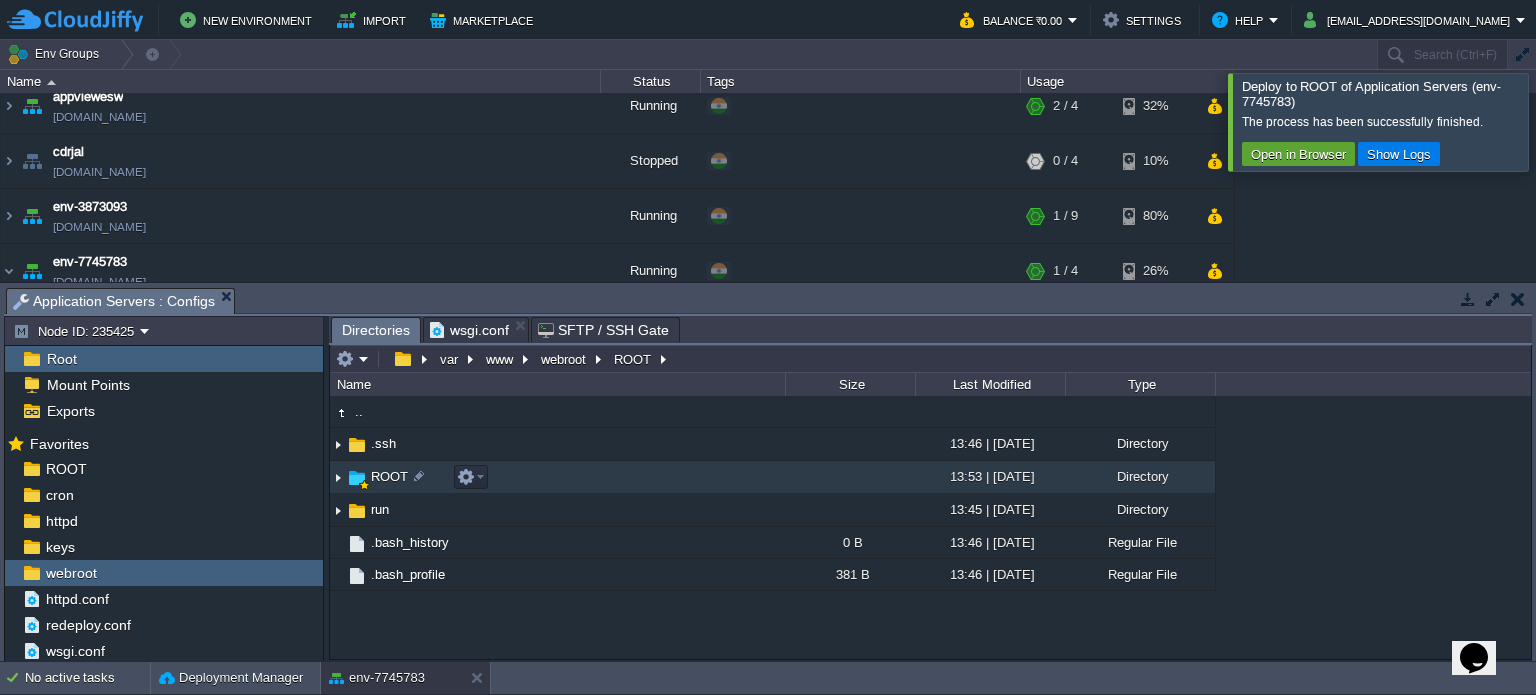 click on "ROOT" at bounding box center [389, 476] 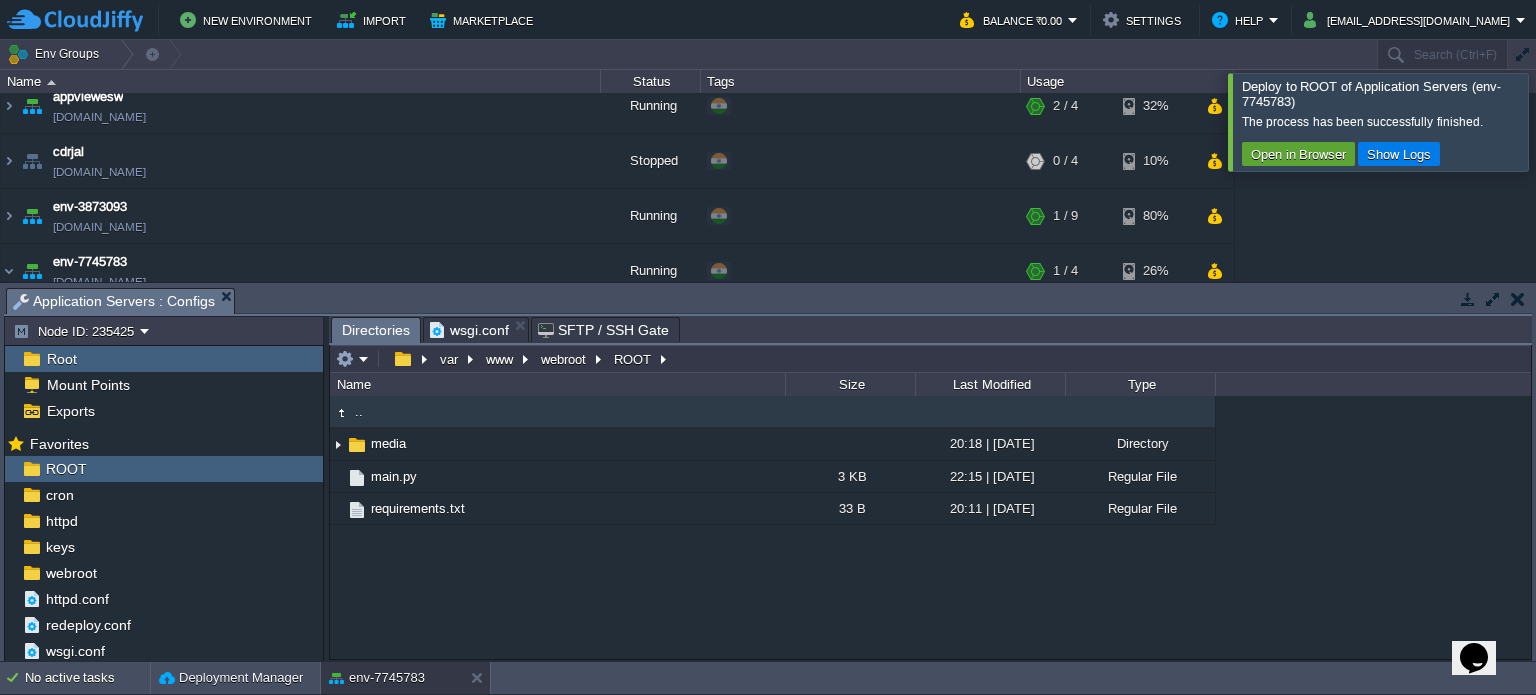 drag, startPoint x: 367, startPoint y: 291, endPoint x: 380, endPoint y: 451, distance: 160.52725 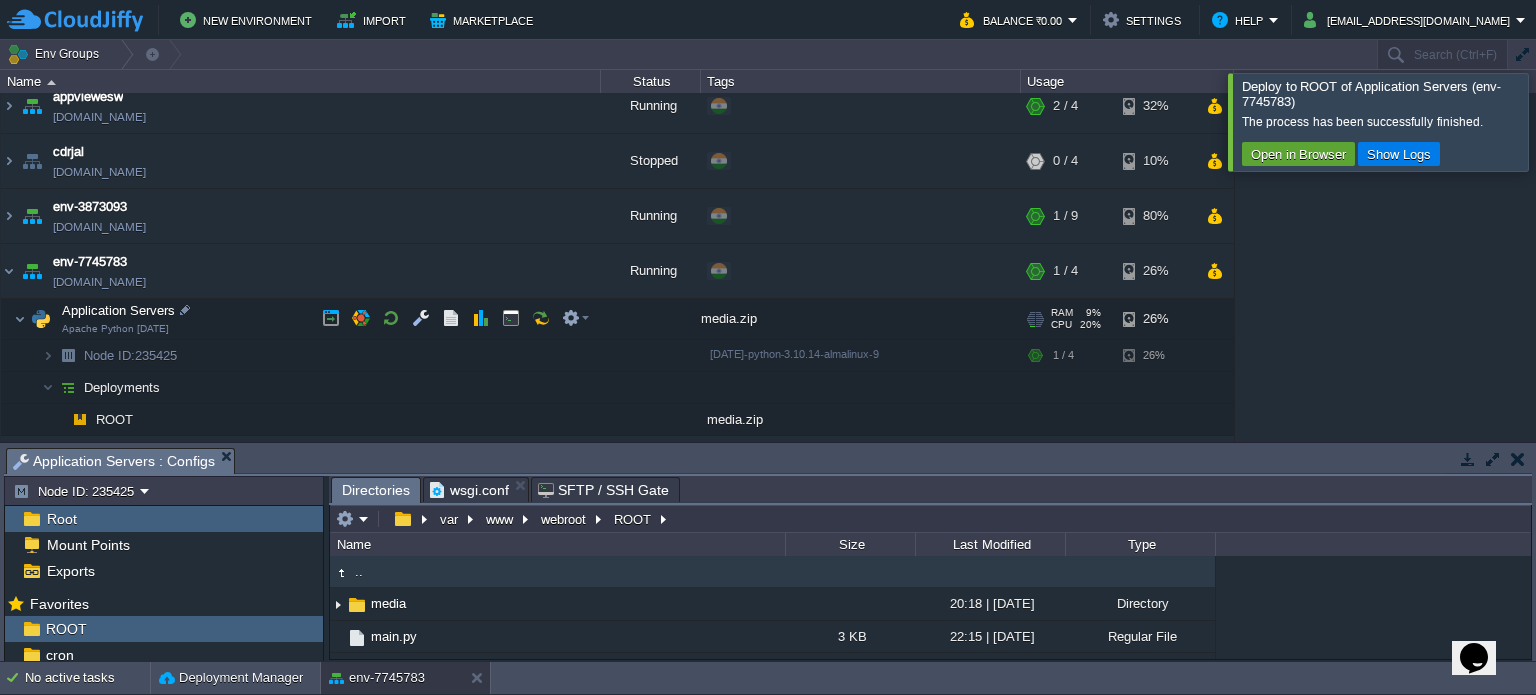 scroll, scrollTop: 58, scrollLeft: 0, axis: vertical 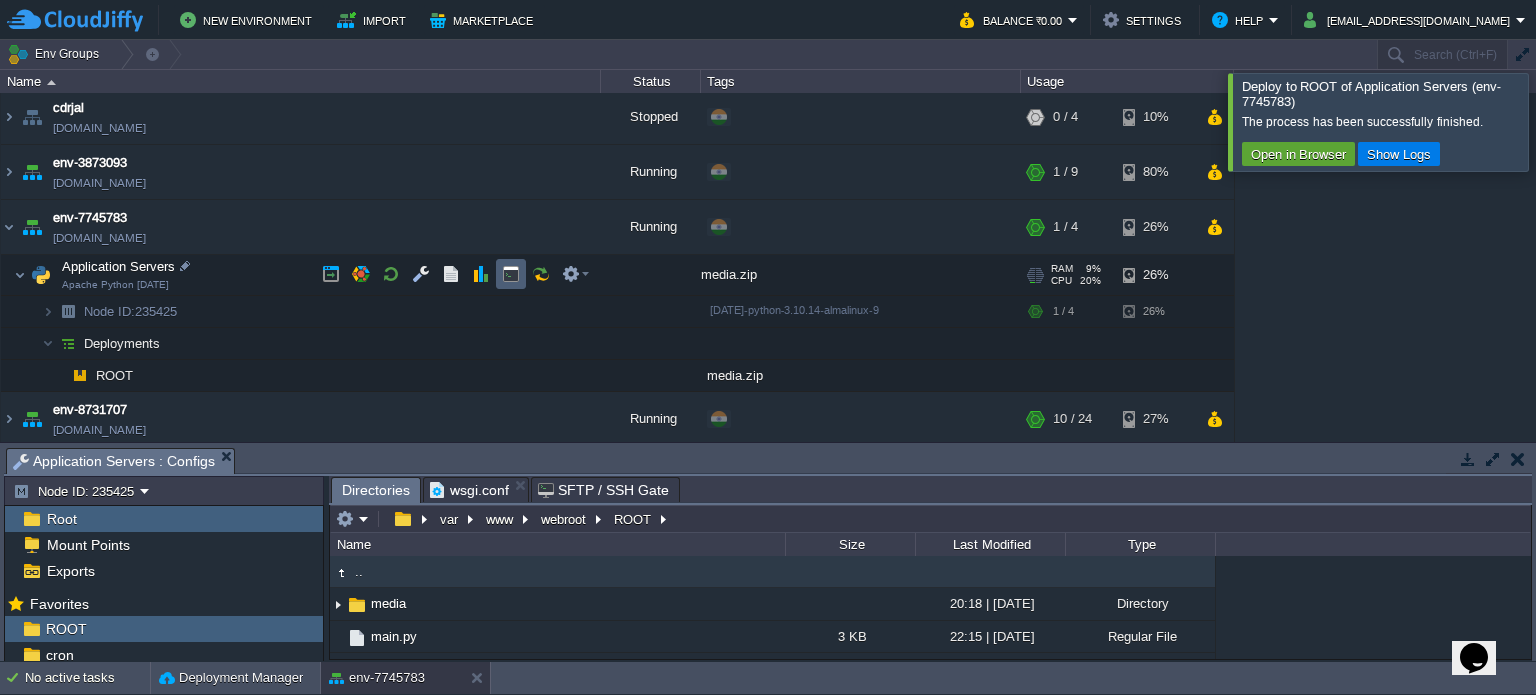 click at bounding box center [511, 274] 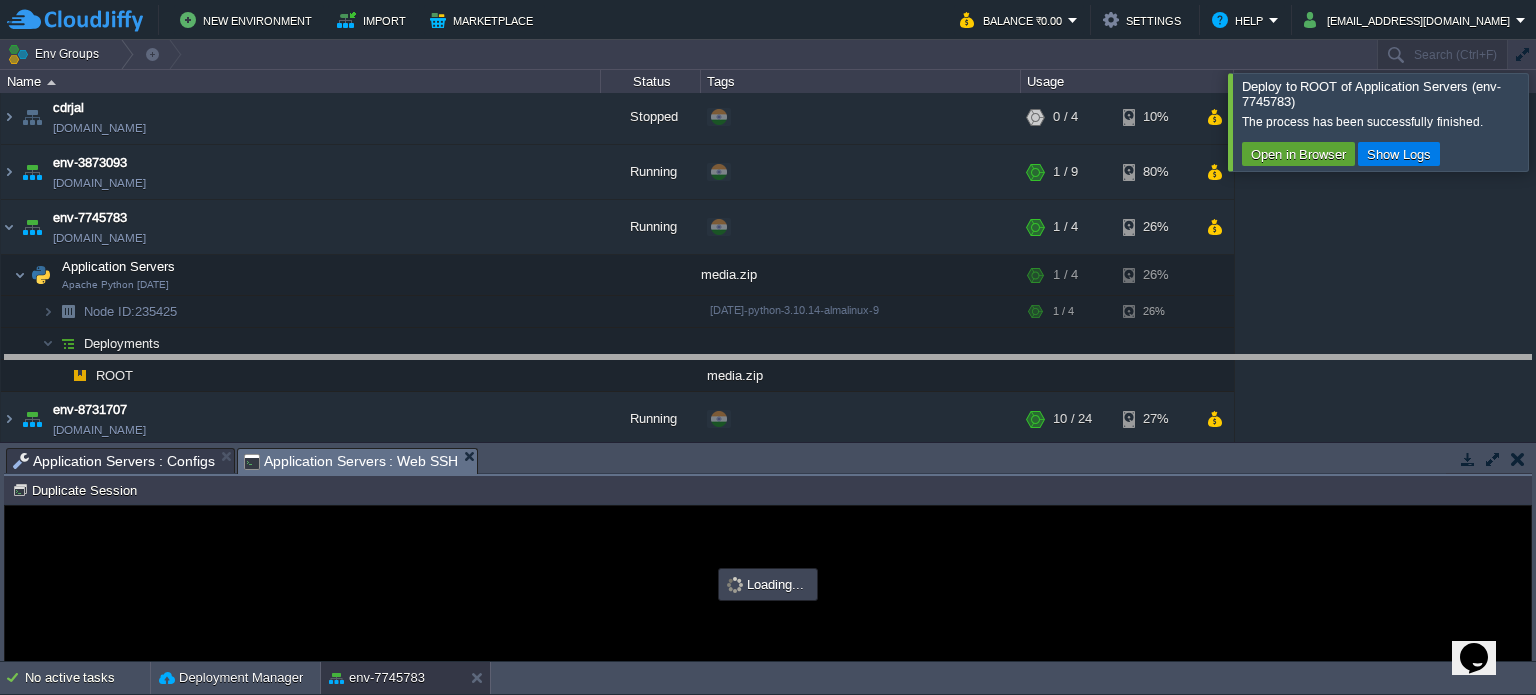 drag, startPoint x: 792, startPoint y: 464, endPoint x: 762, endPoint y: 263, distance: 203.22647 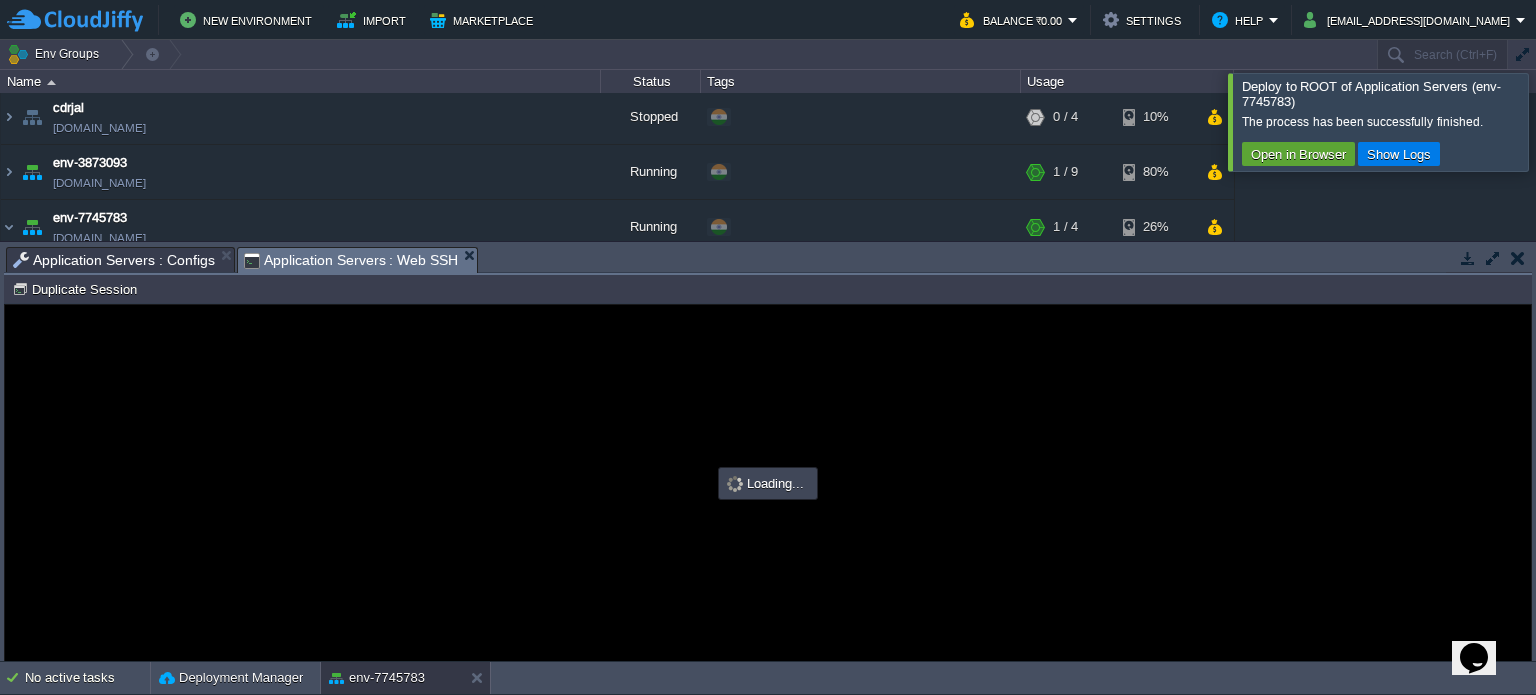 scroll, scrollTop: 0, scrollLeft: 0, axis: both 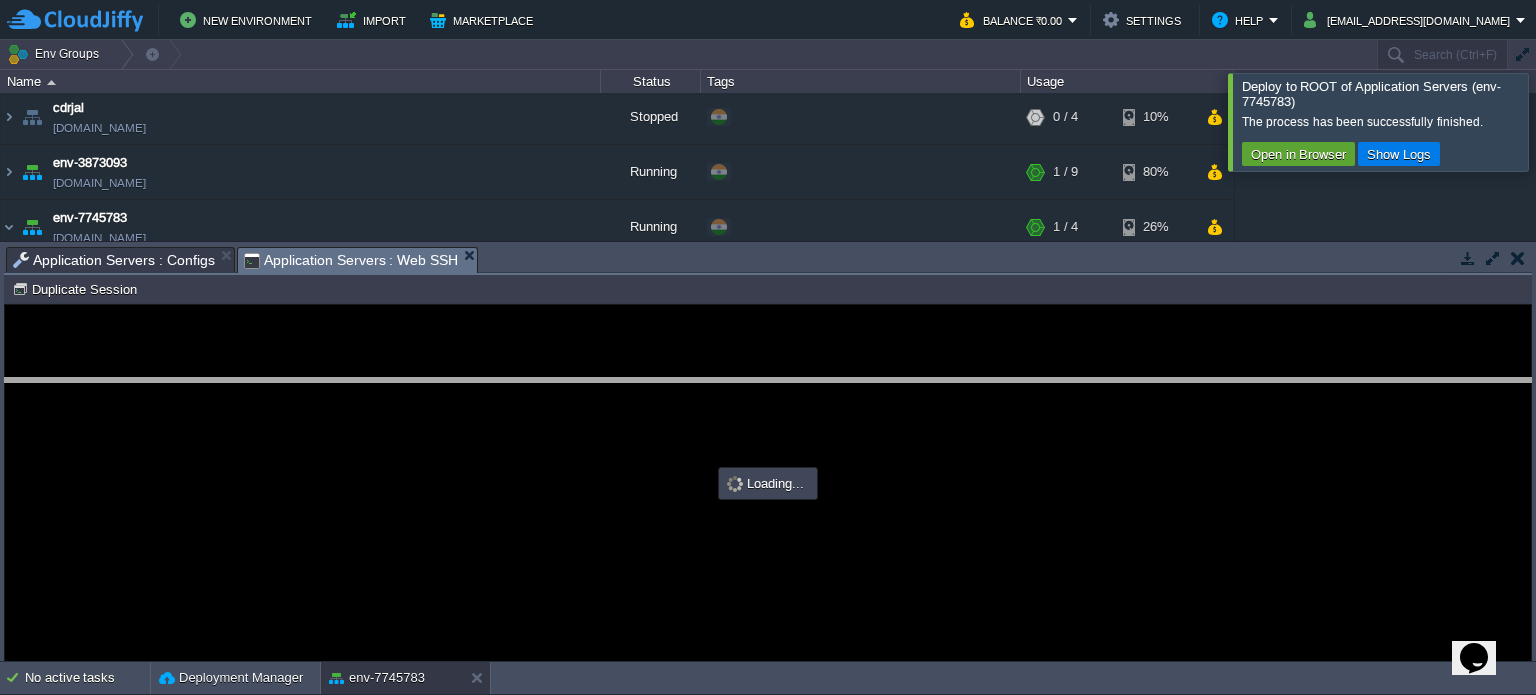 type on "#000000" 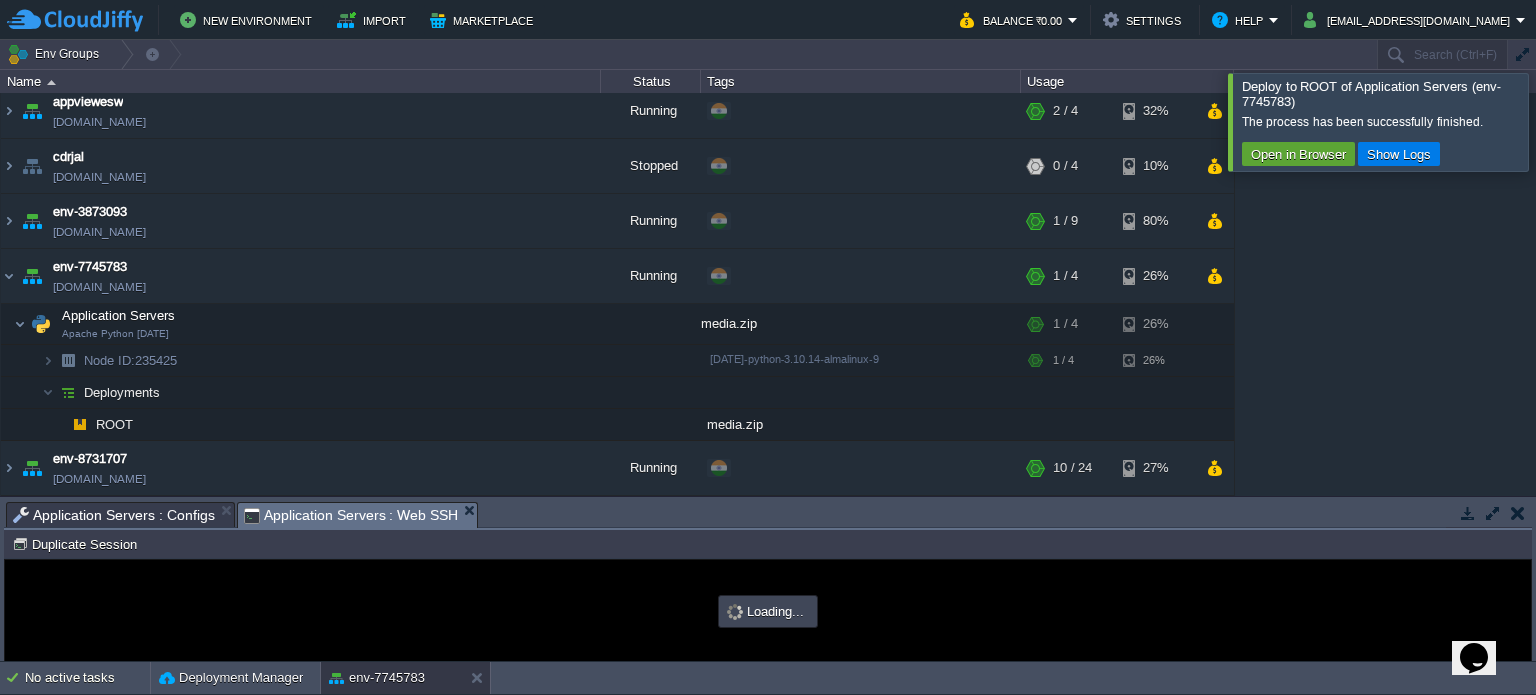 scroll, scrollTop: 7, scrollLeft: 0, axis: vertical 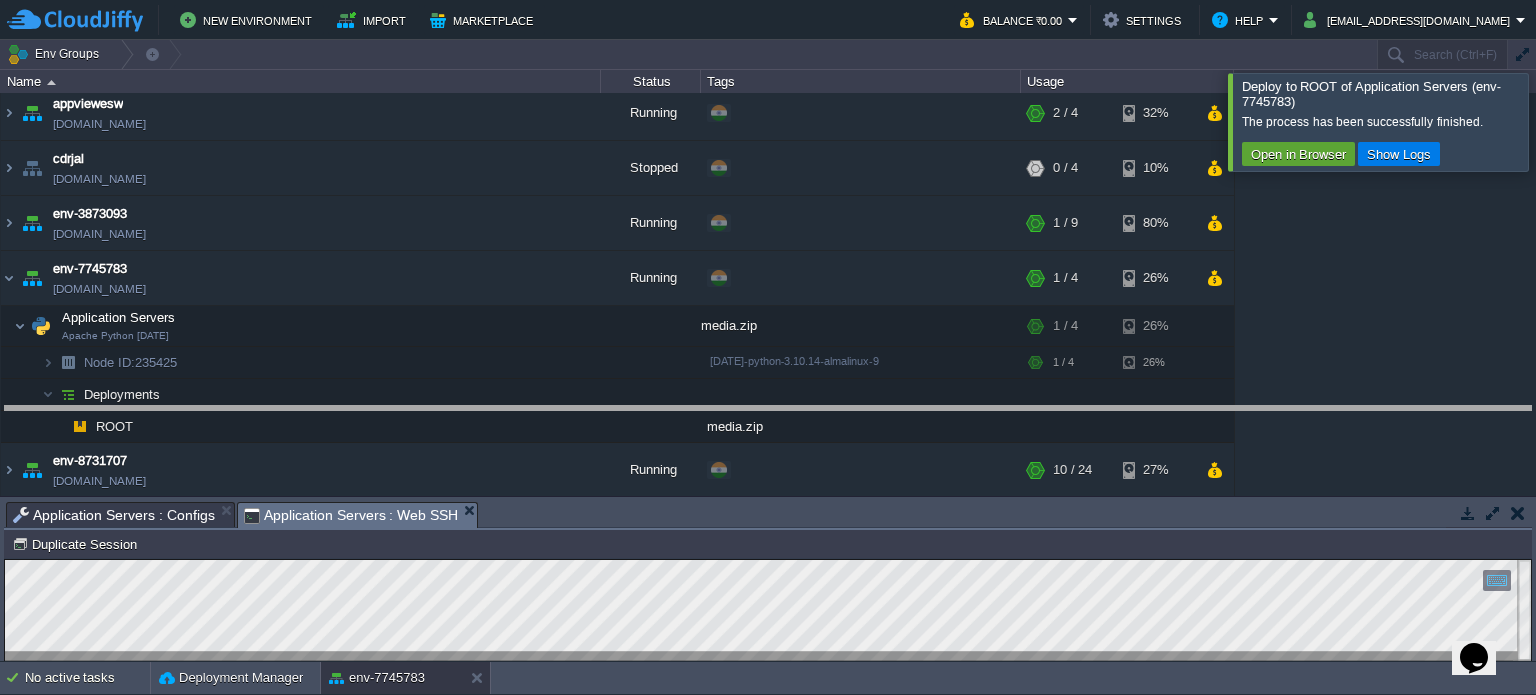 drag, startPoint x: 837, startPoint y: 523, endPoint x: 779, endPoint y: 427, distance: 112.1606 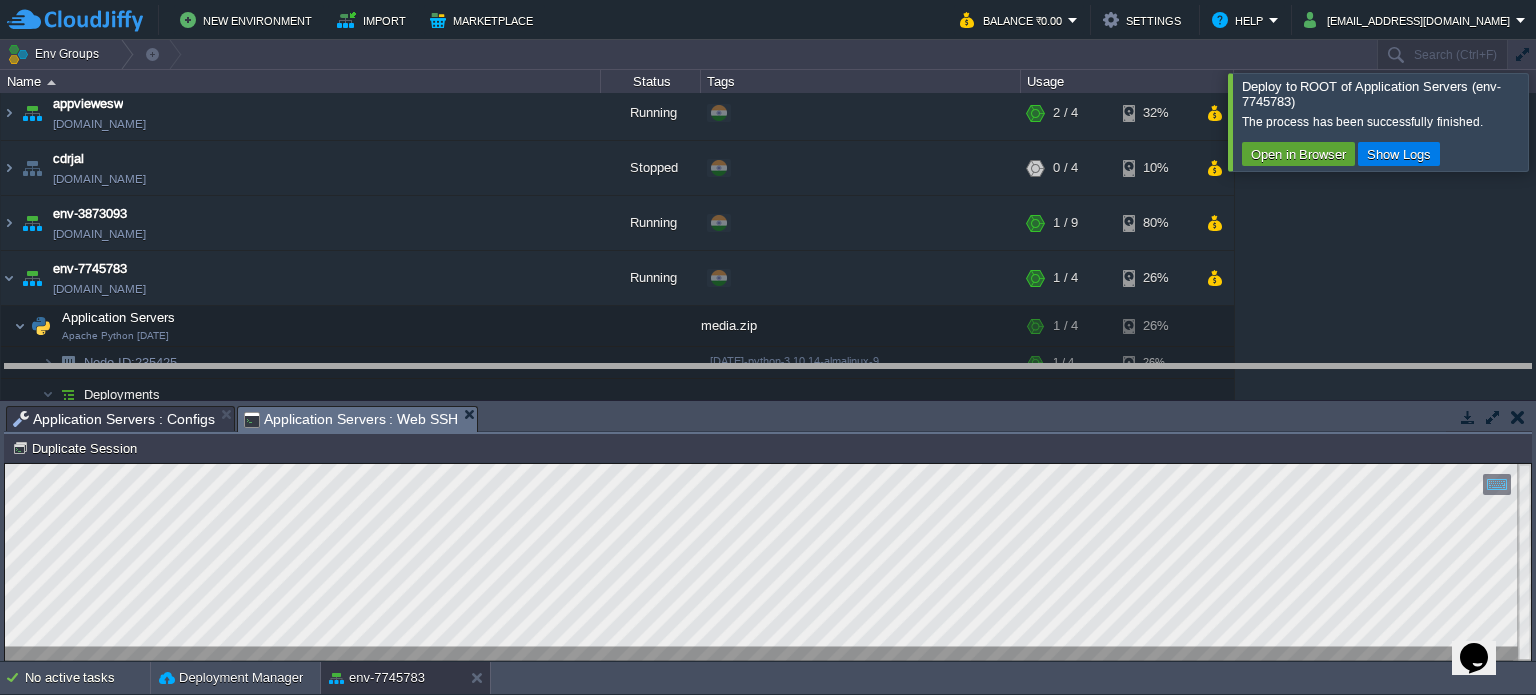 drag, startPoint x: 720, startPoint y: 427, endPoint x: 696, endPoint y: 395, distance: 40 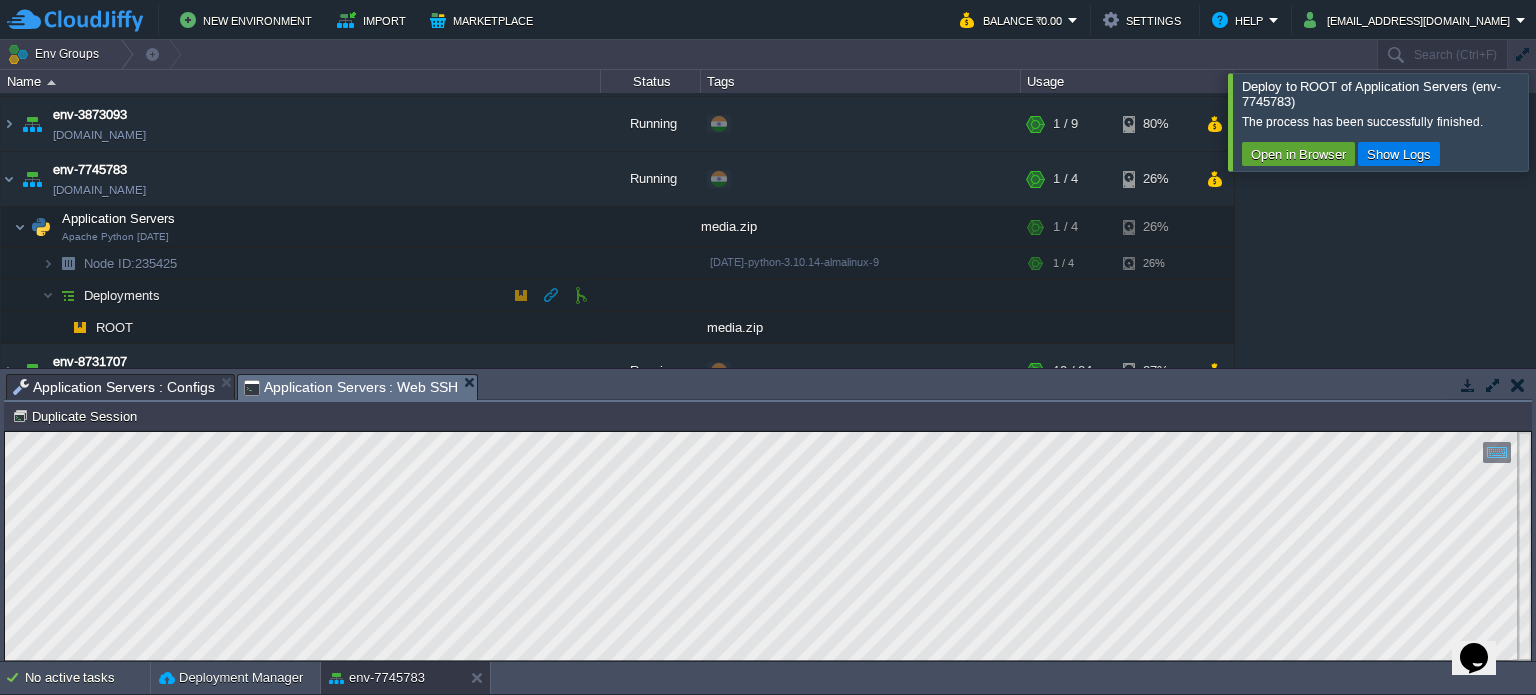 scroll, scrollTop: 135, scrollLeft: 0, axis: vertical 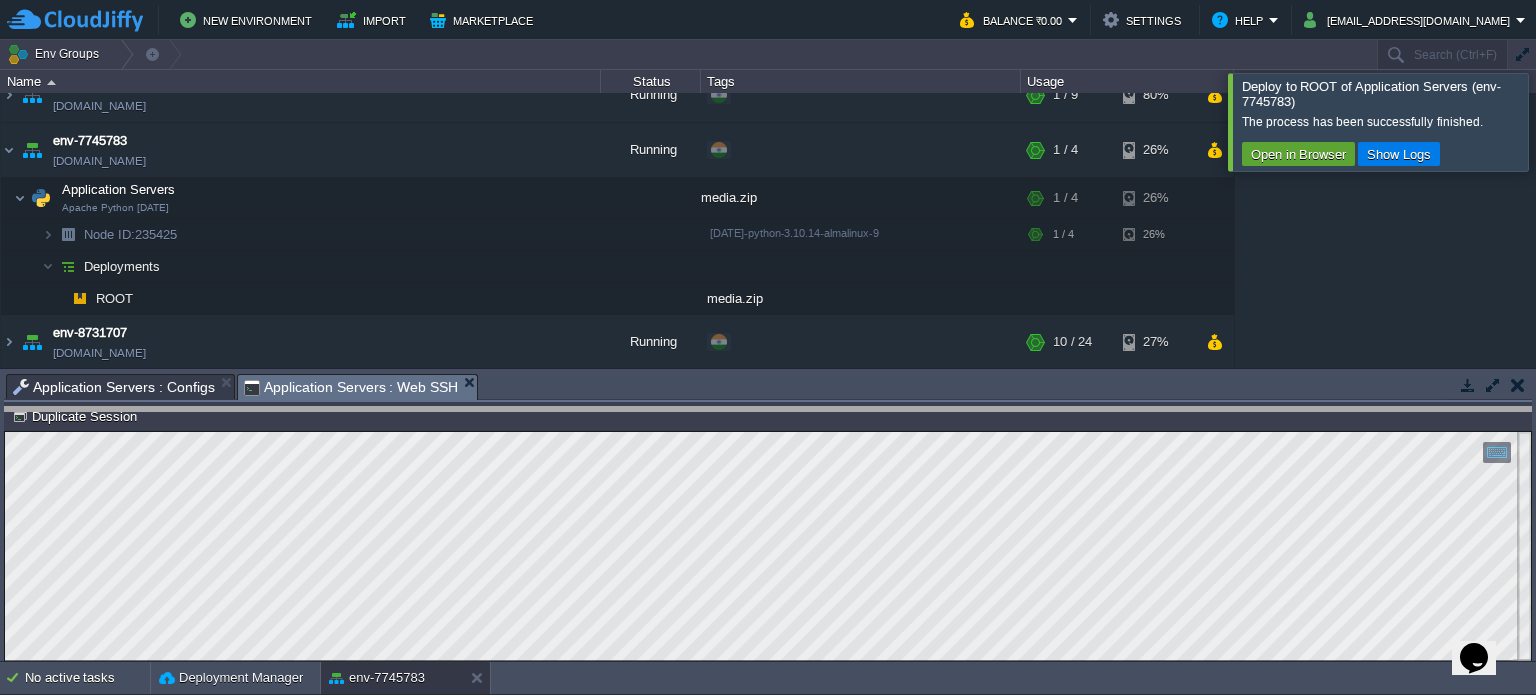 drag, startPoint x: 1104, startPoint y: 380, endPoint x: 1110, endPoint y: 413, distance: 33.54102 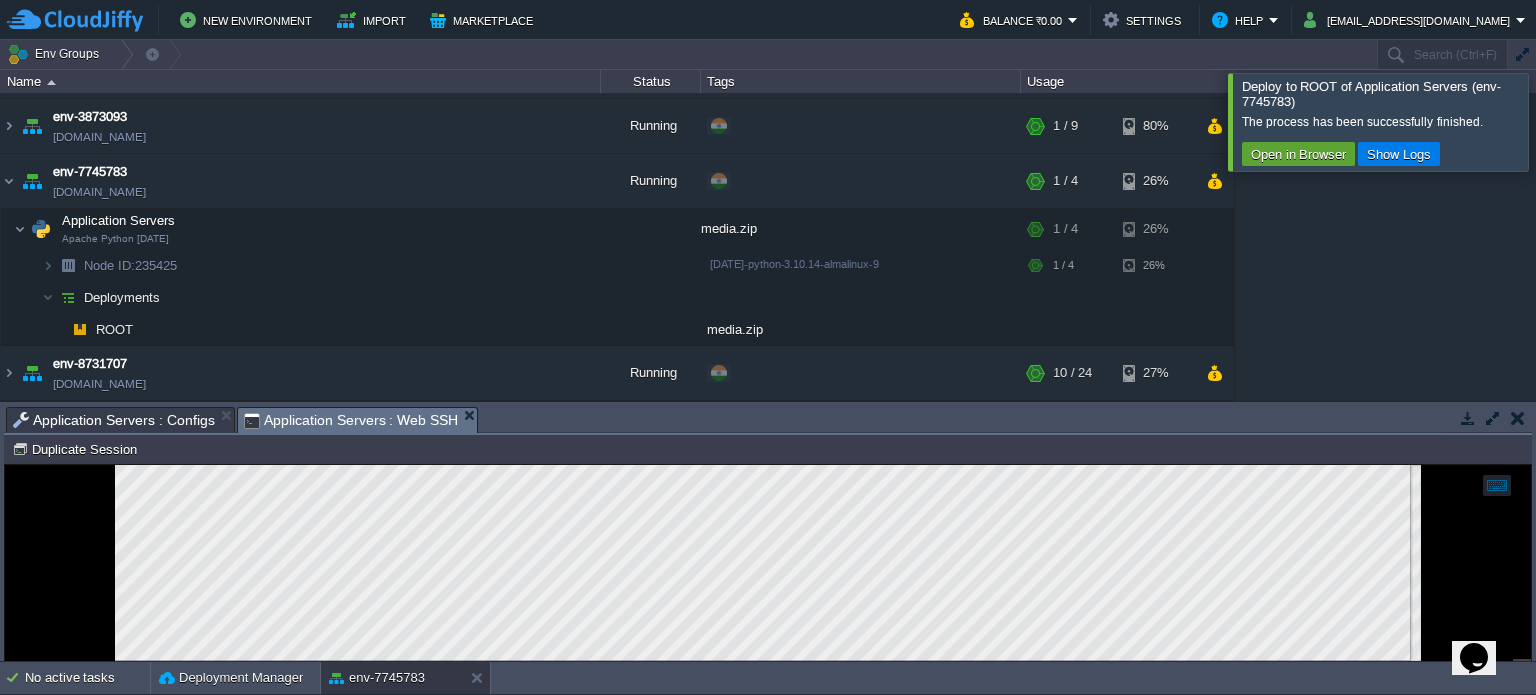 scroll, scrollTop: 102, scrollLeft: 0, axis: vertical 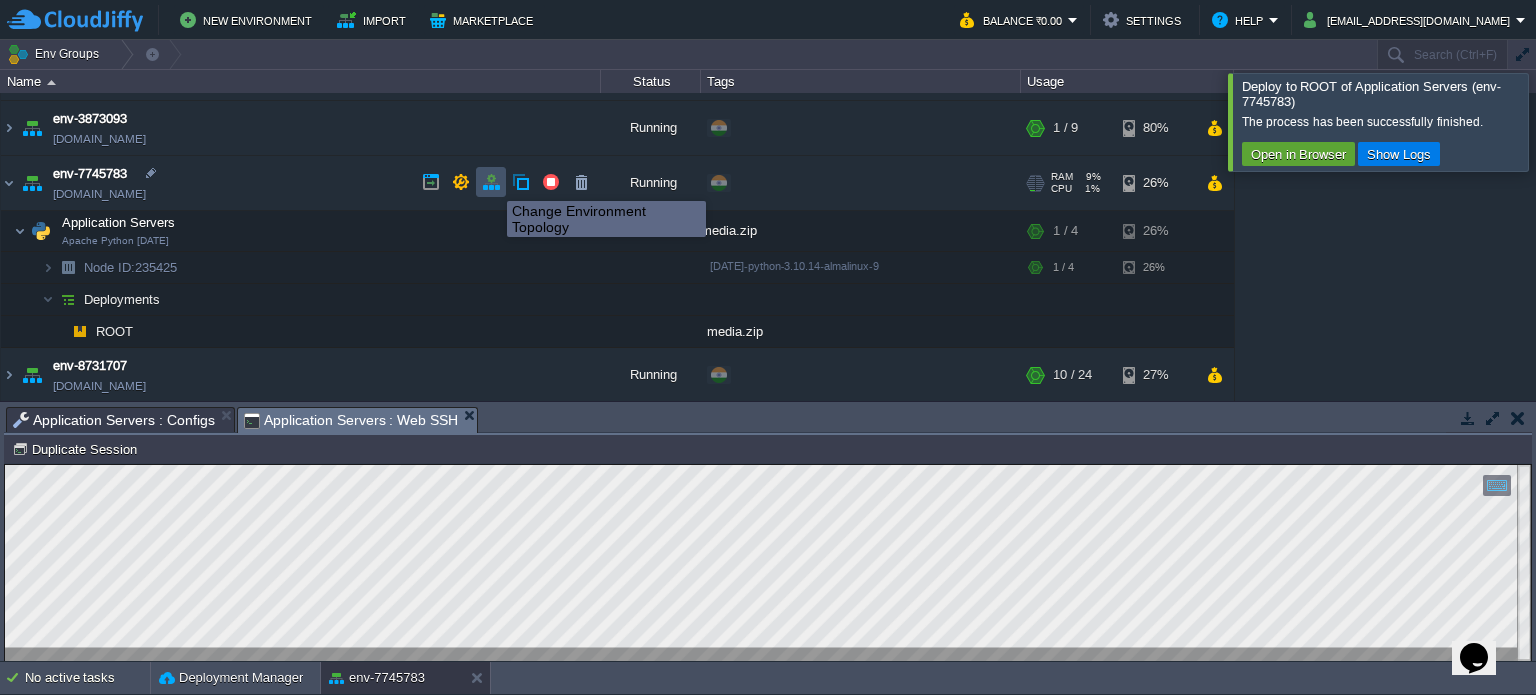 click at bounding box center [491, 182] 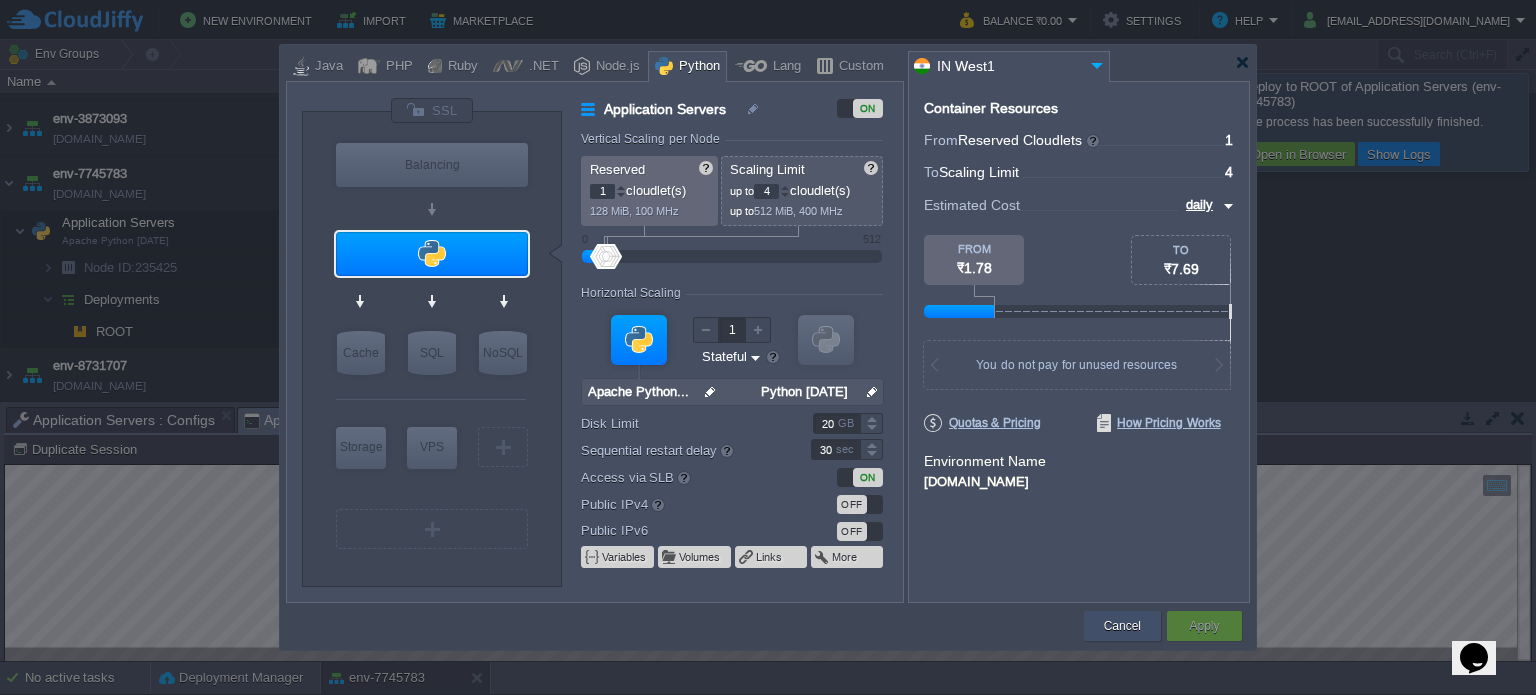 click on "Cancel" at bounding box center (1122, 626) 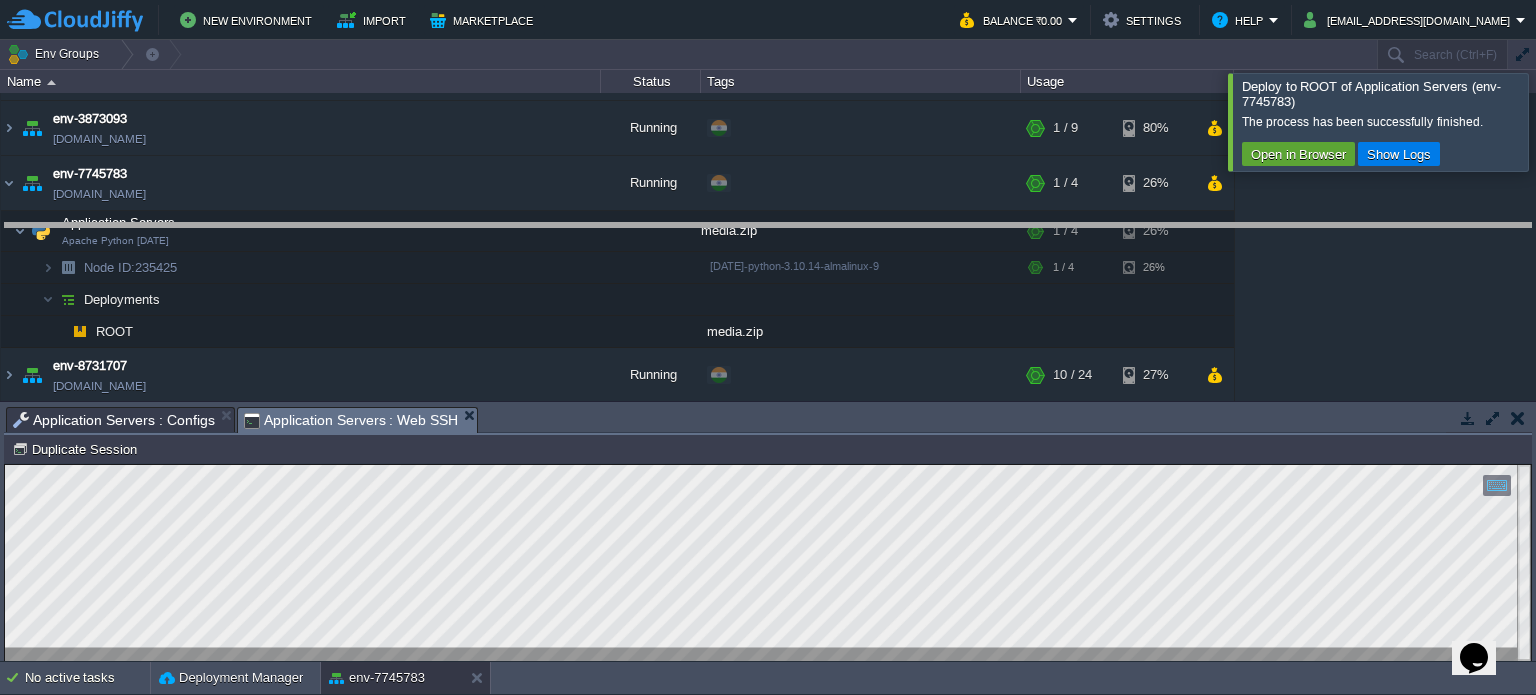 drag, startPoint x: 949, startPoint y: 423, endPoint x: 956, endPoint y: 239, distance: 184.1331 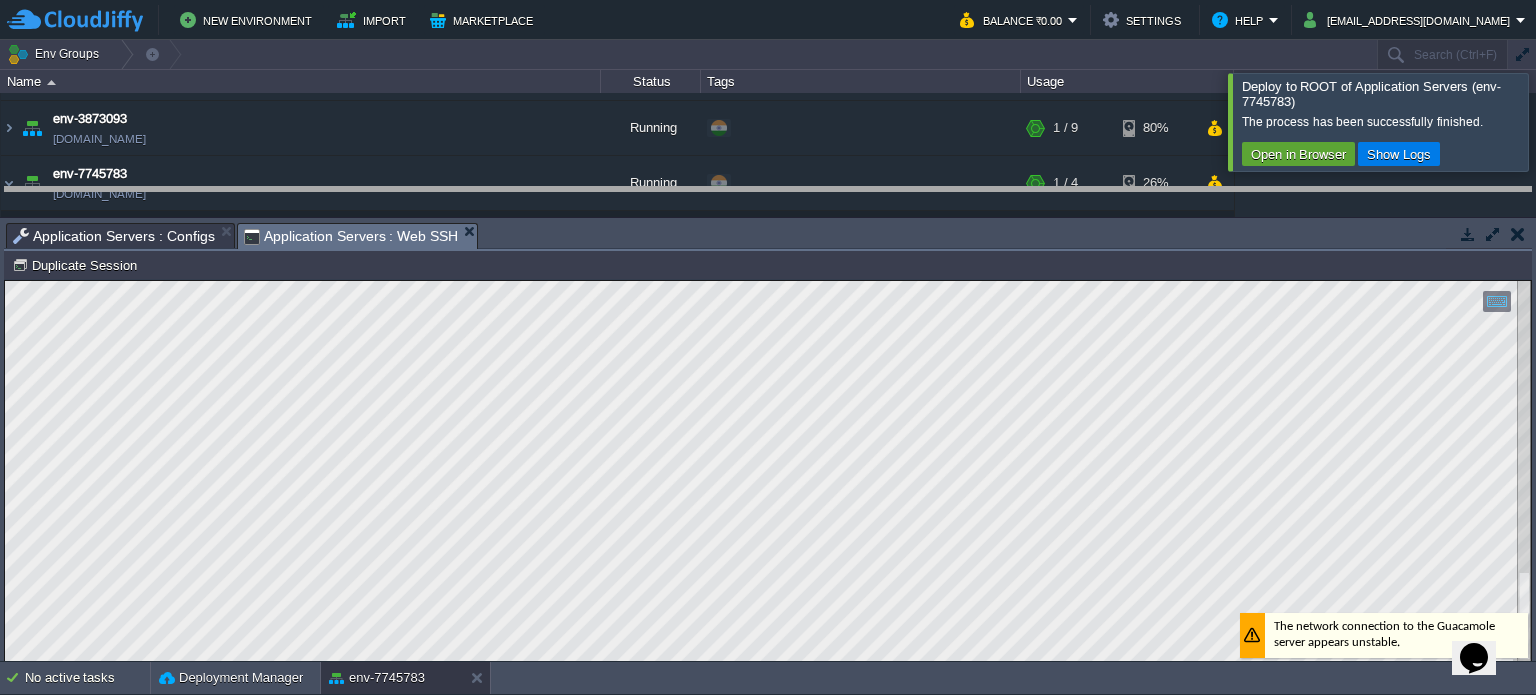 drag, startPoint x: 750, startPoint y: 247, endPoint x: 754, endPoint y: 211, distance: 36.221542 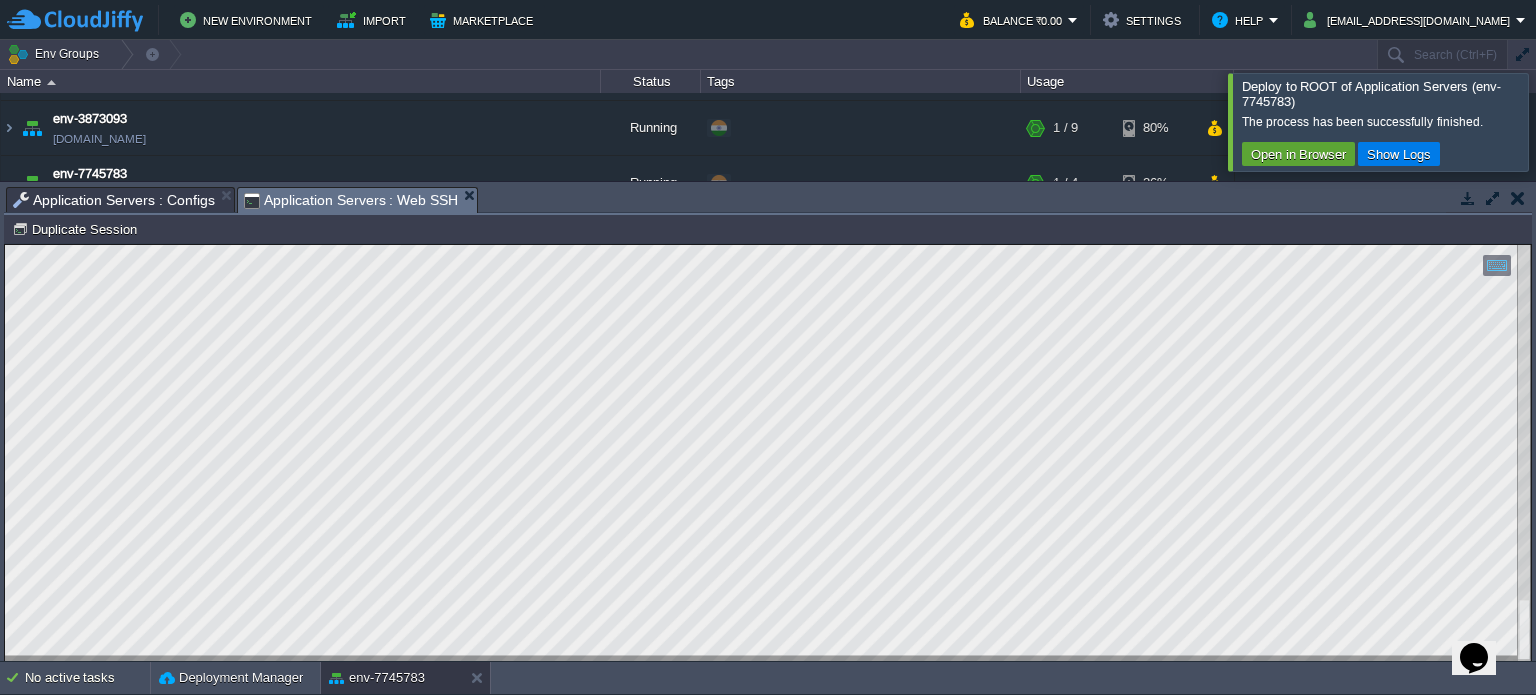 click on "Application Servers : Configs" at bounding box center (114, 200) 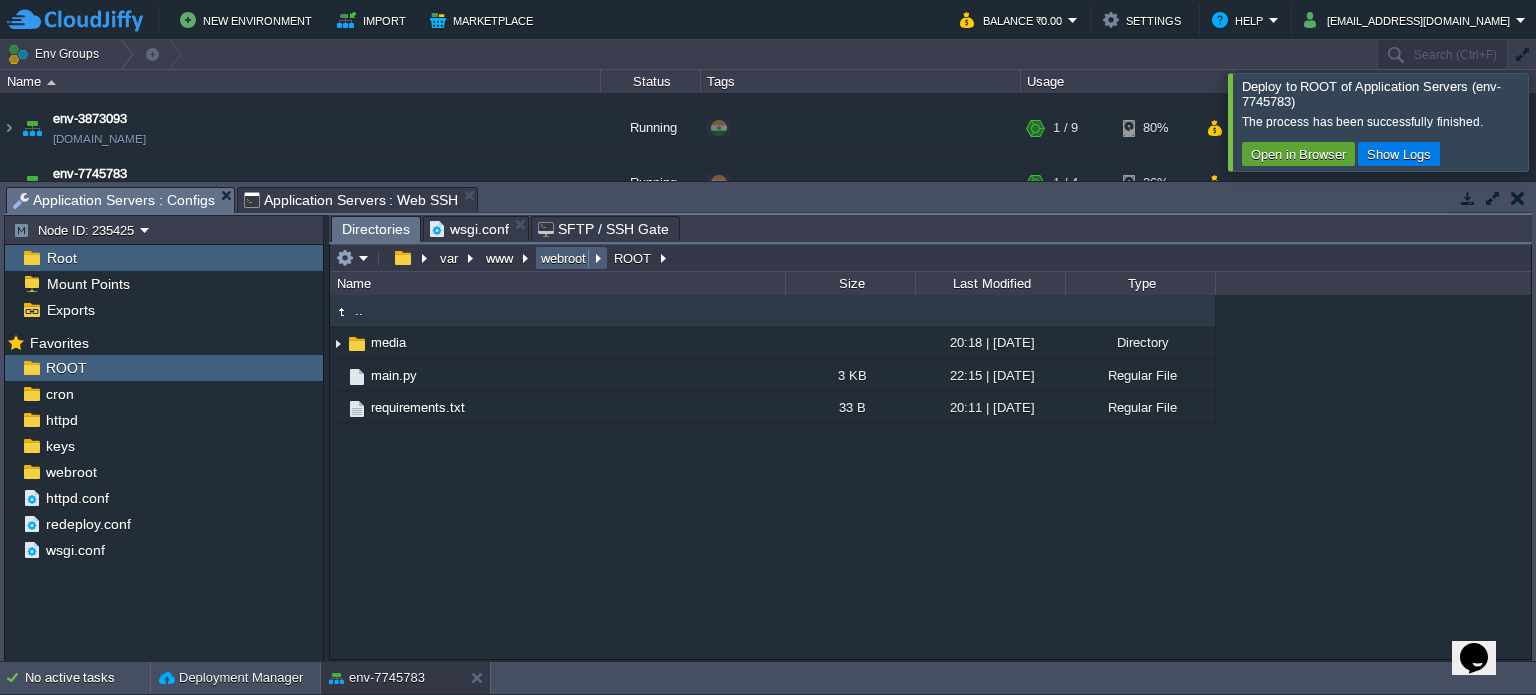 click on "webroot" at bounding box center [564, 258] 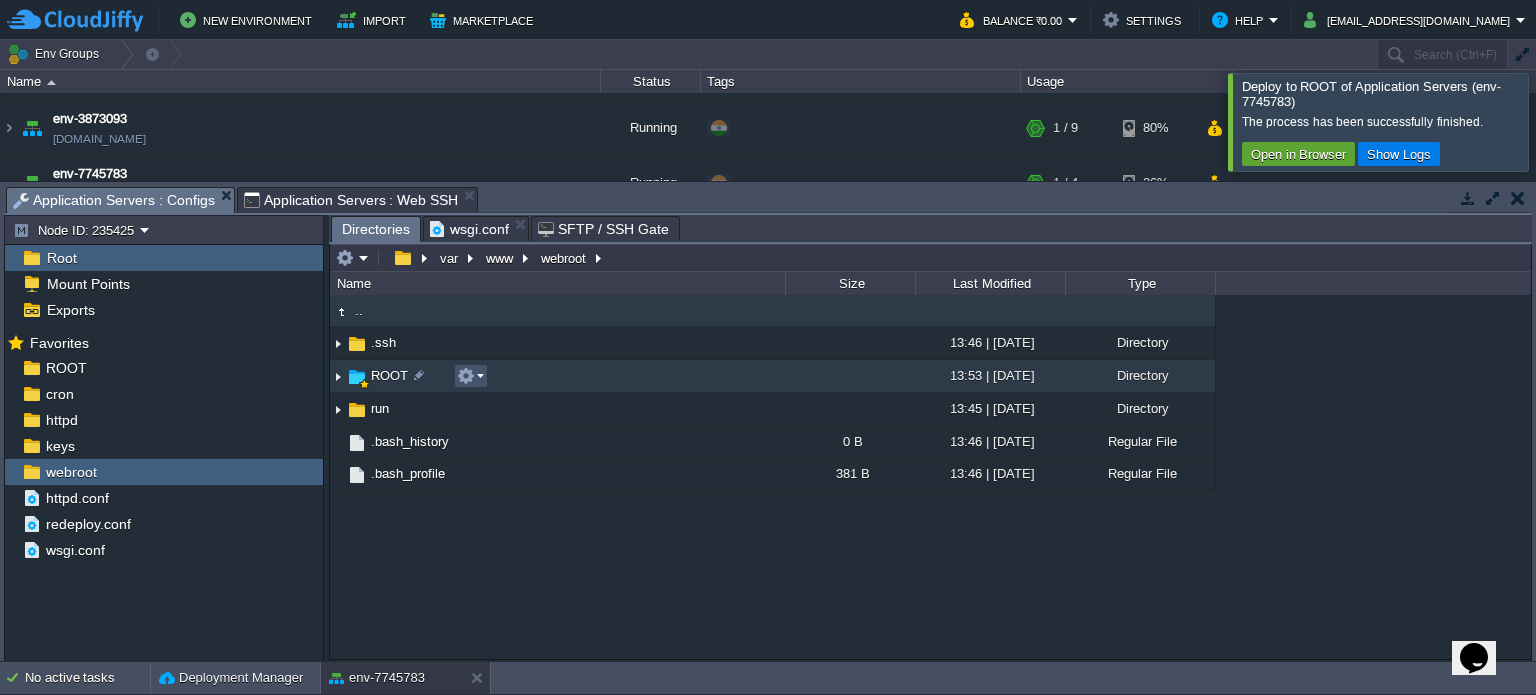 click at bounding box center (466, 376) 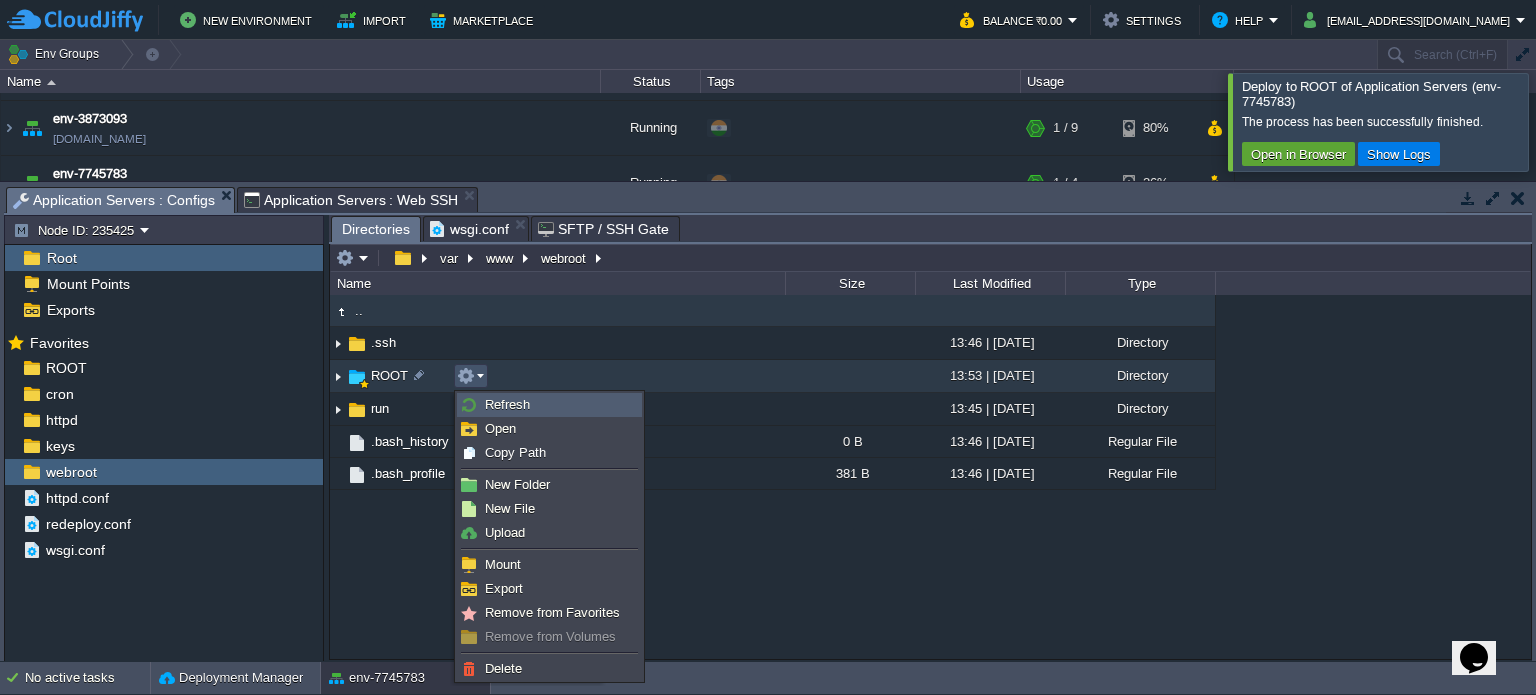 click on "Refresh" at bounding box center (507, 404) 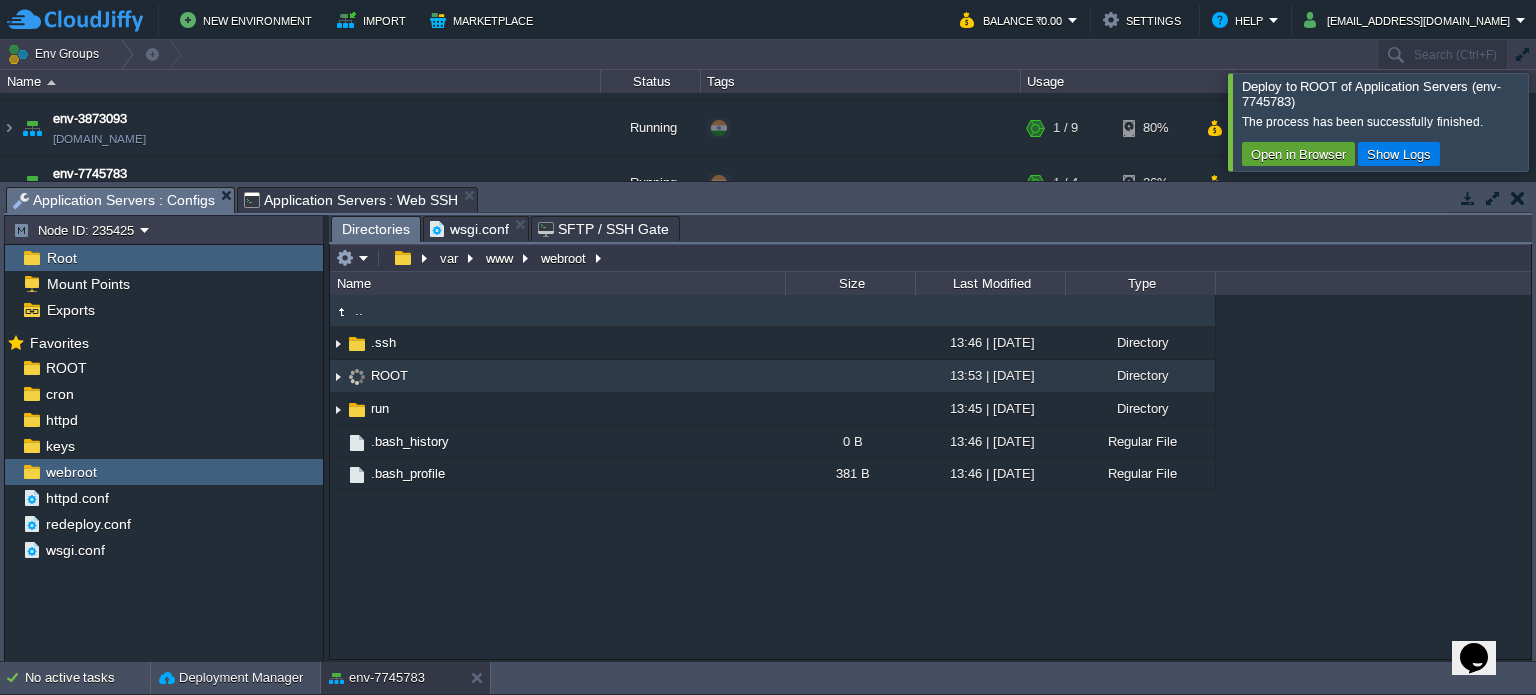 click at bounding box center (338, 376) 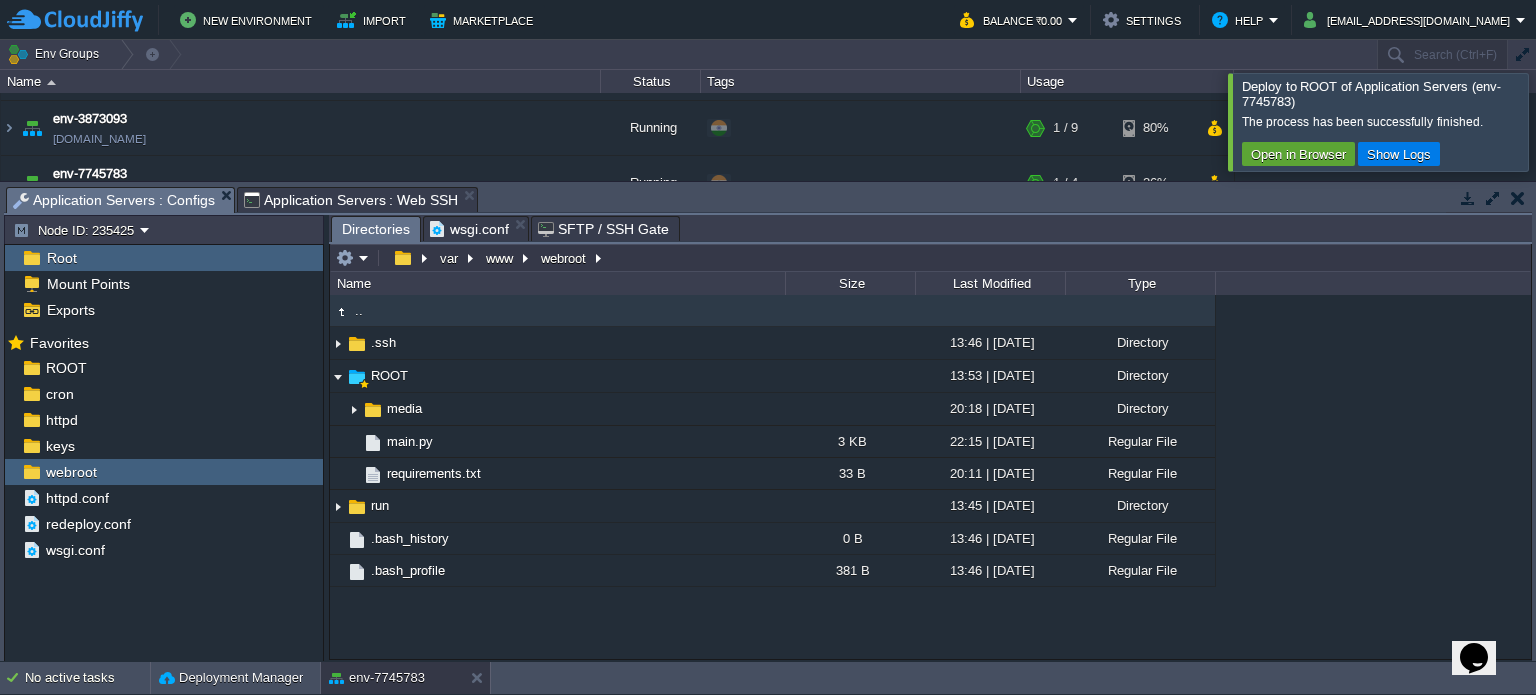click on "Application Servers : Web SSH" at bounding box center [351, 200] 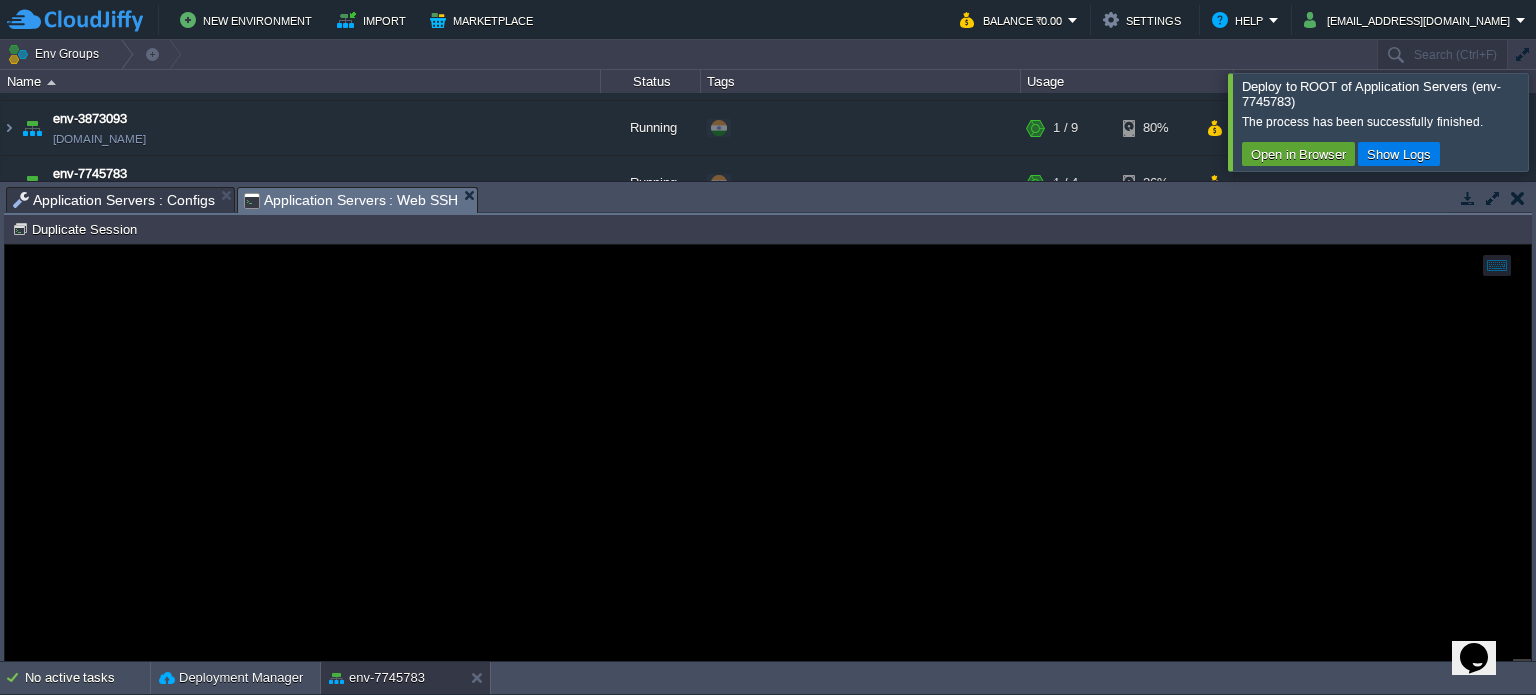 click on "Application Servers : Configs" at bounding box center (114, 200) 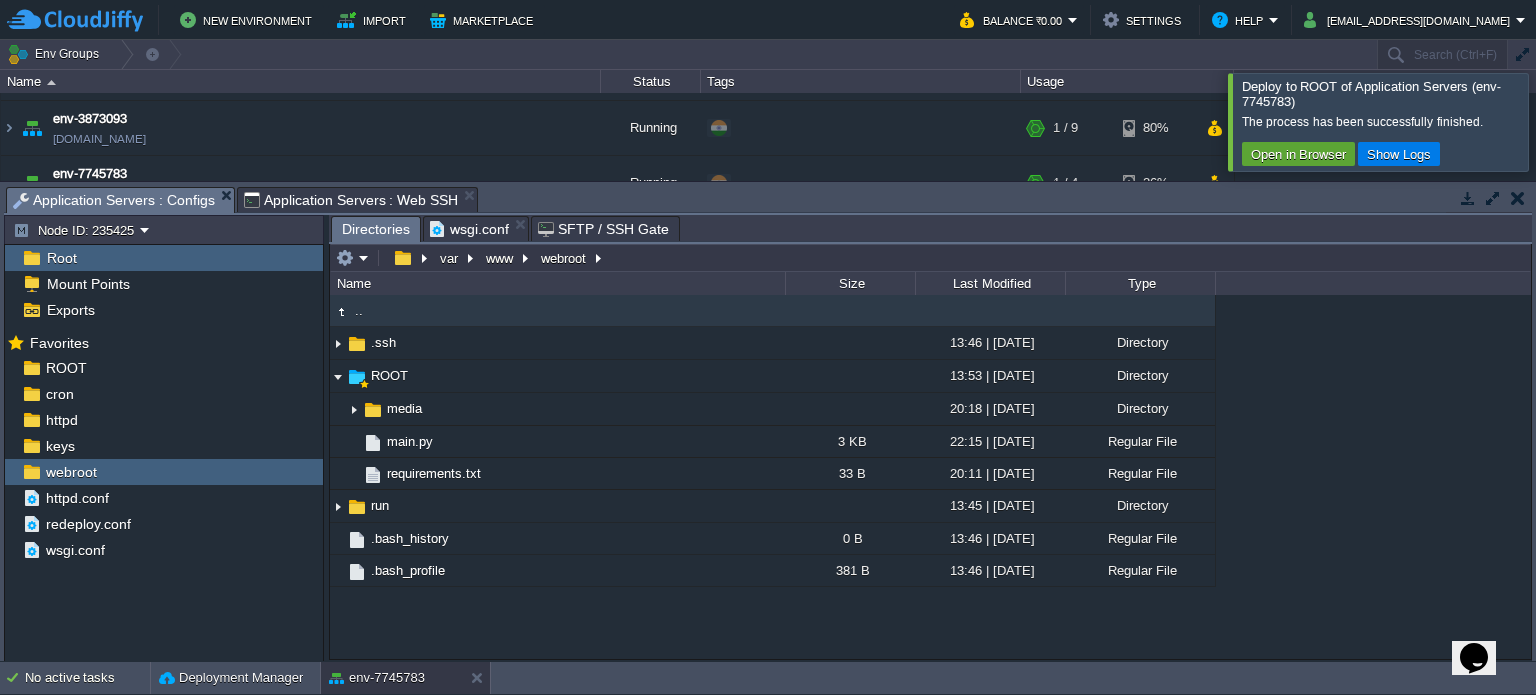 click on "Application Servers : Web SSH" at bounding box center (351, 200) 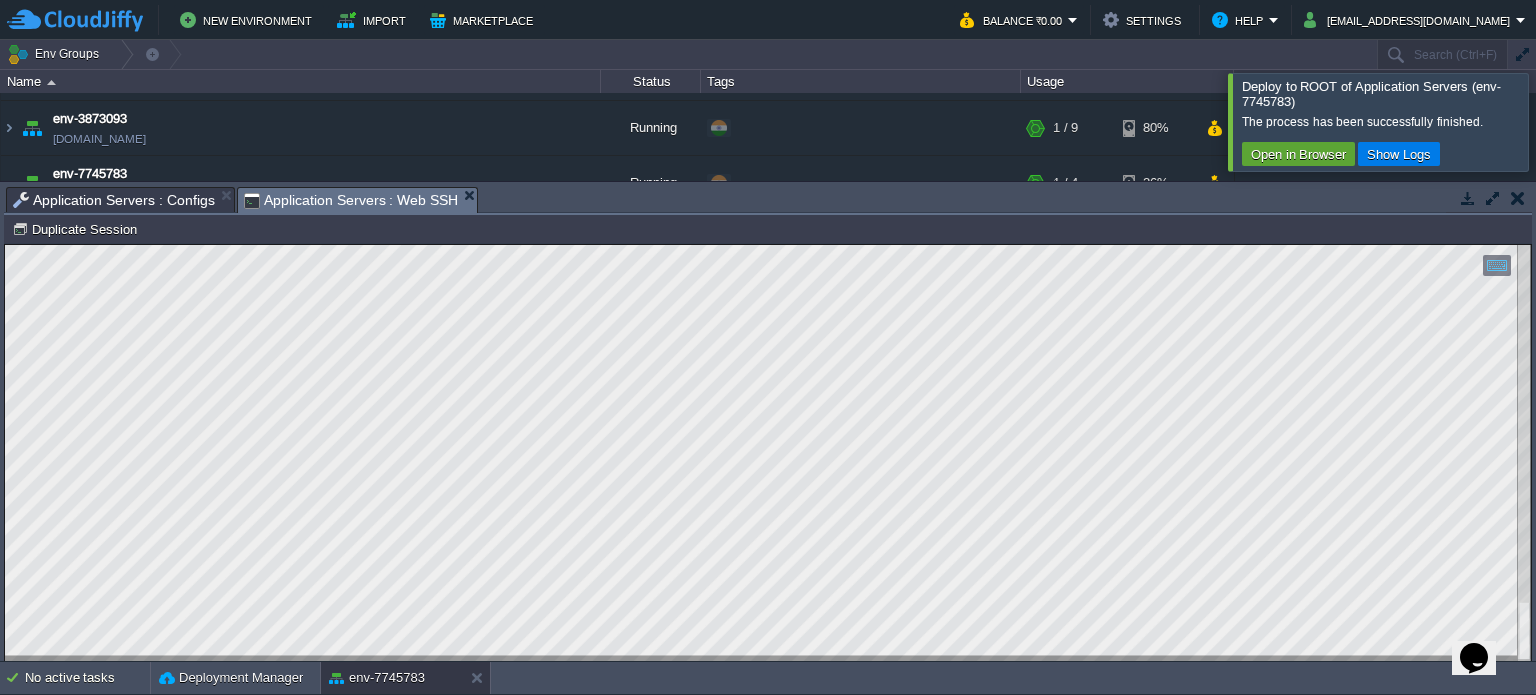 click at bounding box center [1560, 121] 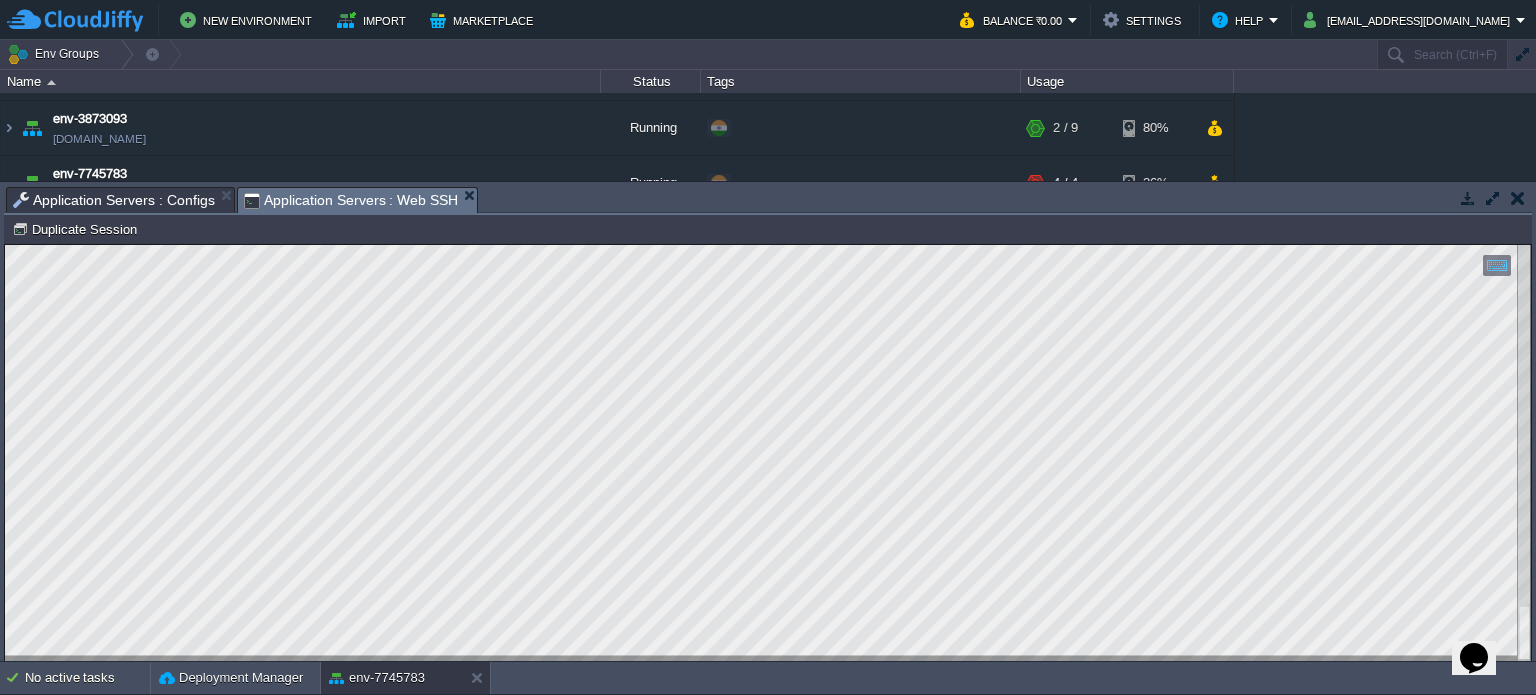 click on "Application Servers : Configs" at bounding box center [114, 200] 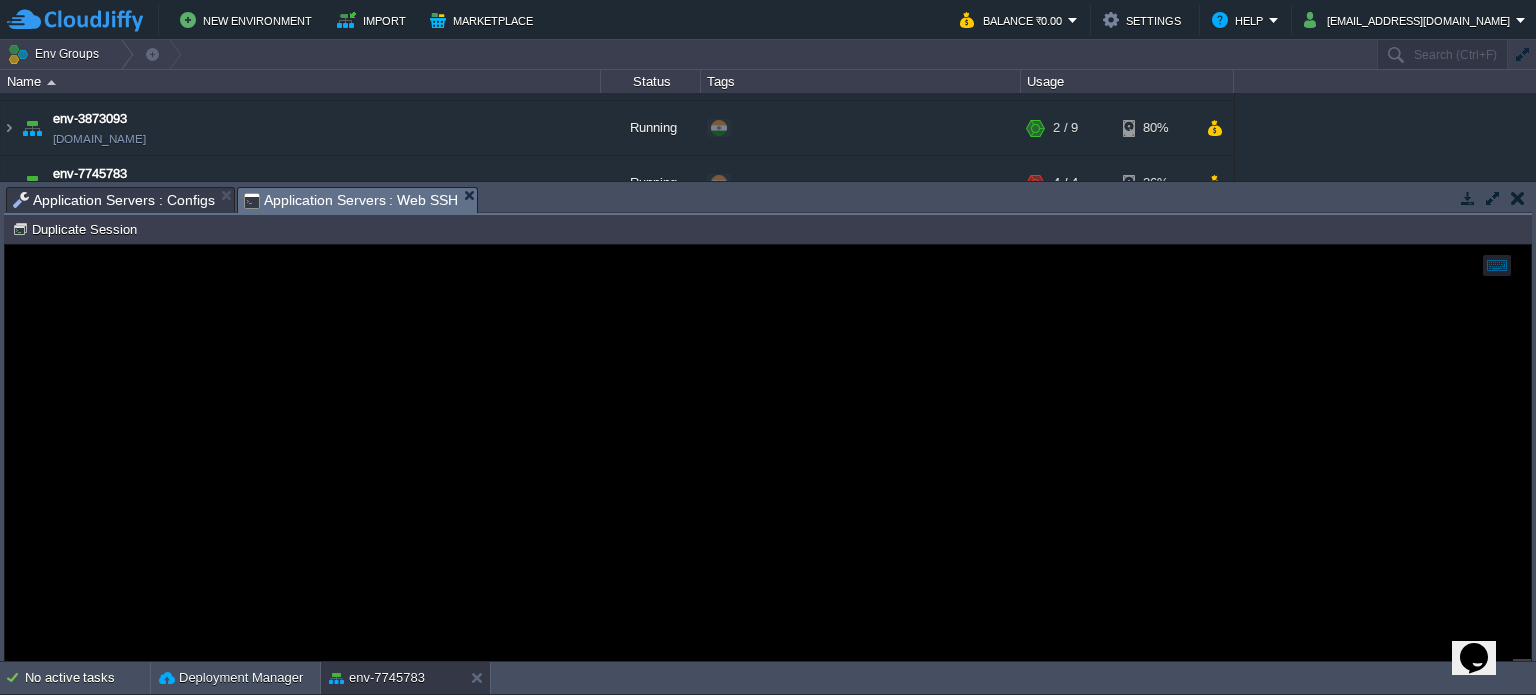 click on "Application Servers : Web SSH" at bounding box center (351, 200) 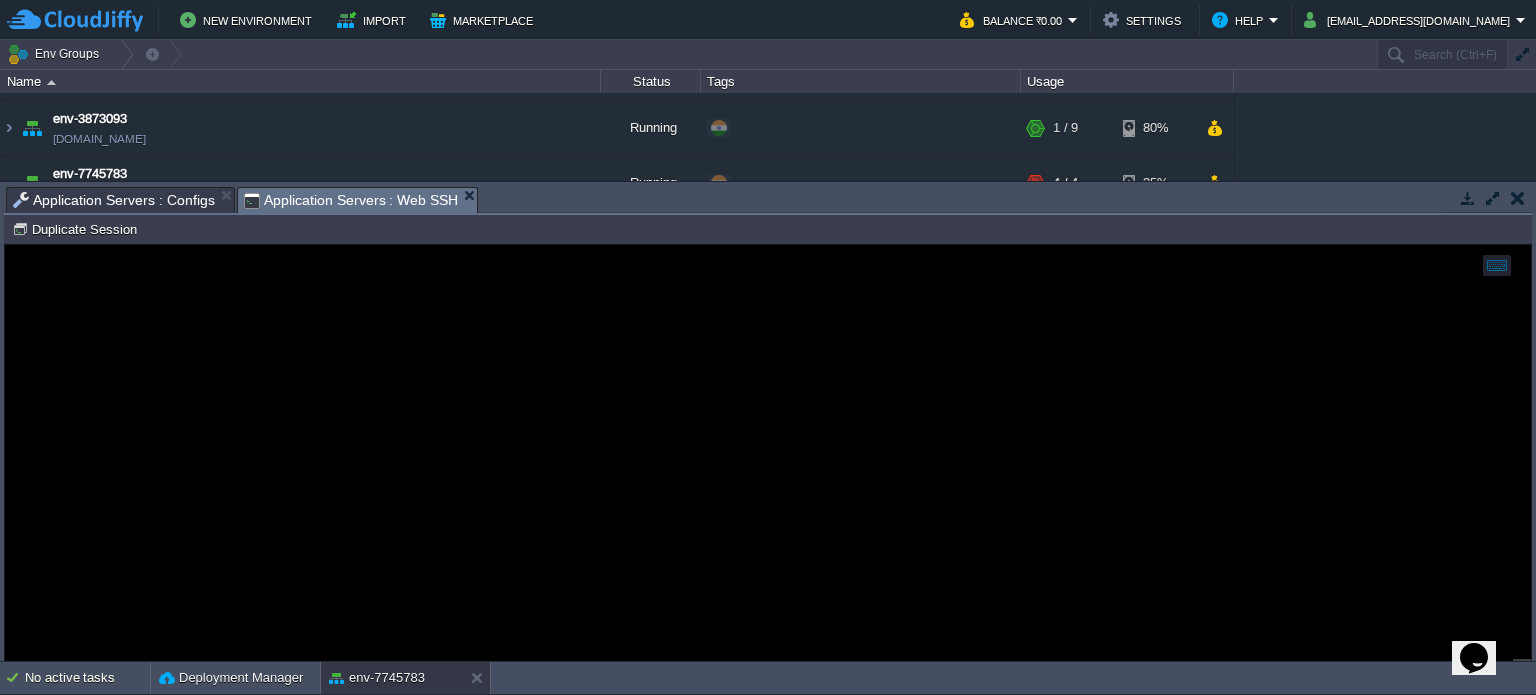 click on "Application Servers : Configs" at bounding box center [114, 200] 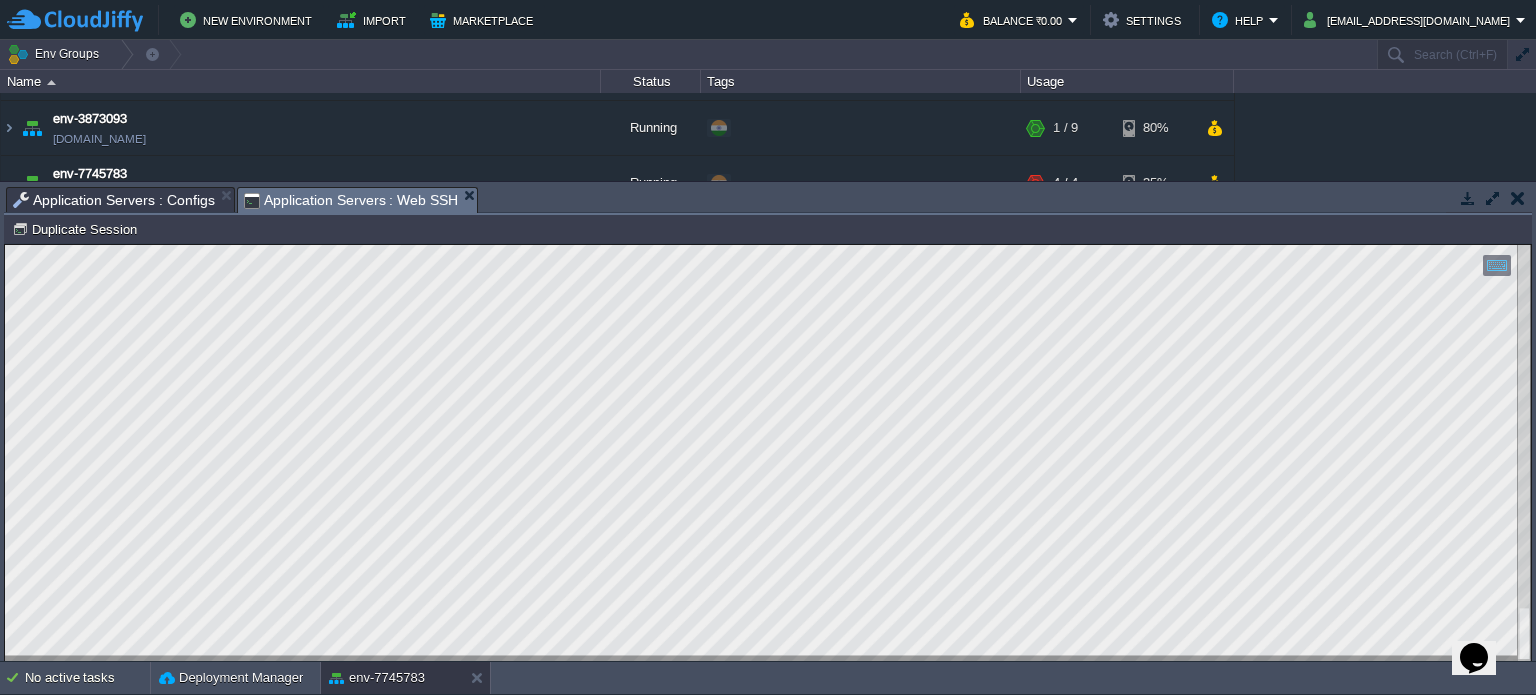 click on "Application Servers : Web SSH" at bounding box center [351, 200] 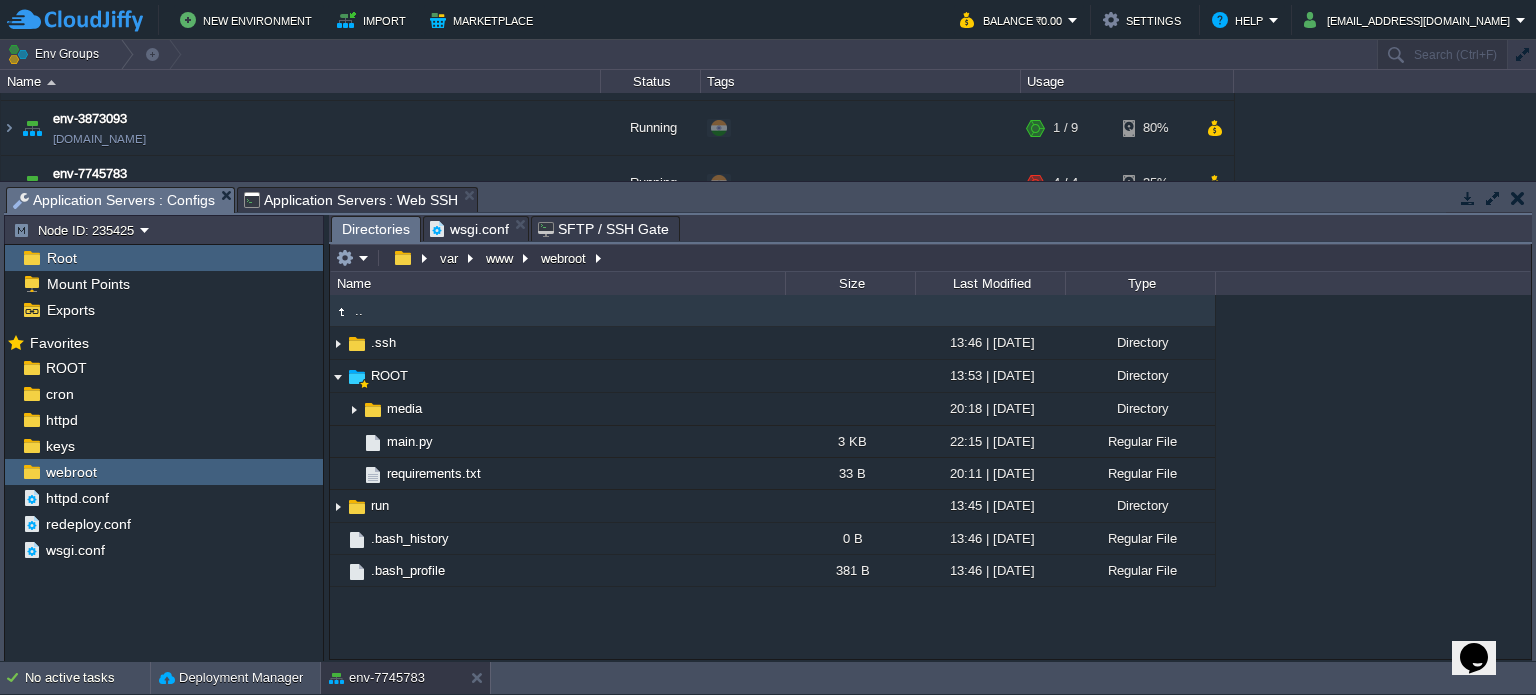 click on "Application Servers : Configs" at bounding box center [114, 200] 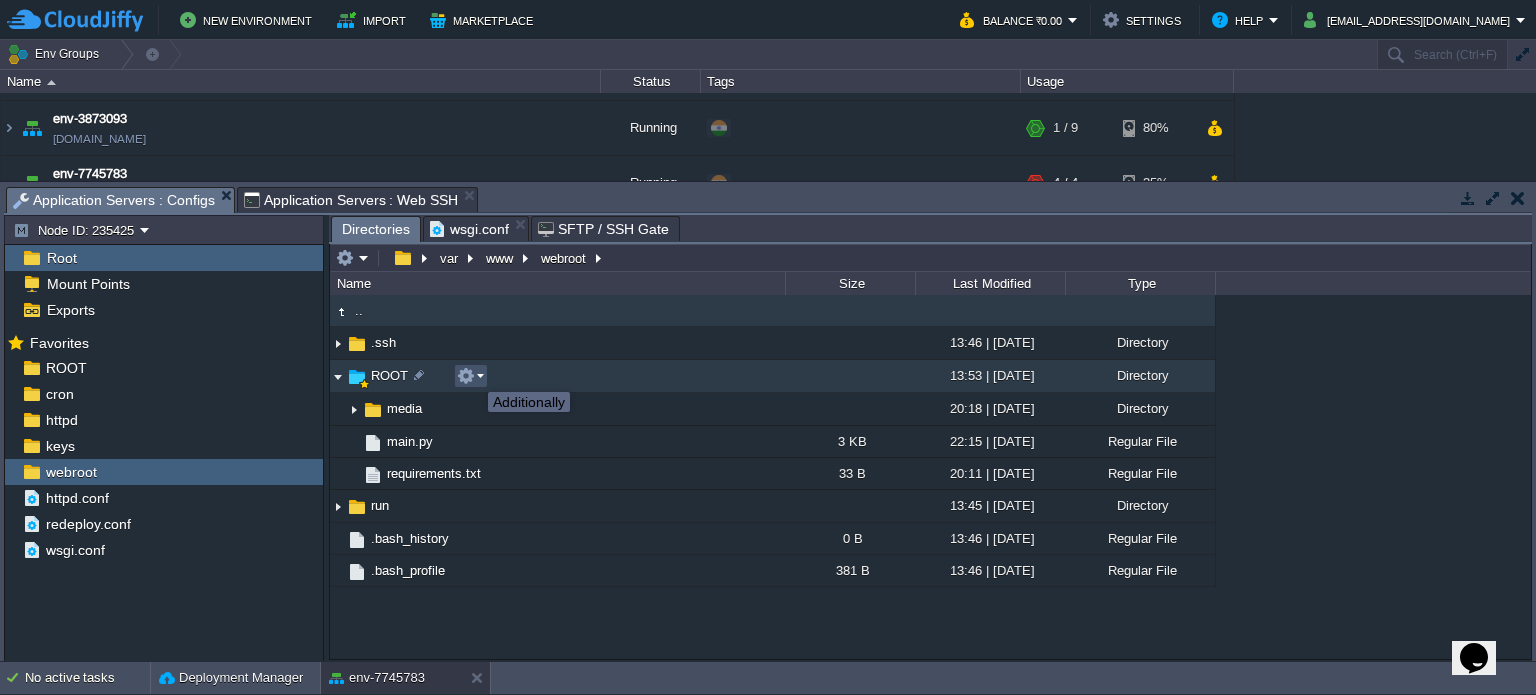 click at bounding box center (466, 376) 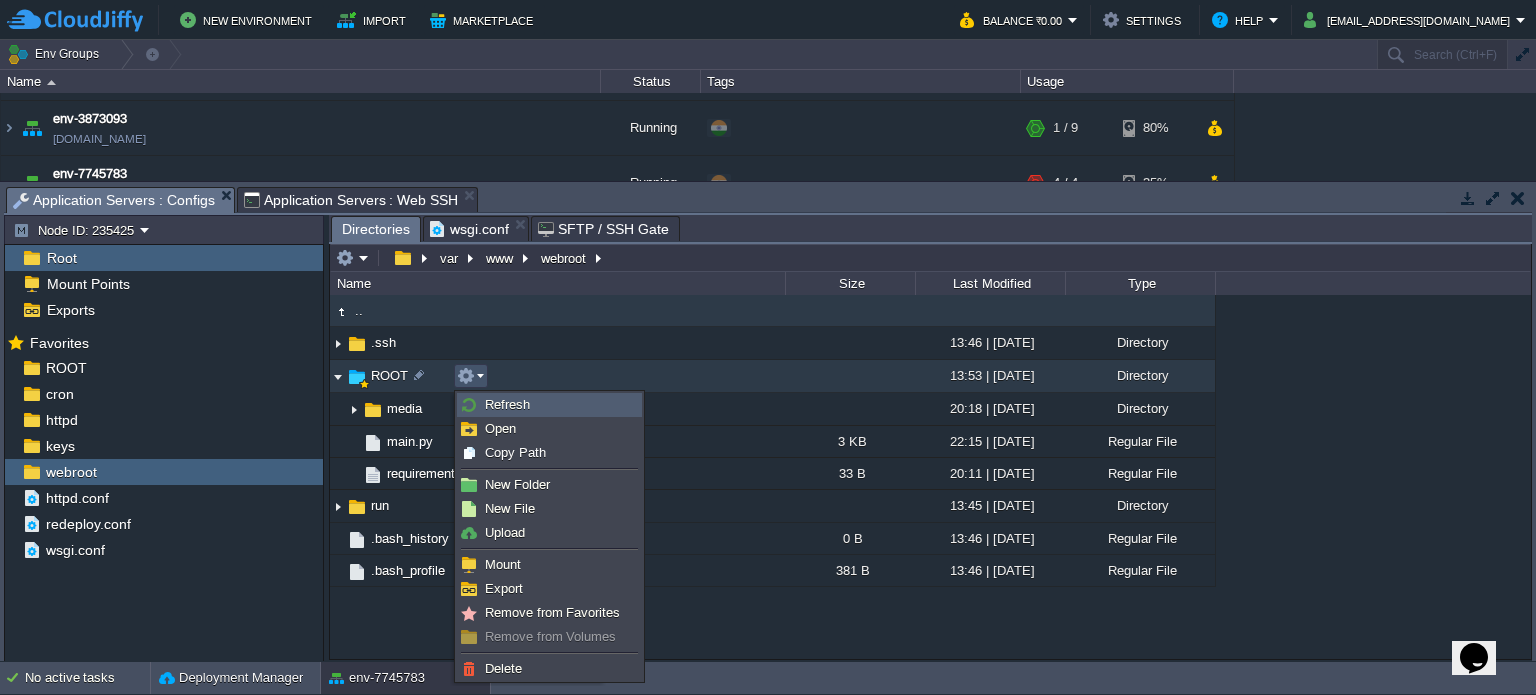 click on "Refresh" at bounding box center (507, 404) 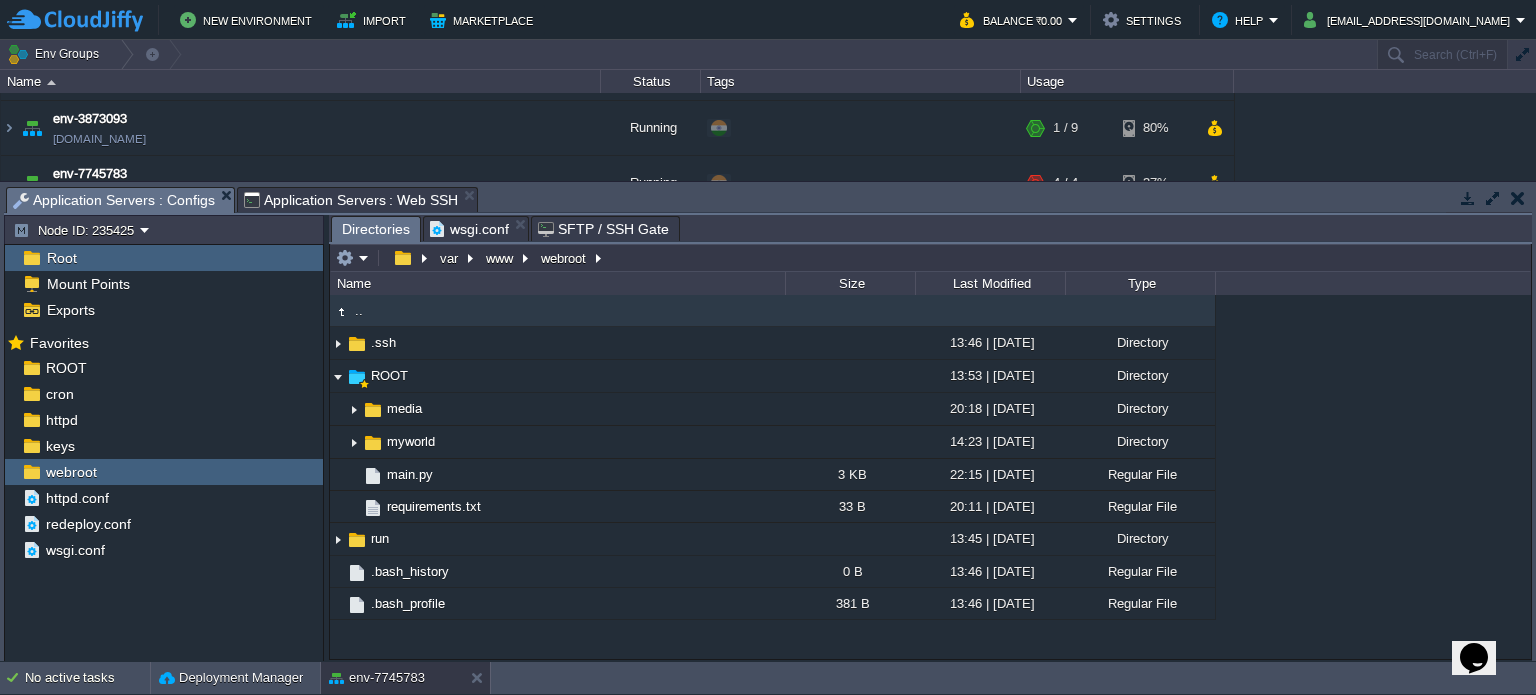 click on "Application Servers : Web SSH" at bounding box center (351, 200) 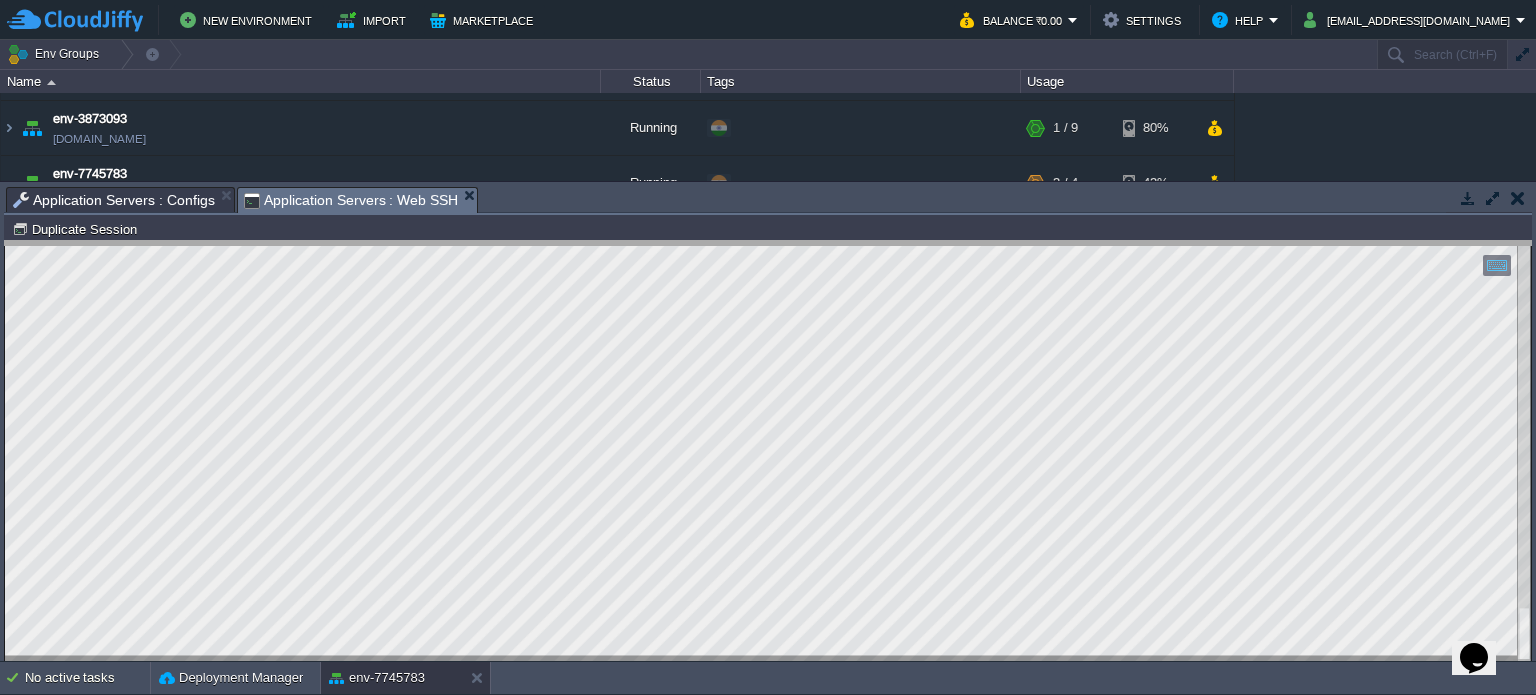 drag, startPoint x: 716, startPoint y: 200, endPoint x: 737, endPoint y: 444, distance: 244.90202 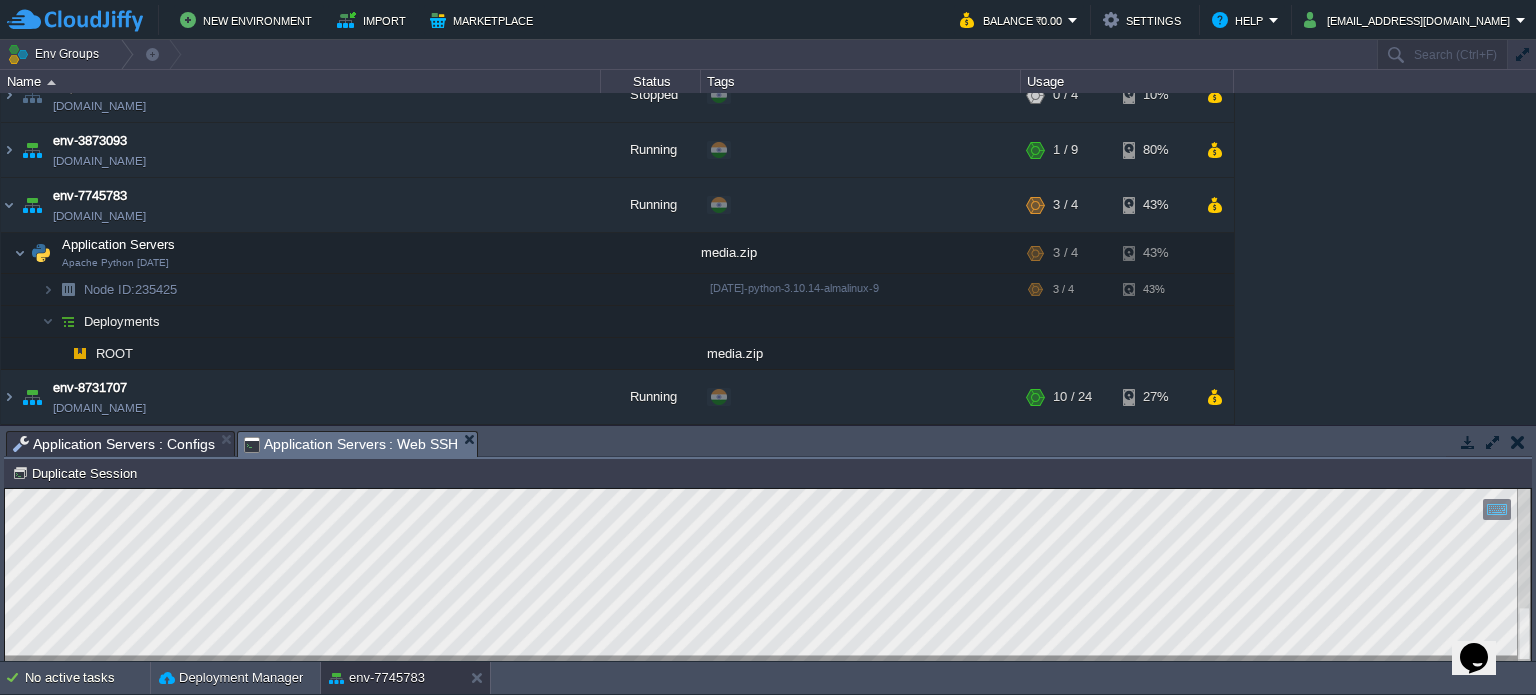 scroll, scrollTop: 78, scrollLeft: 0, axis: vertical 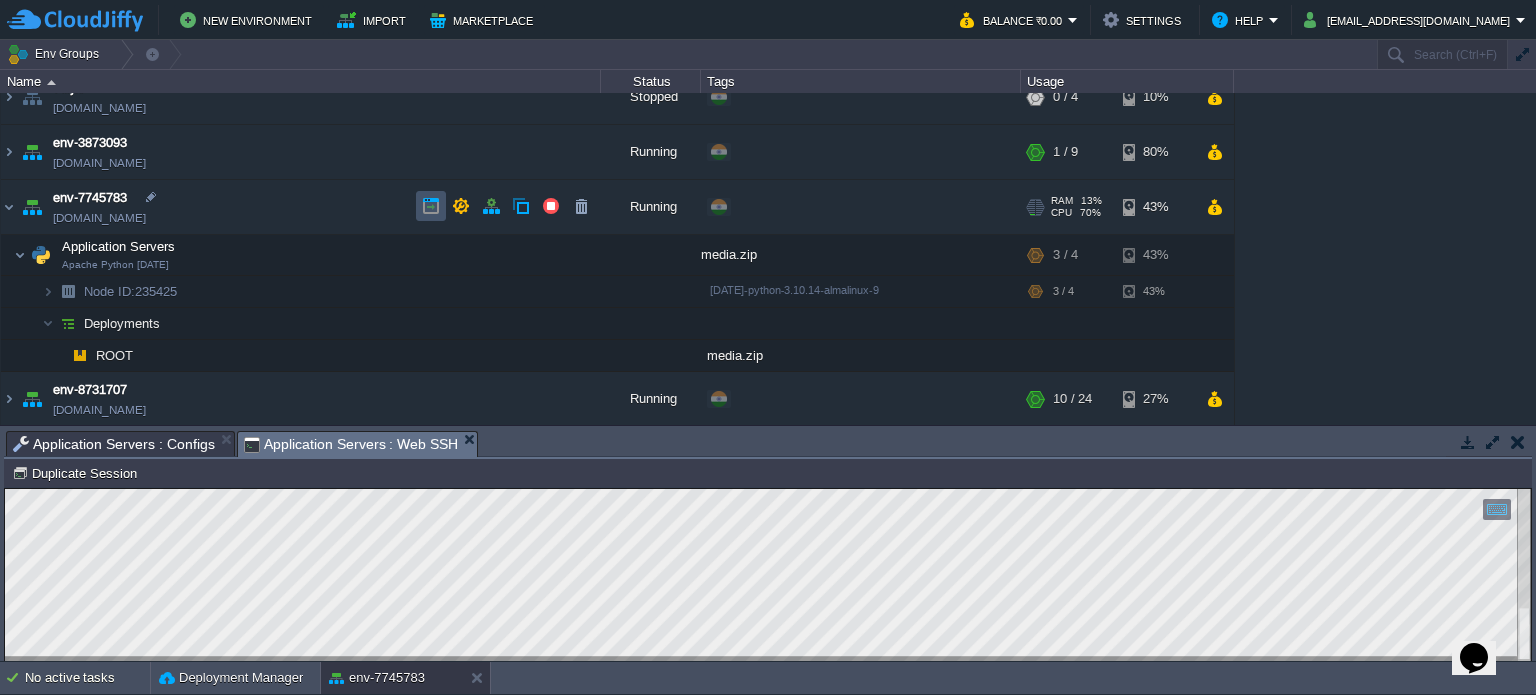 click at bounding box center [431, 206] 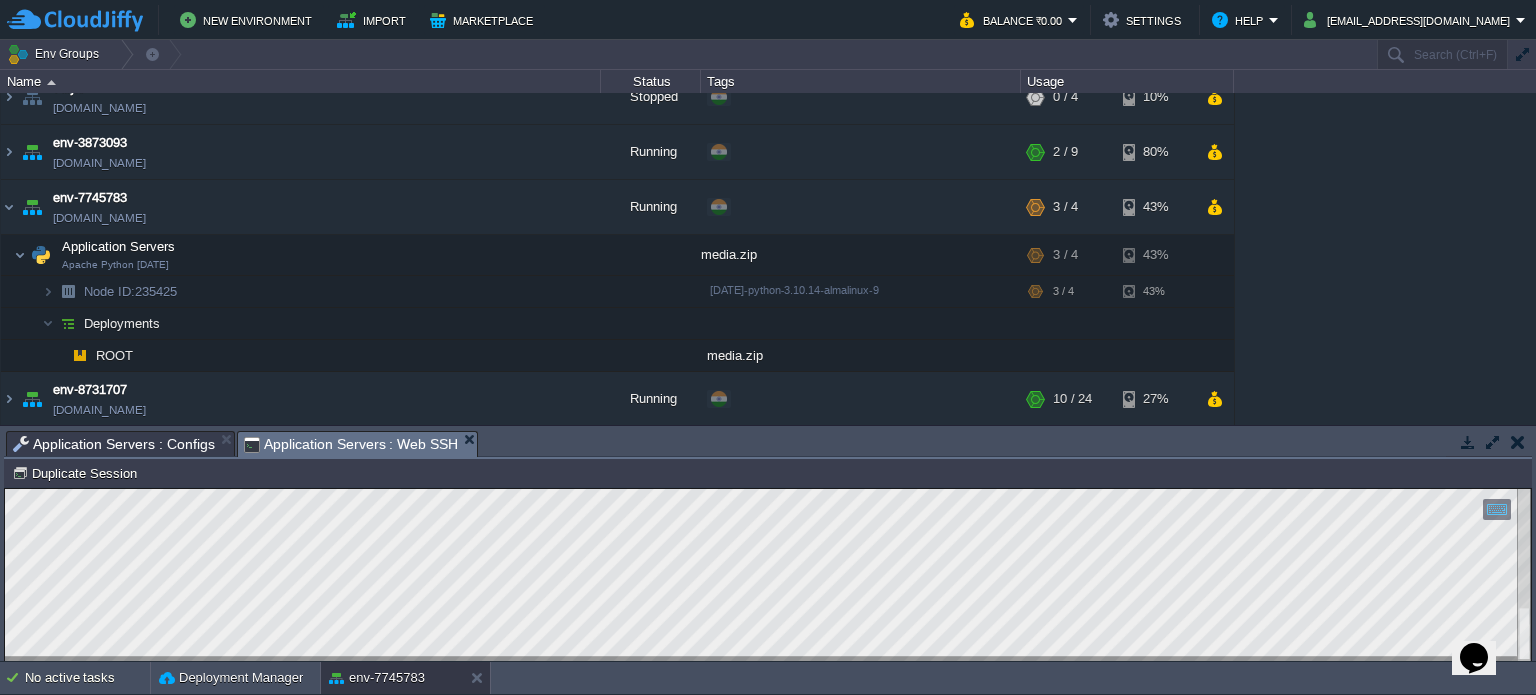 click on "Application Servers : Configs" at bounding box center [114, 444] 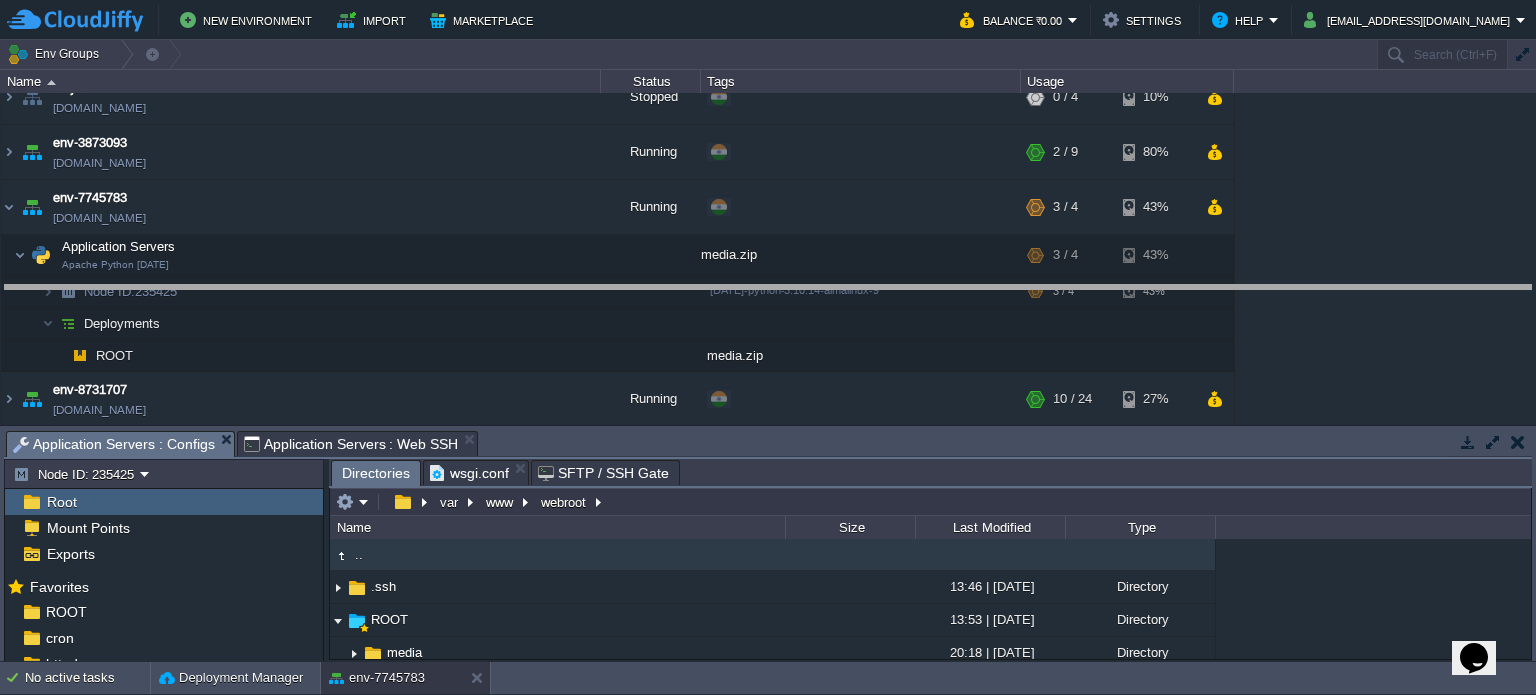 drag, startPoint x: 859, startPoint y: 447, endPoint x: 846, endPoint y: 299, distance: 148.56985 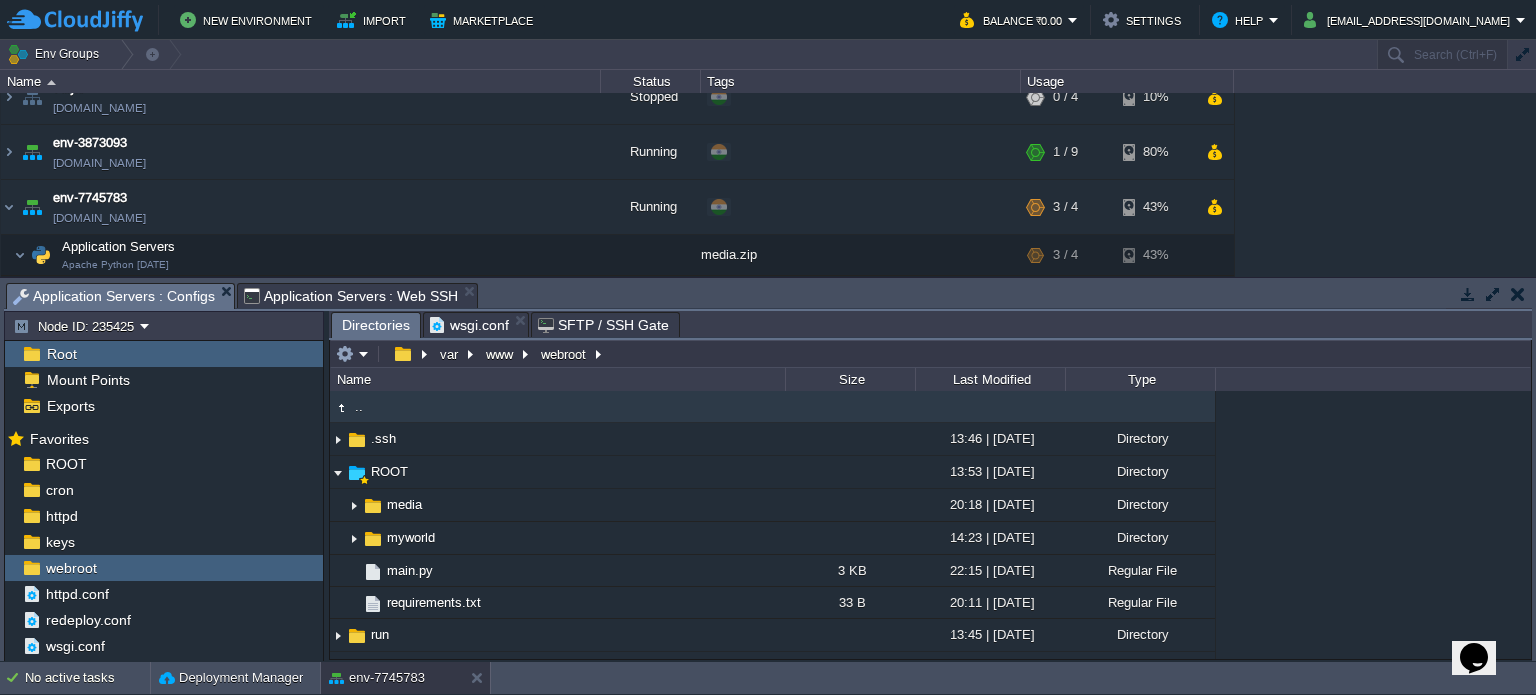 click on "SFTP / SSH Gate" at bounding box center [603, 325] 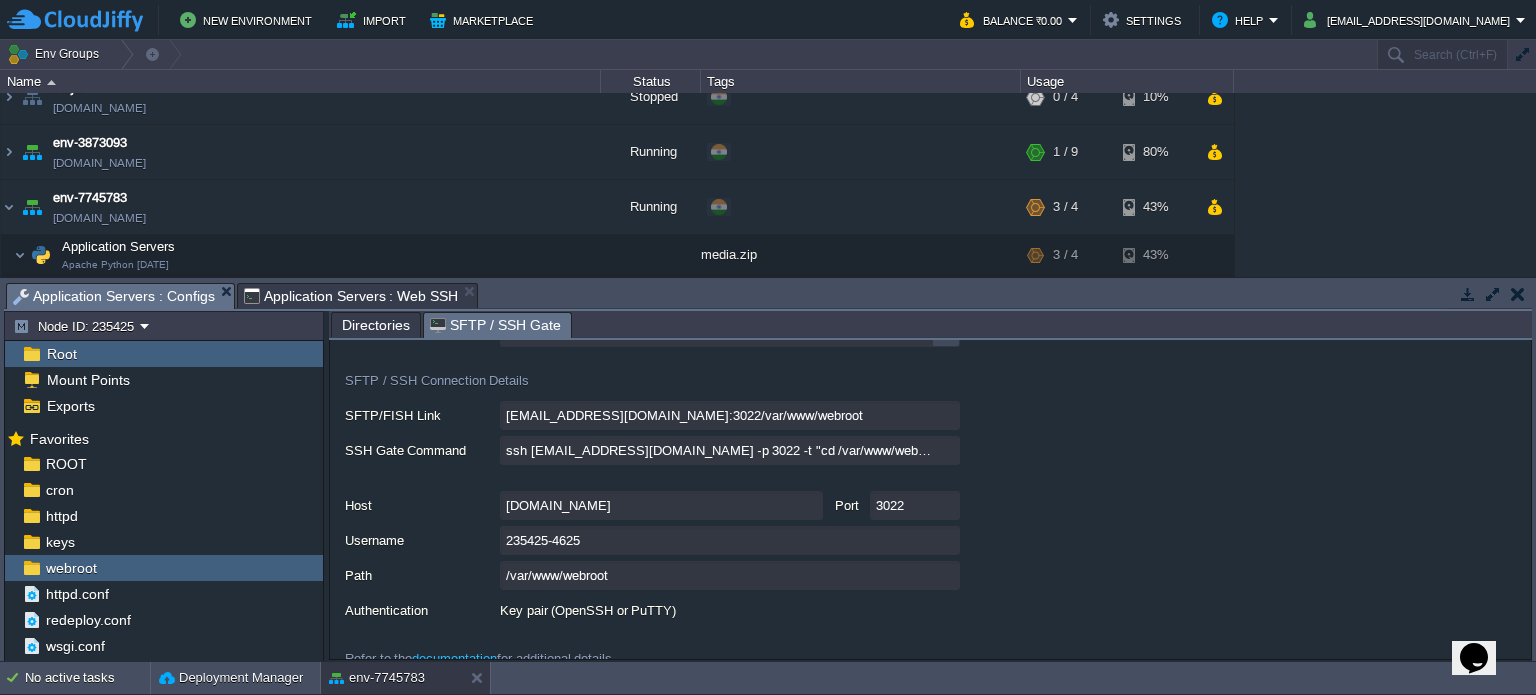 scroll, scrollTop: 0, scrollLeft: 0, axis: both 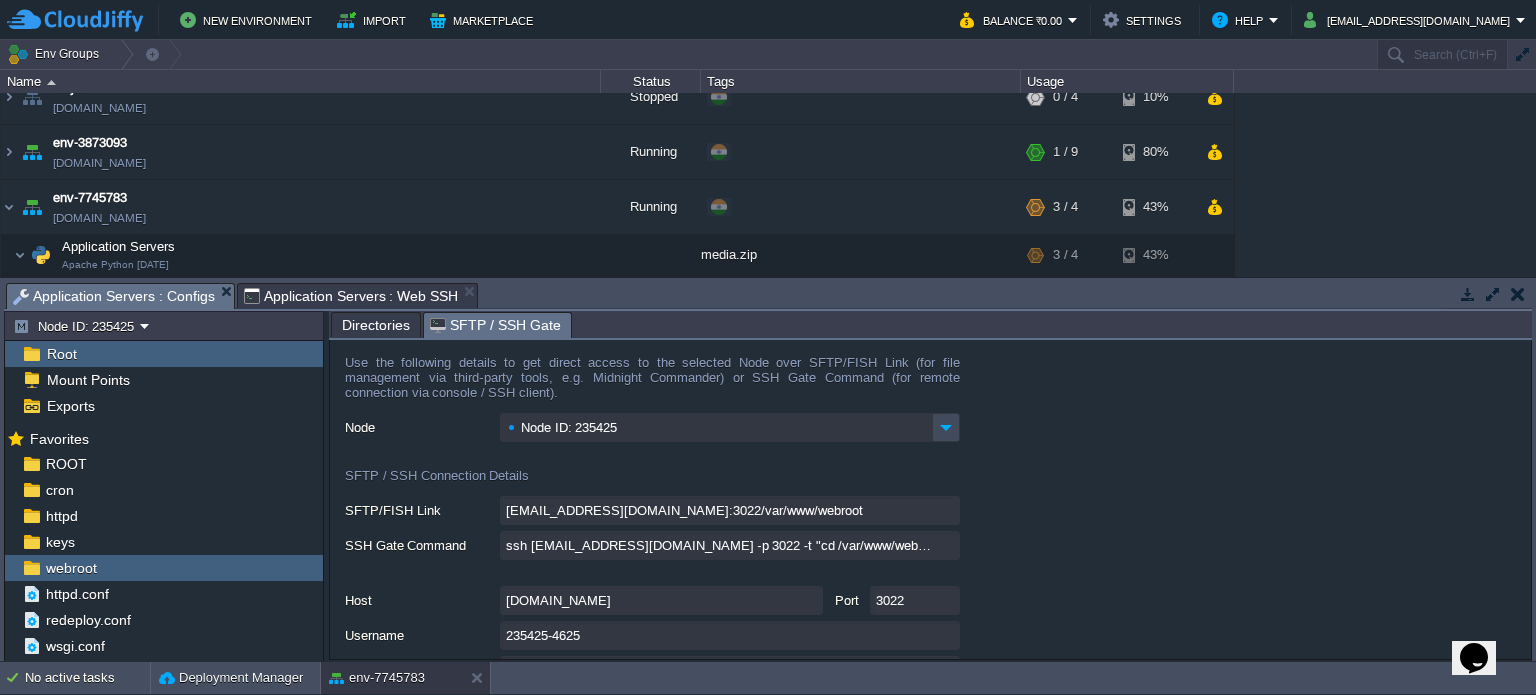 click on "Directories" at bounding box center [376, 325] 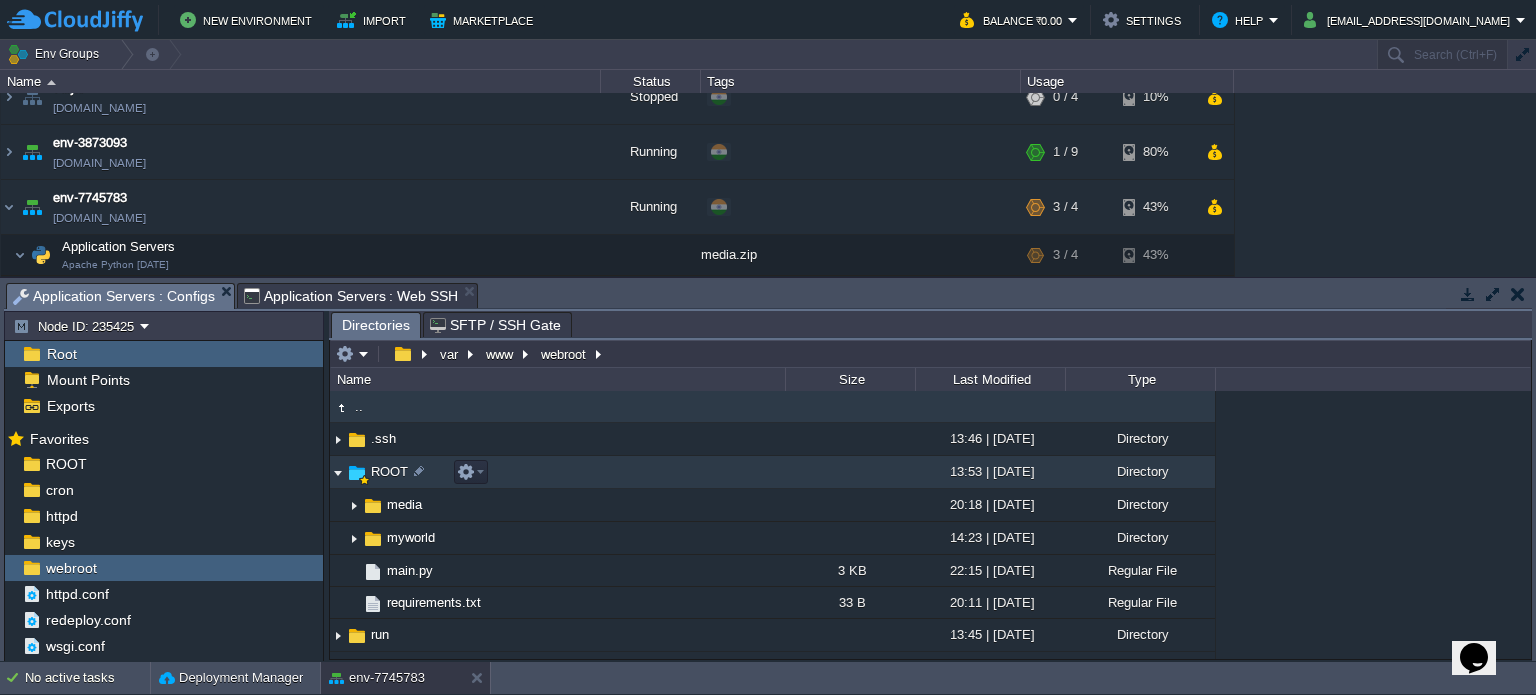 click on "ROOT" at bounding box center [389, 471] 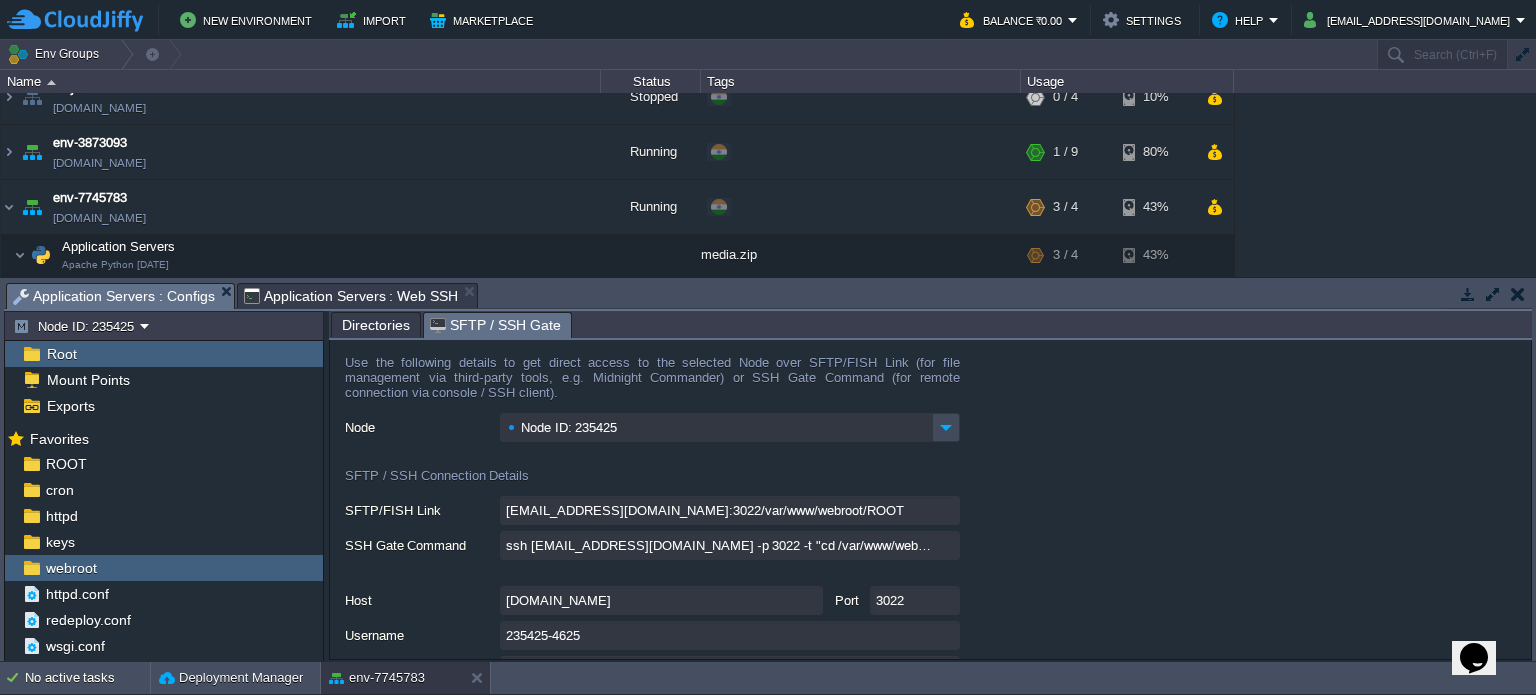 click on "SFTP / SSH Gate" at bounding box center (495, 325) 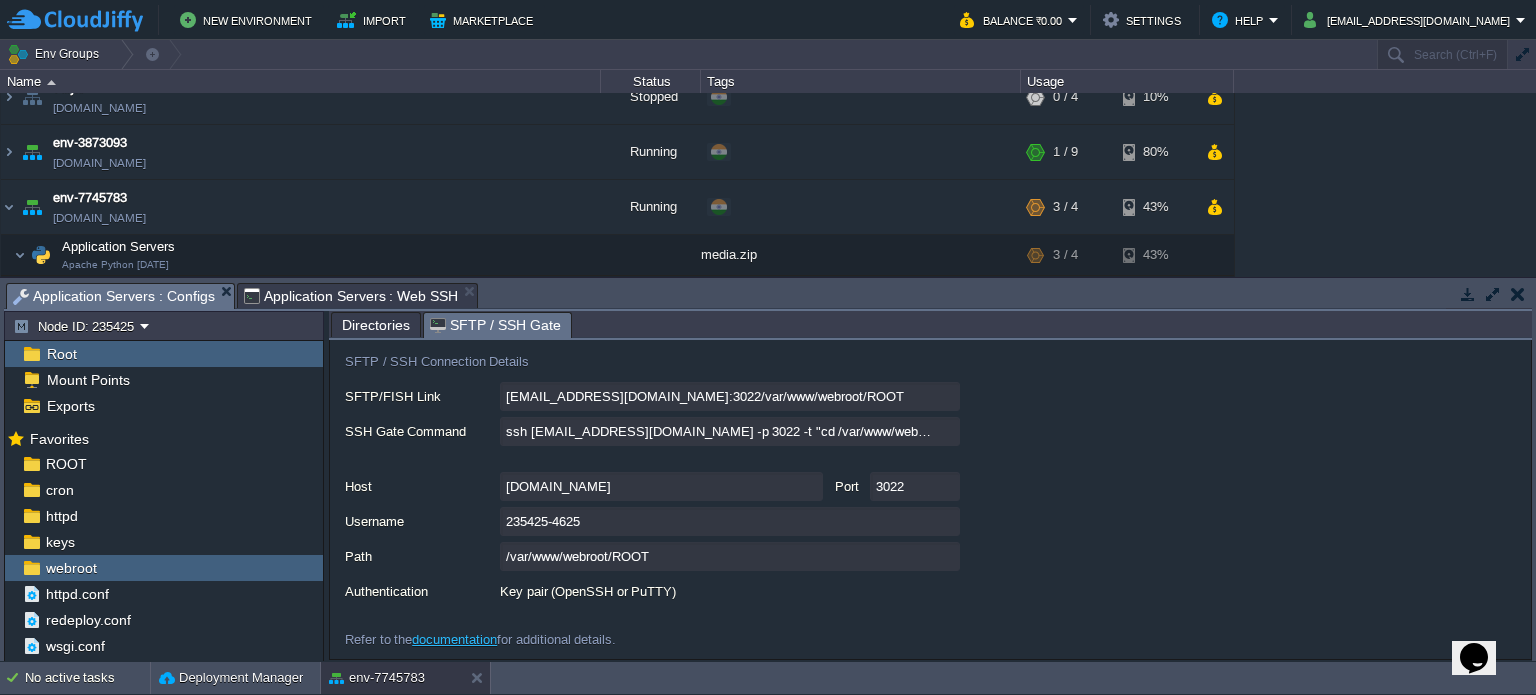 scroll, scrollTop: 117, scrollLeft: 0, axis: vertical 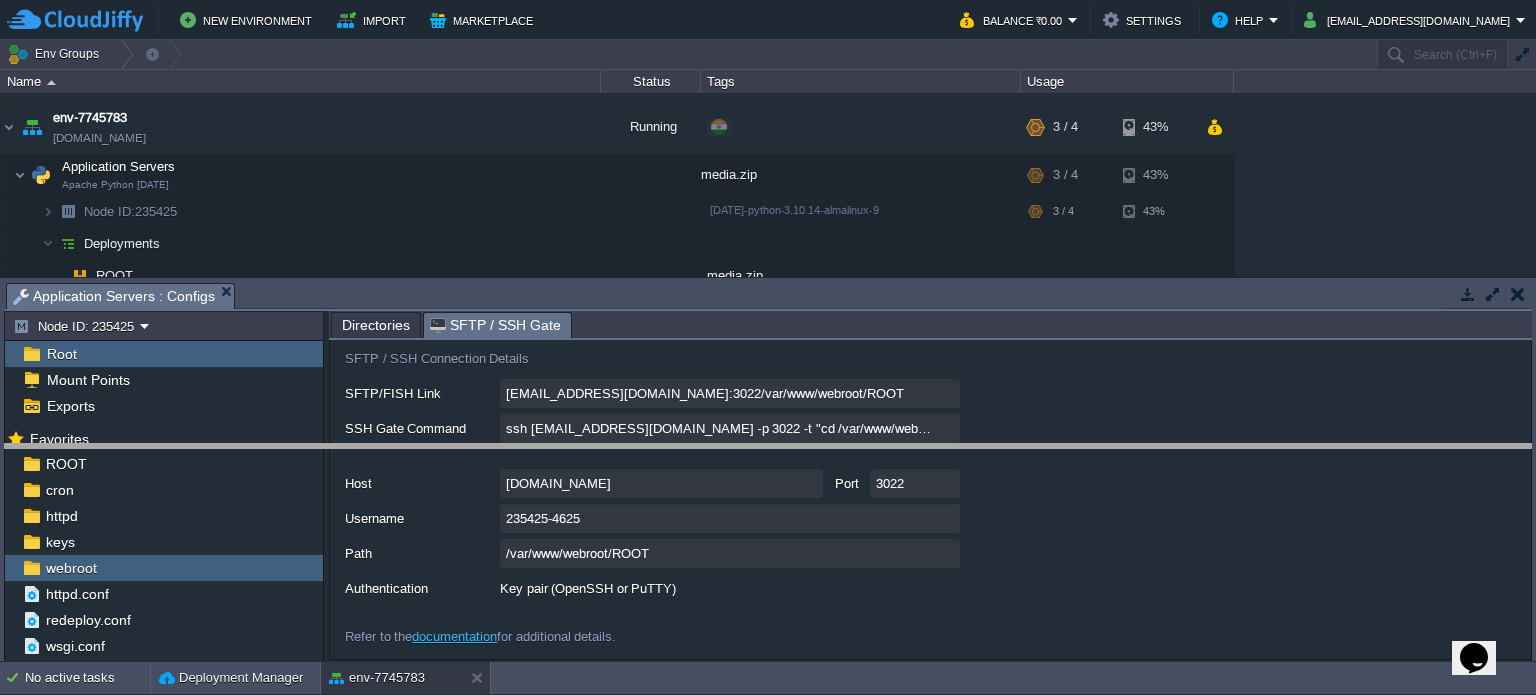 drag, startPoint x: 664, startPoint y: 298, endPoint x: 663, endPoint y: 463, distance: 165.00304 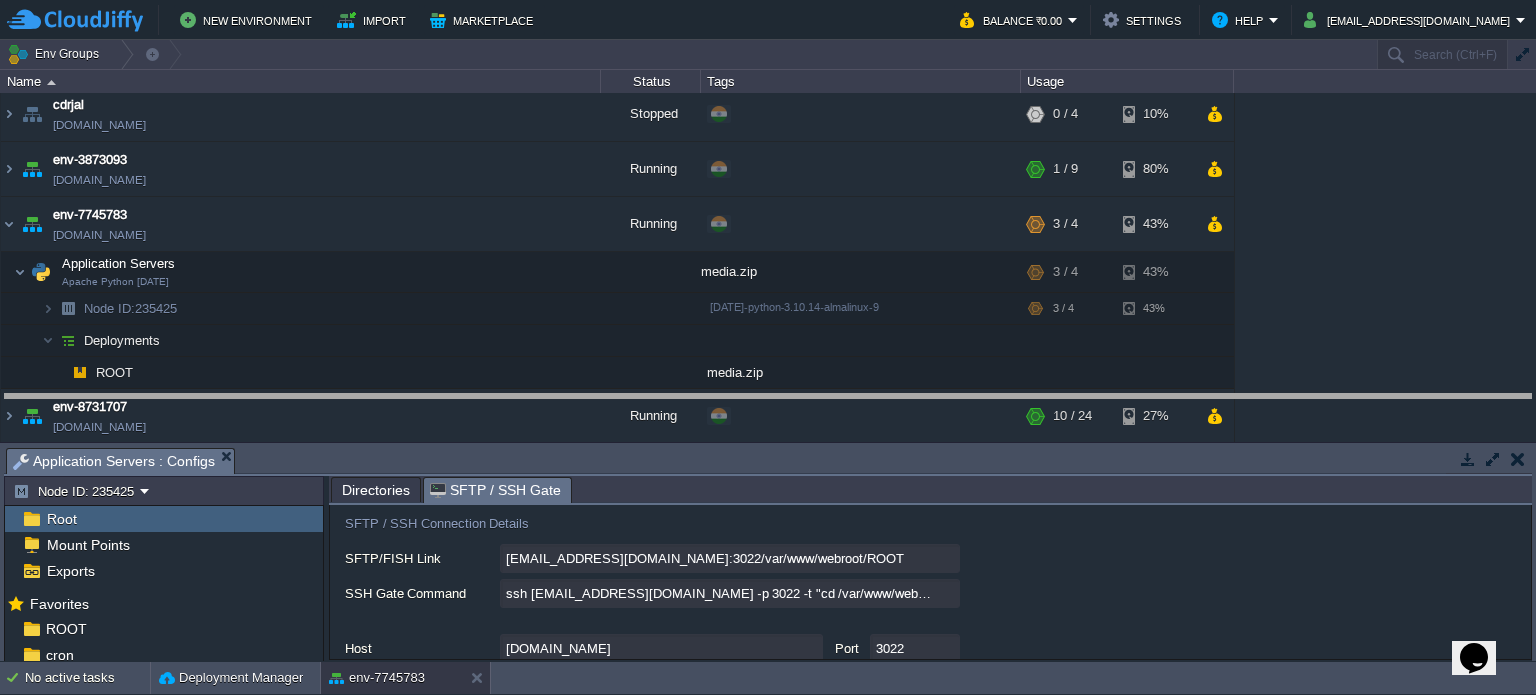 drag, startPoint x: 650, startPoint y: 473, endPoint x: 654, endPoint y: 419, distance: 54.147945 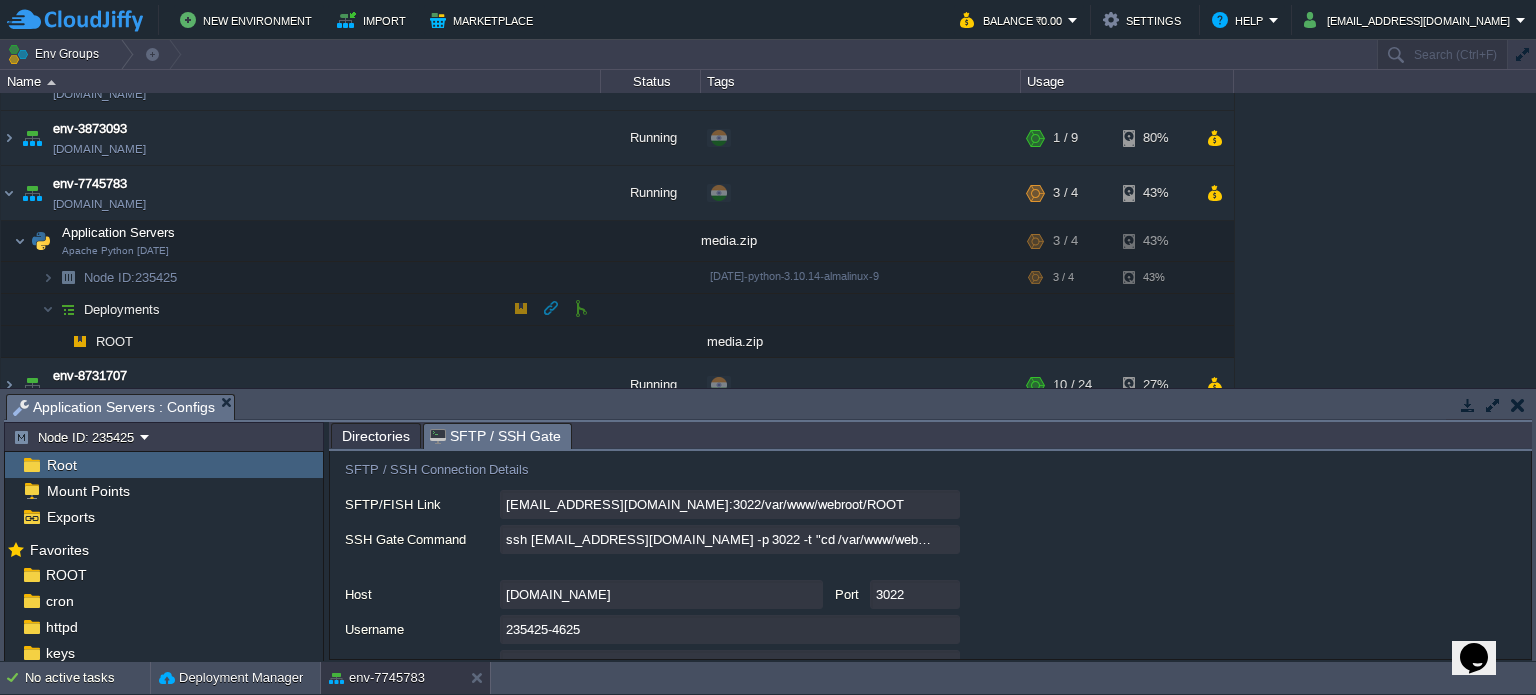 scroll, scrollTop: 93, scrollLeft: 0, axis: vertical 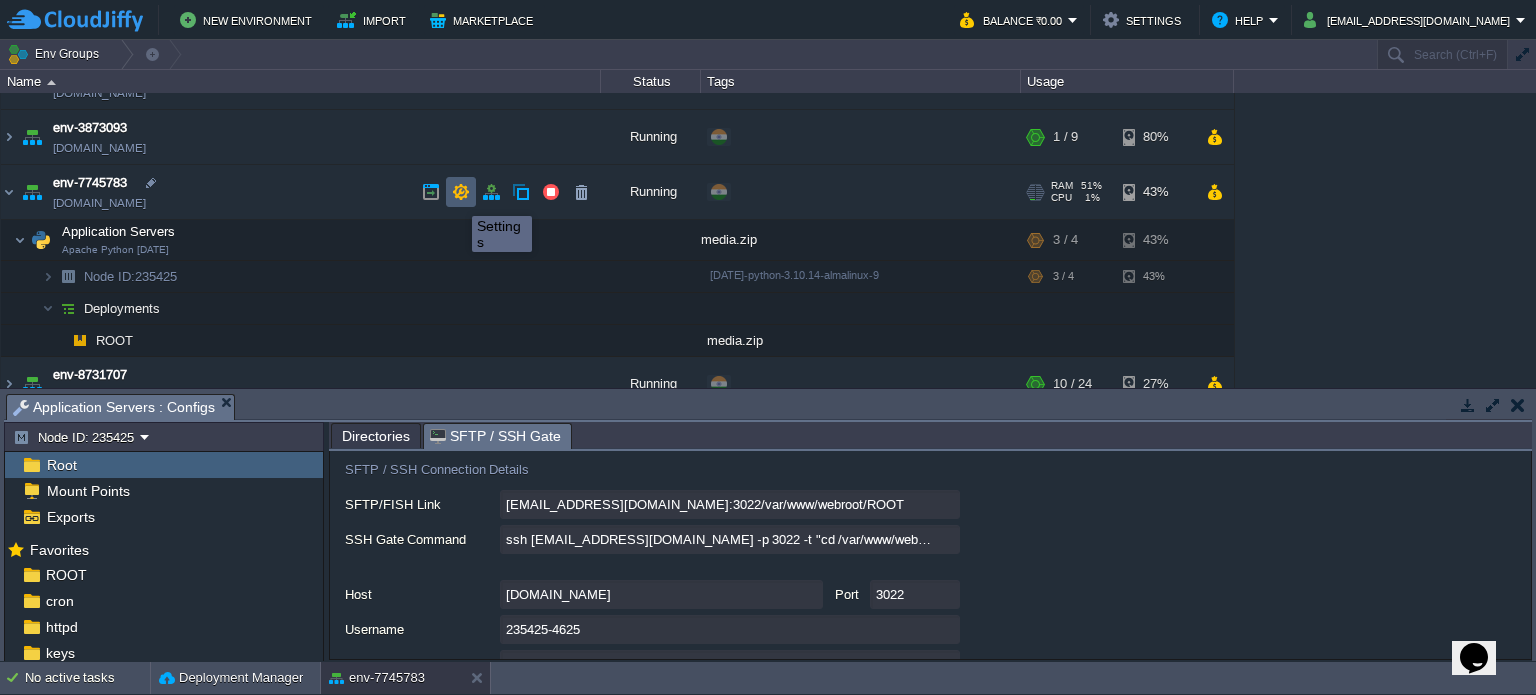 click at bounding box center (461, 192) 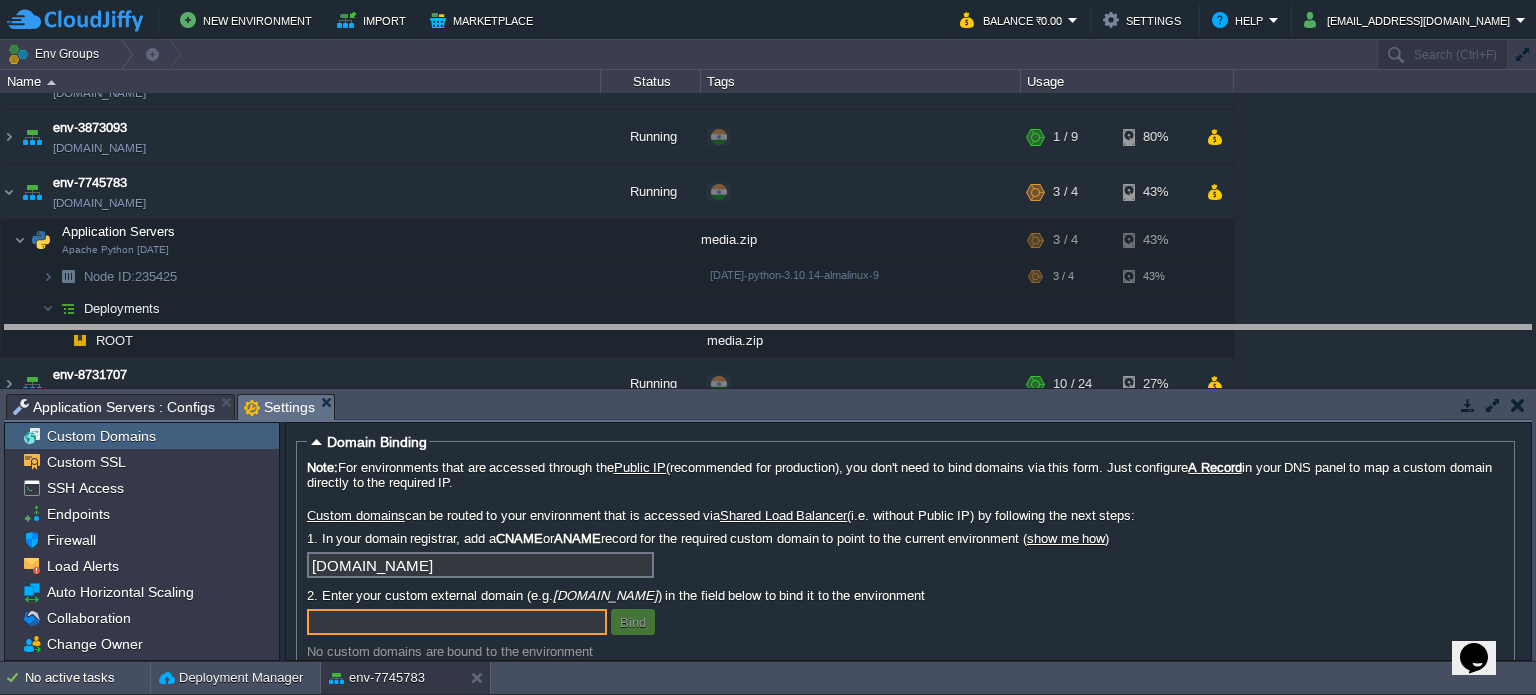 drag, startPoint x: 550, startPoint y: 411, endPoint x: 547, endPoint y: 337, distance: 74.06078 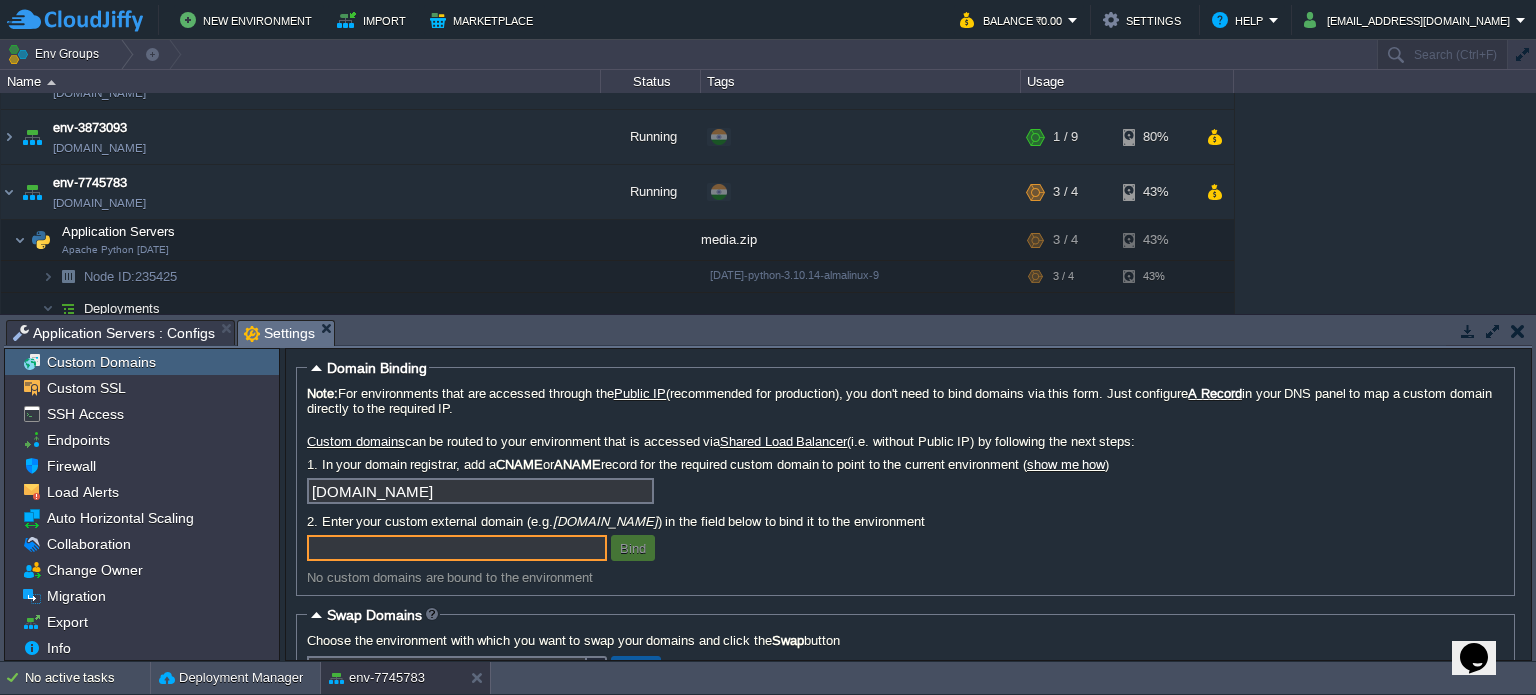 scroll, scrollTop: 2, scrollLeft: 0, axis: vertical 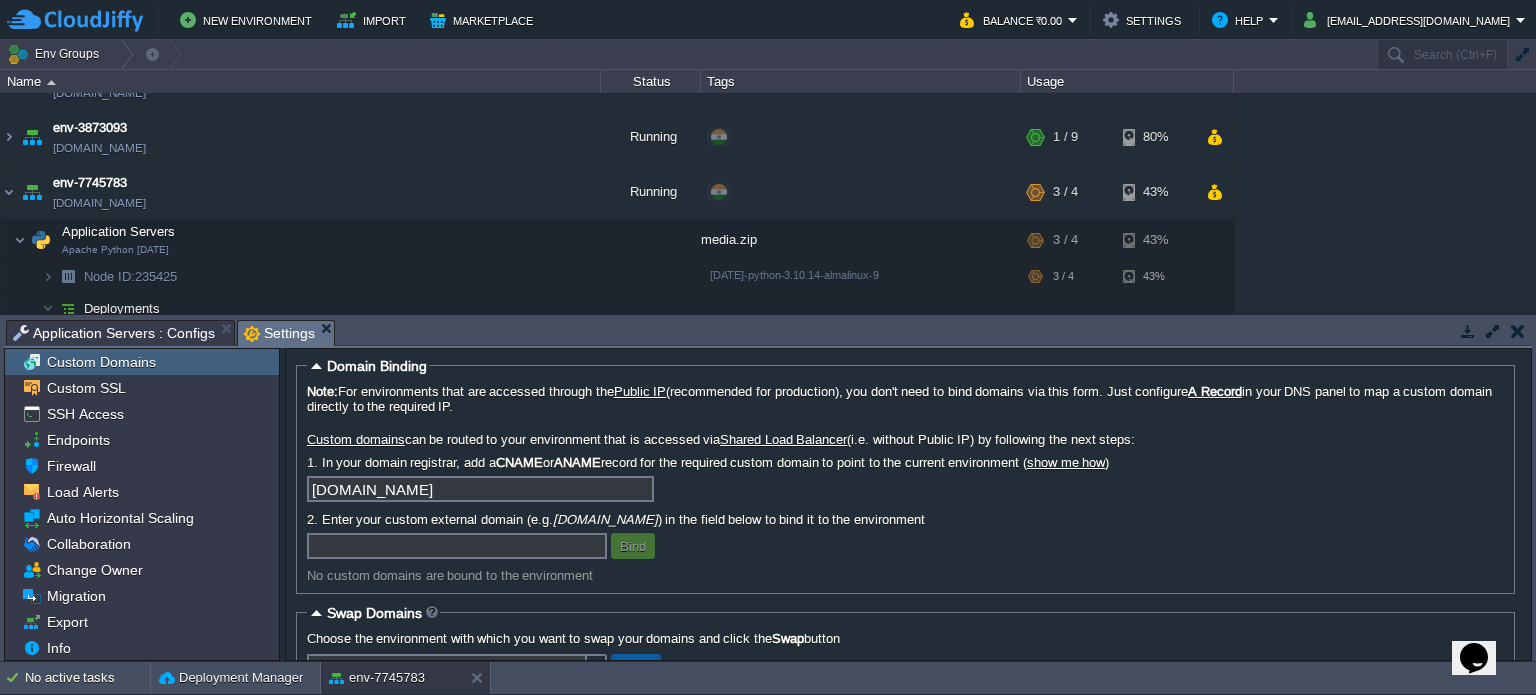 click on "show me how" at bounding box center (1066, 462) 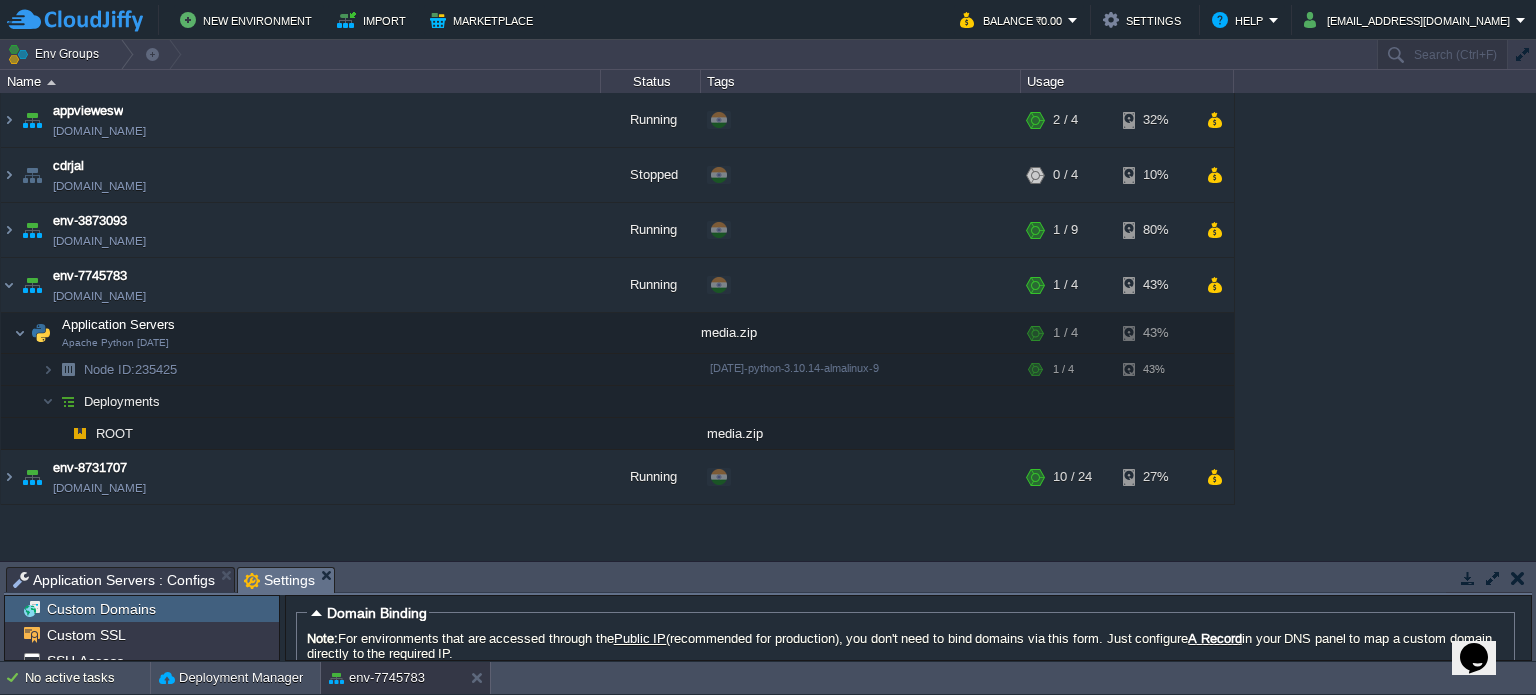 scroll, scrollTop: 0, scrollLeft: 0, axis: both 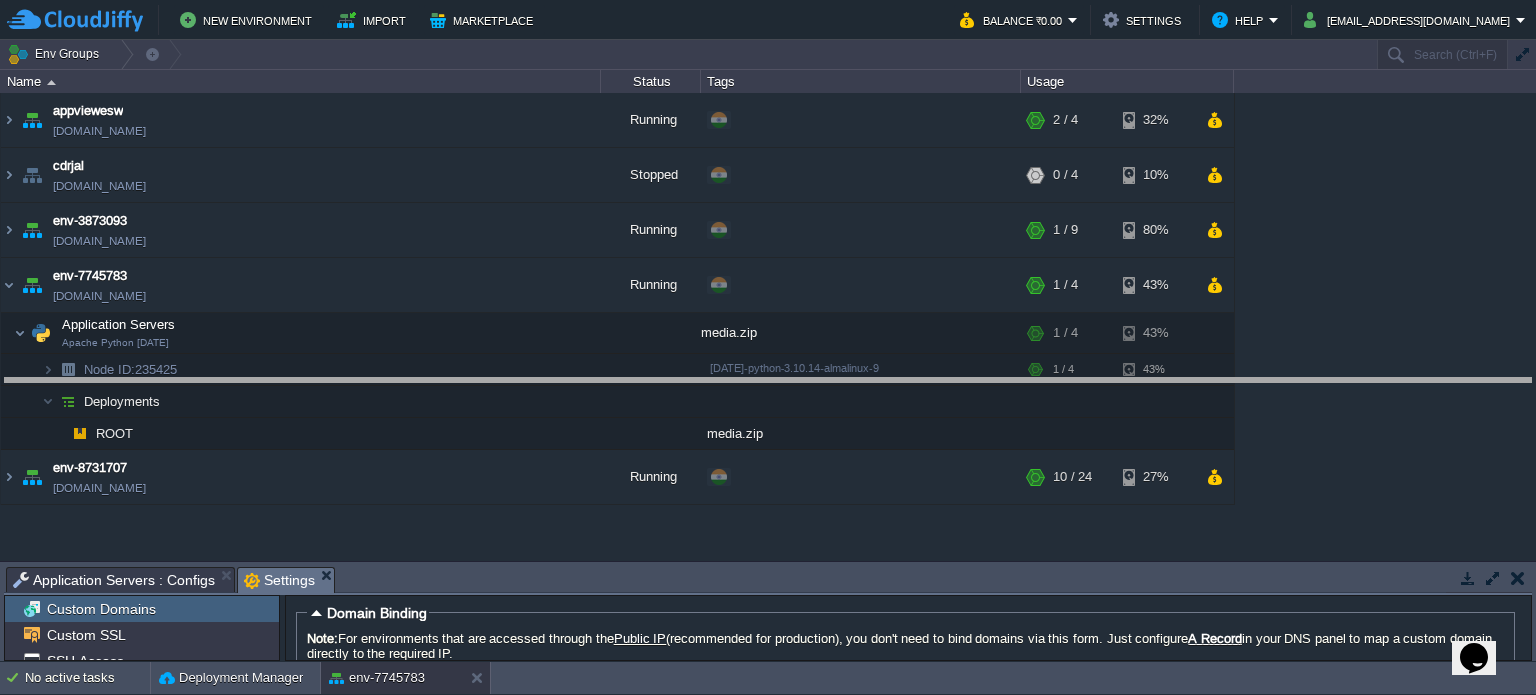 drag, startPoint x: 744, startPoint y: 584, endPoint x: 734, endPoint y: 395, distance: 189.26436 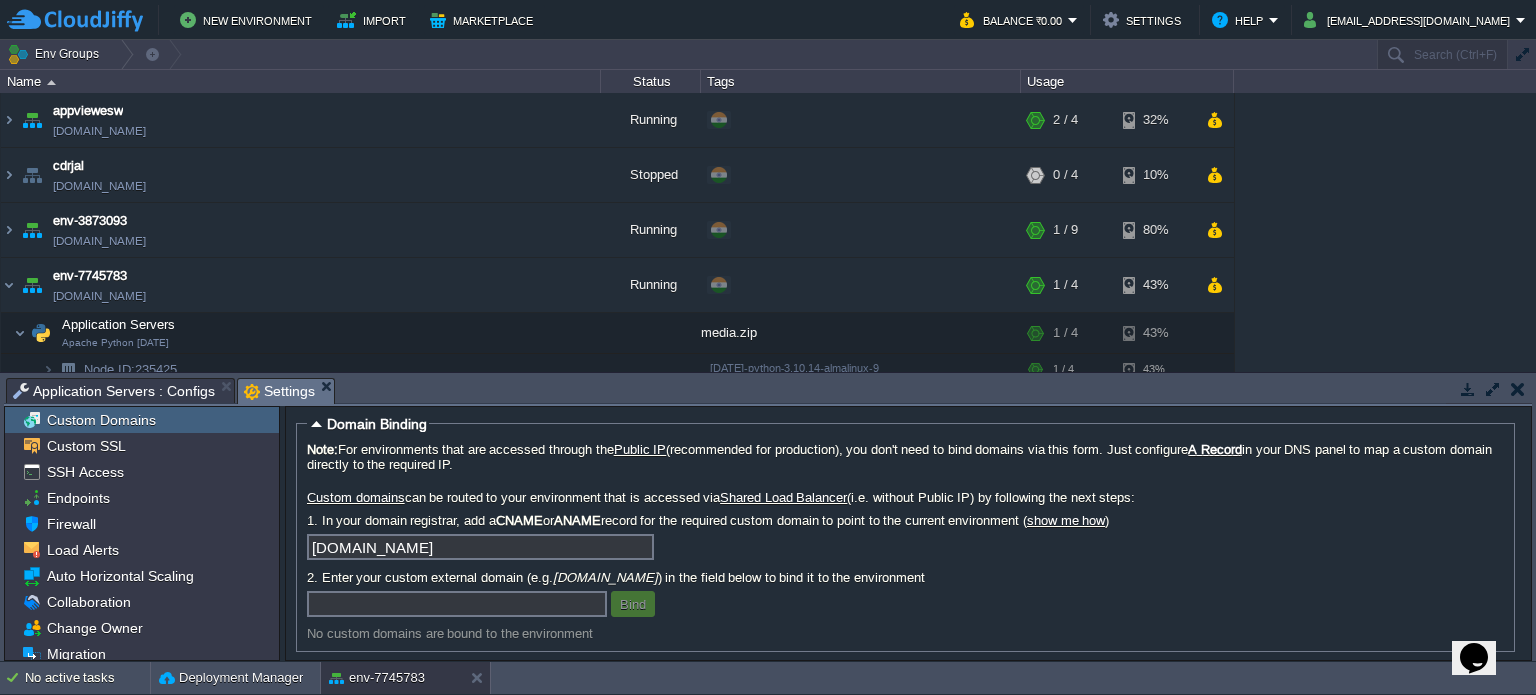 click on "Public IP" at bounding box center (640, 449) 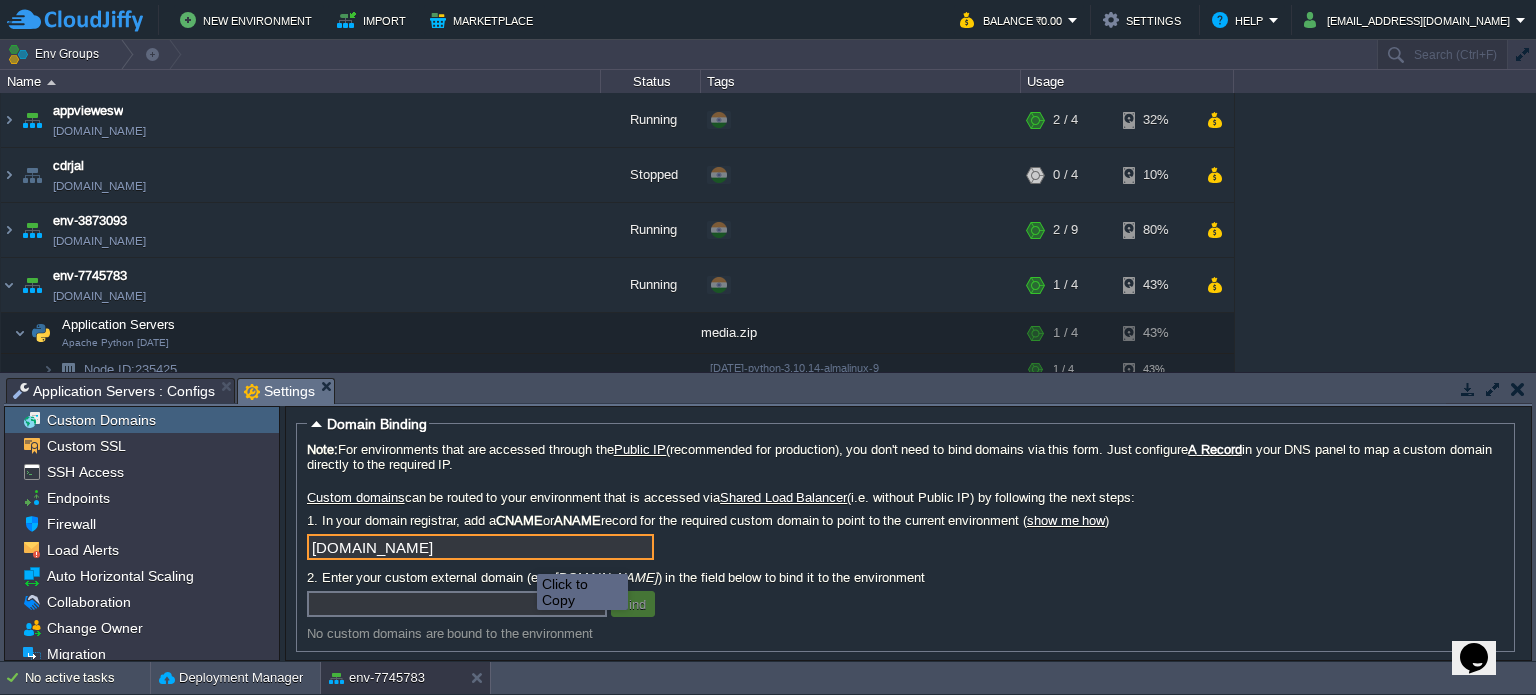 click on "[DOMAIN_NAME]" at bounding box center [480, 547] 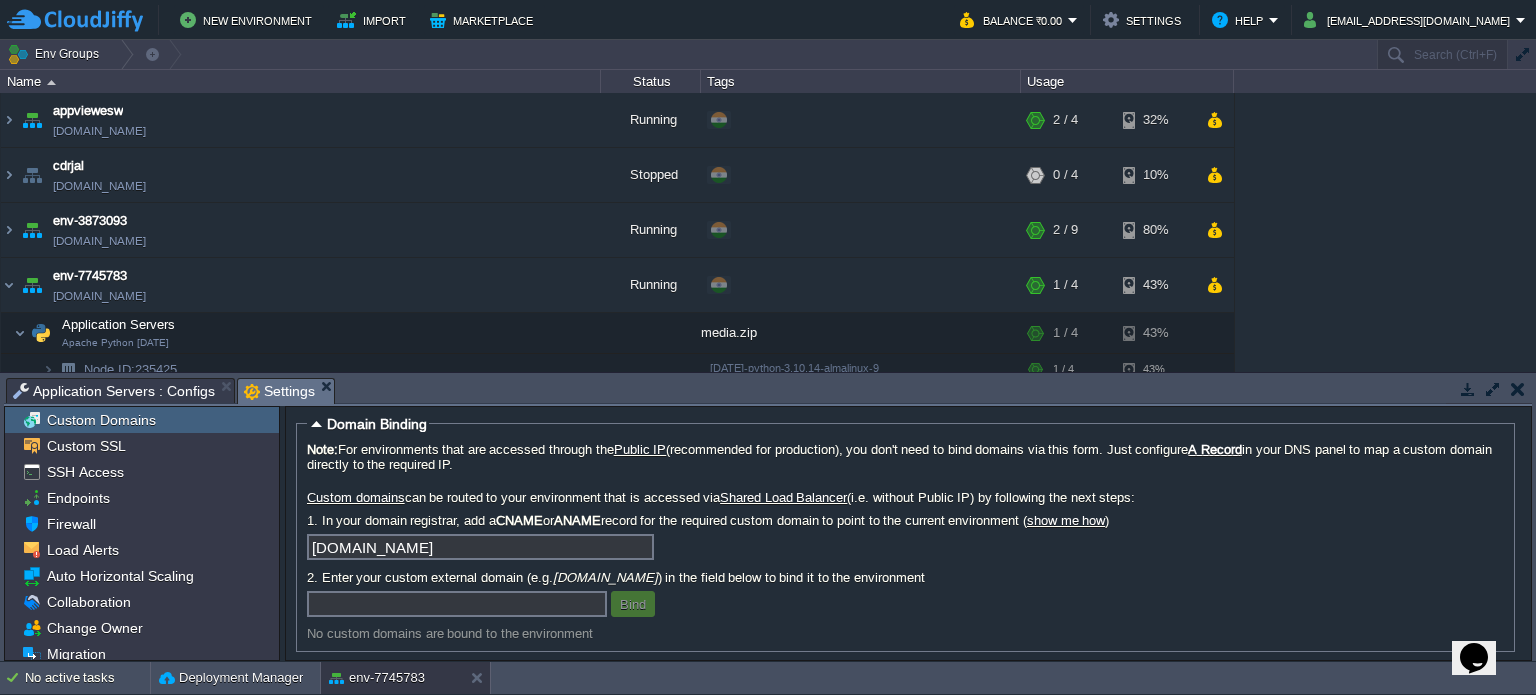 click on "[DOMAIN_NAME]" at bounding box center [905, 550] 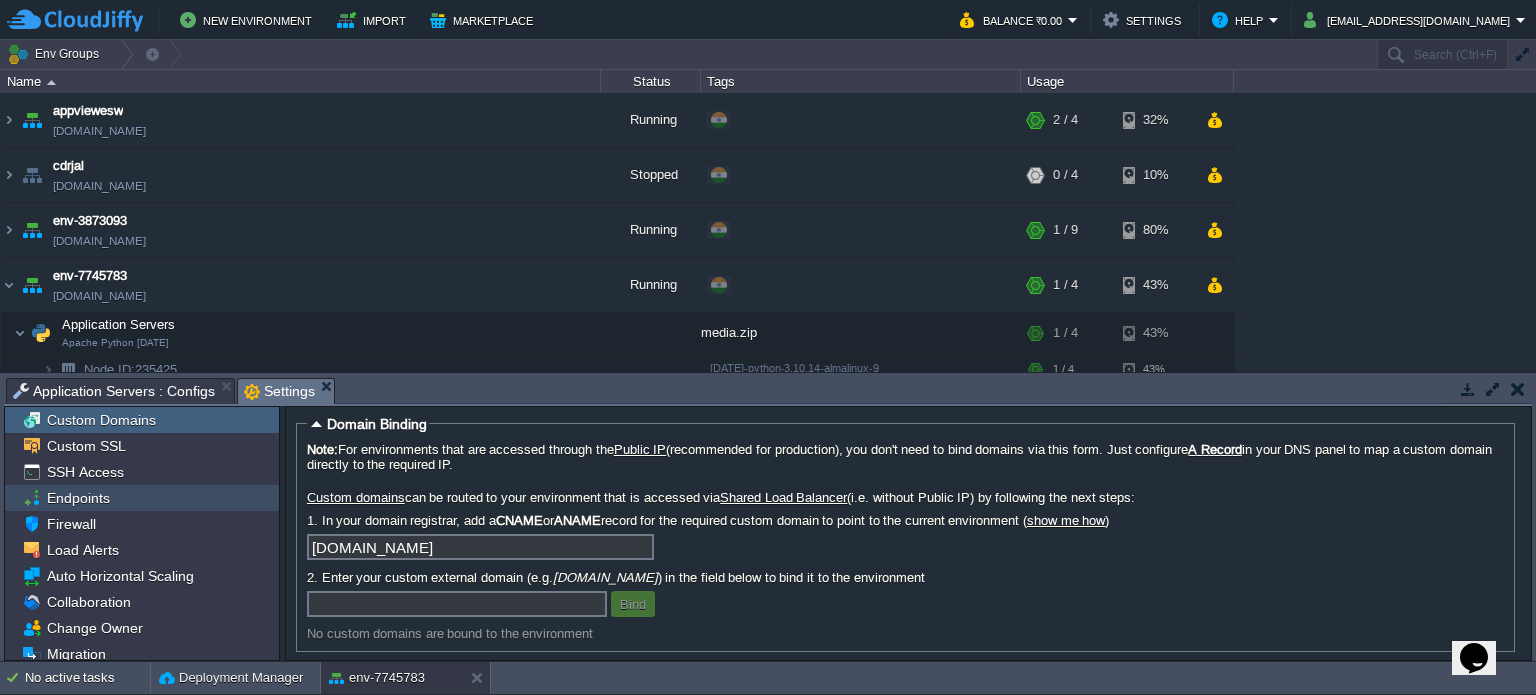 click on "Endpoints" at bounding box center [142, 498] 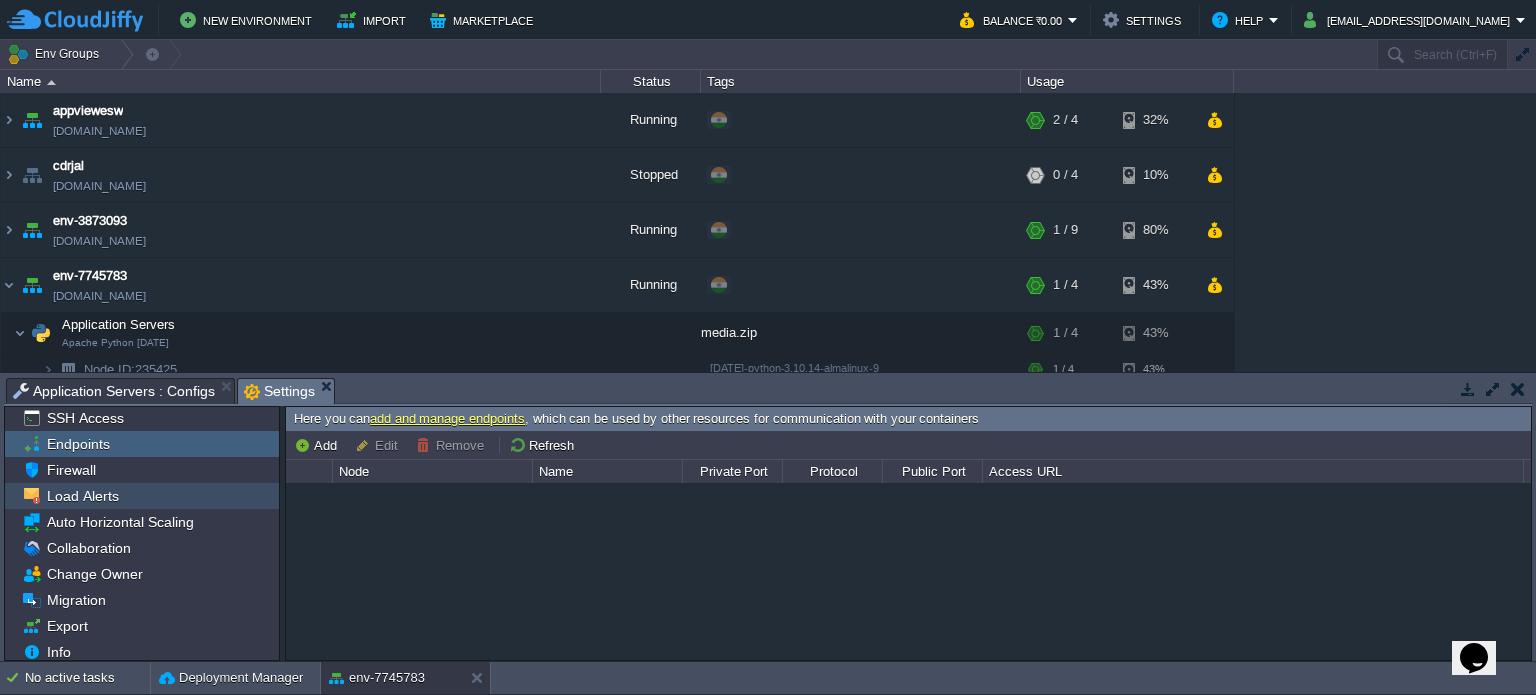 scroll, scrollTop: 60, scrollLeft: 0, axis: vertical 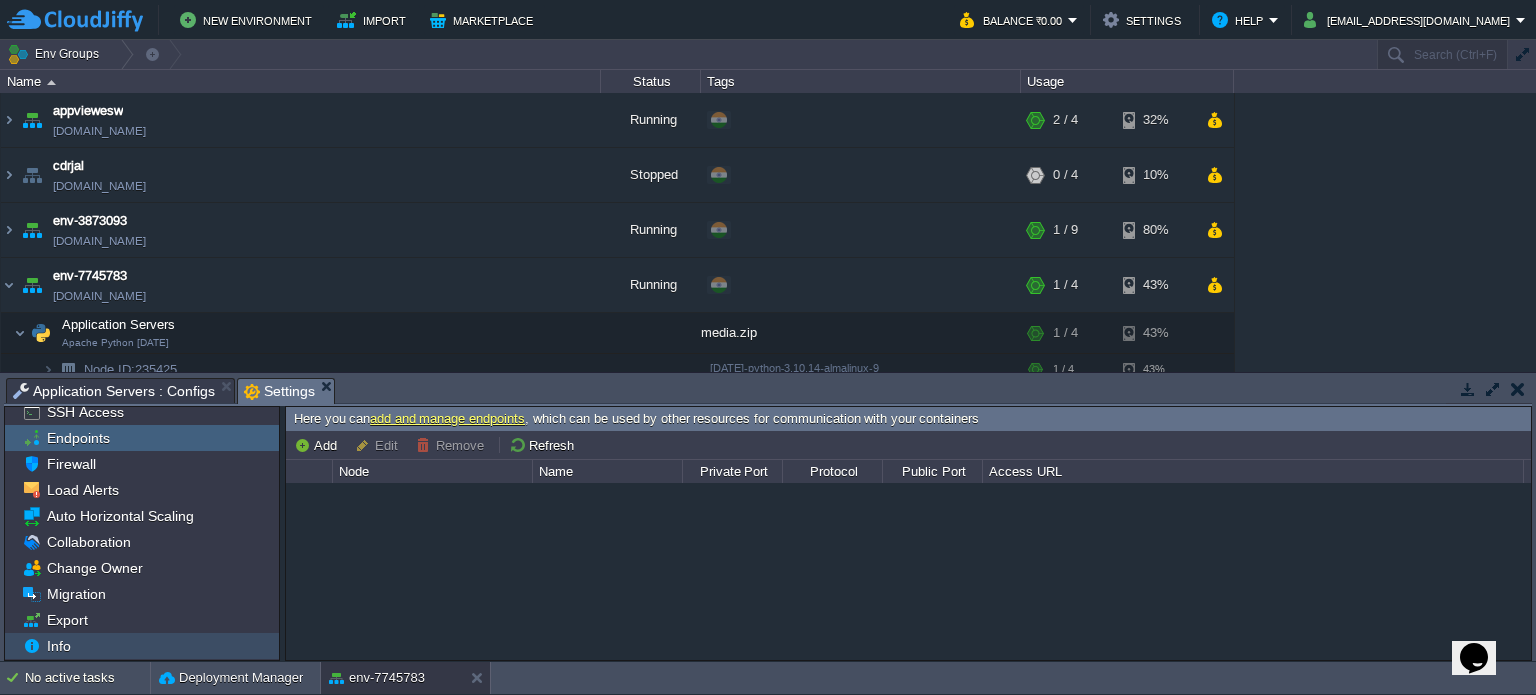 click on "Info" at bounding box center (142, 646) 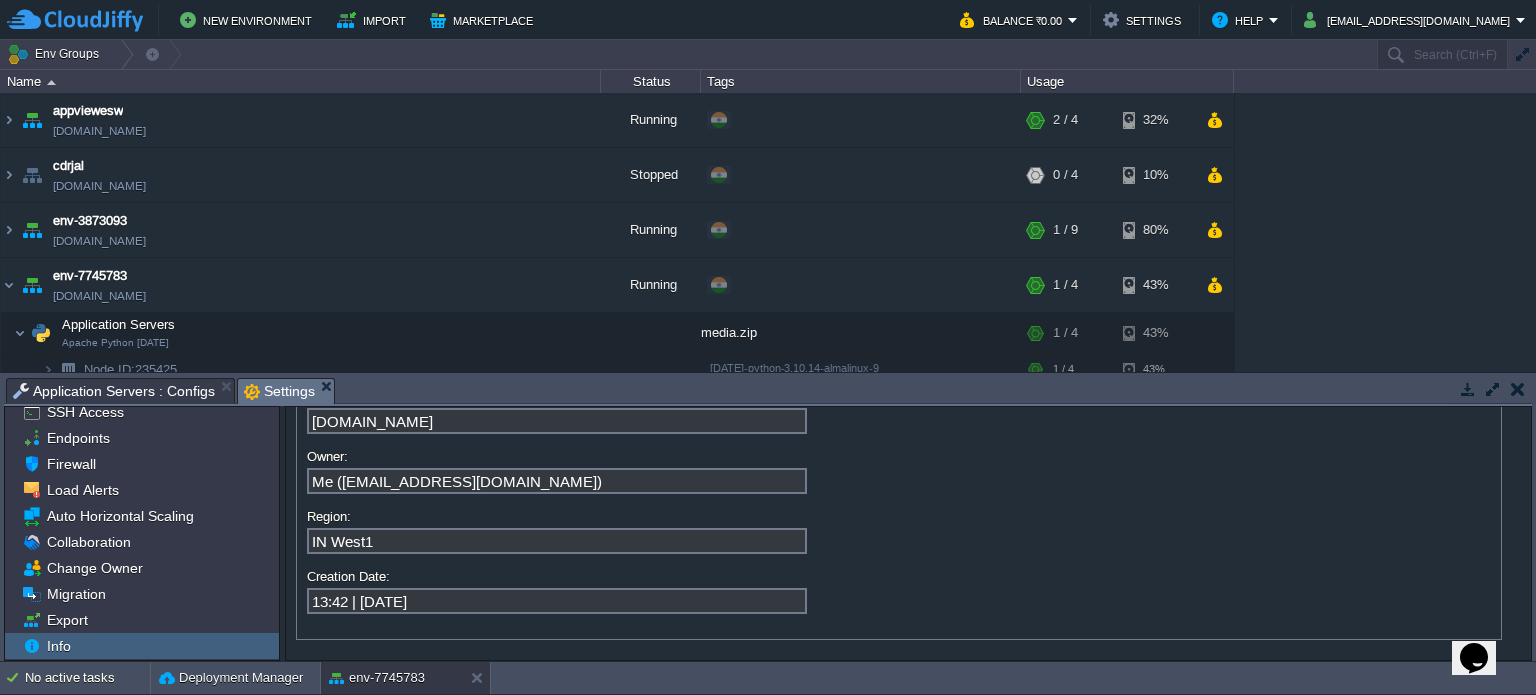 scroll, scrollTop: 0, scrollLeft: 0, axis: both 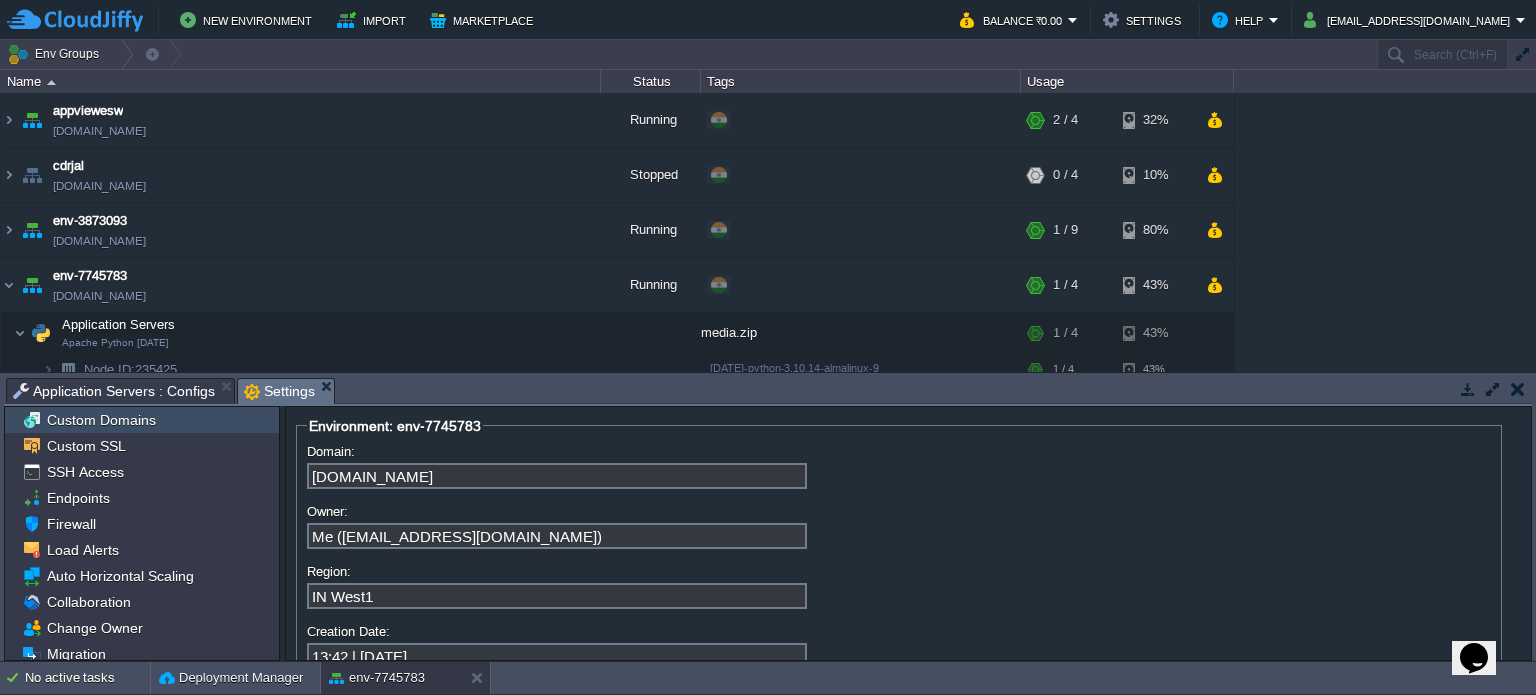 click on "Custom Domains" at bounding box center [101, 420] 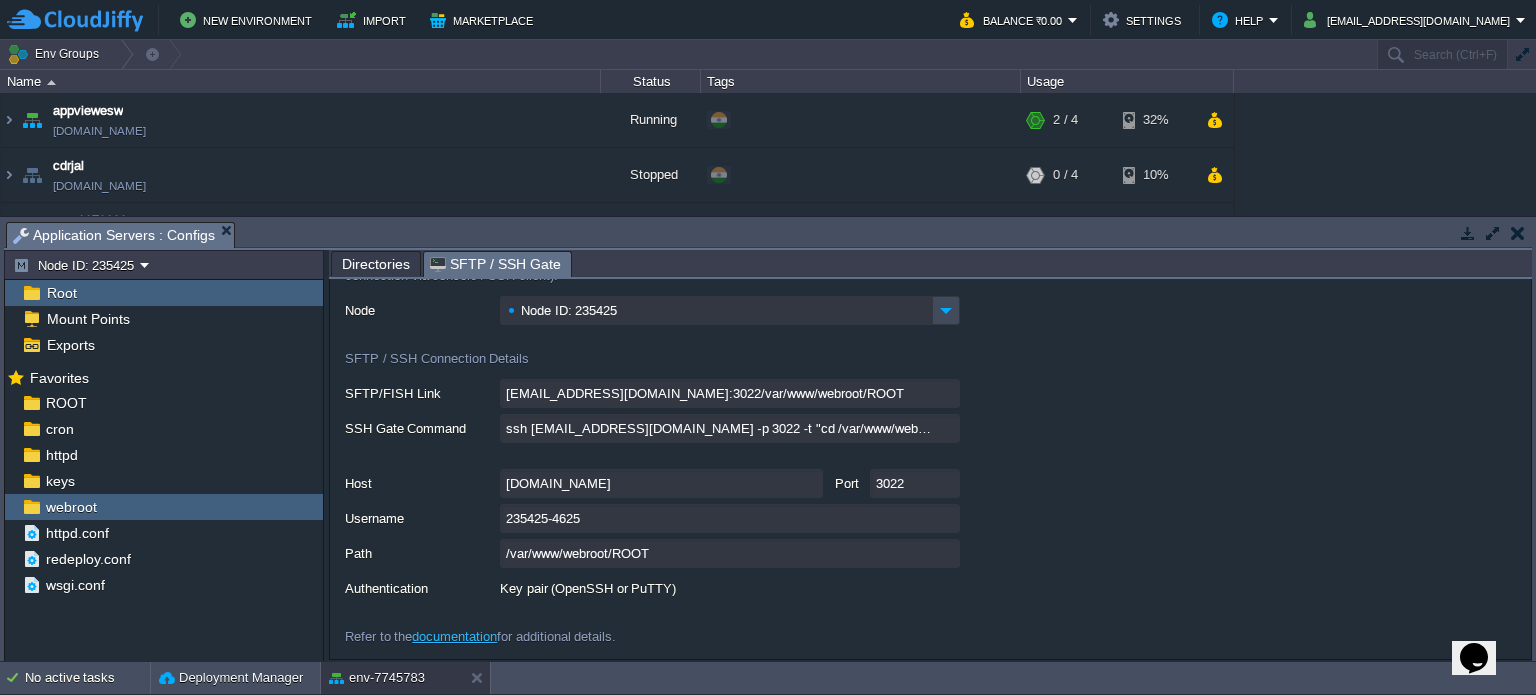 scroll, scrollTop: 56, scrollLeft: 0, axis: vertical 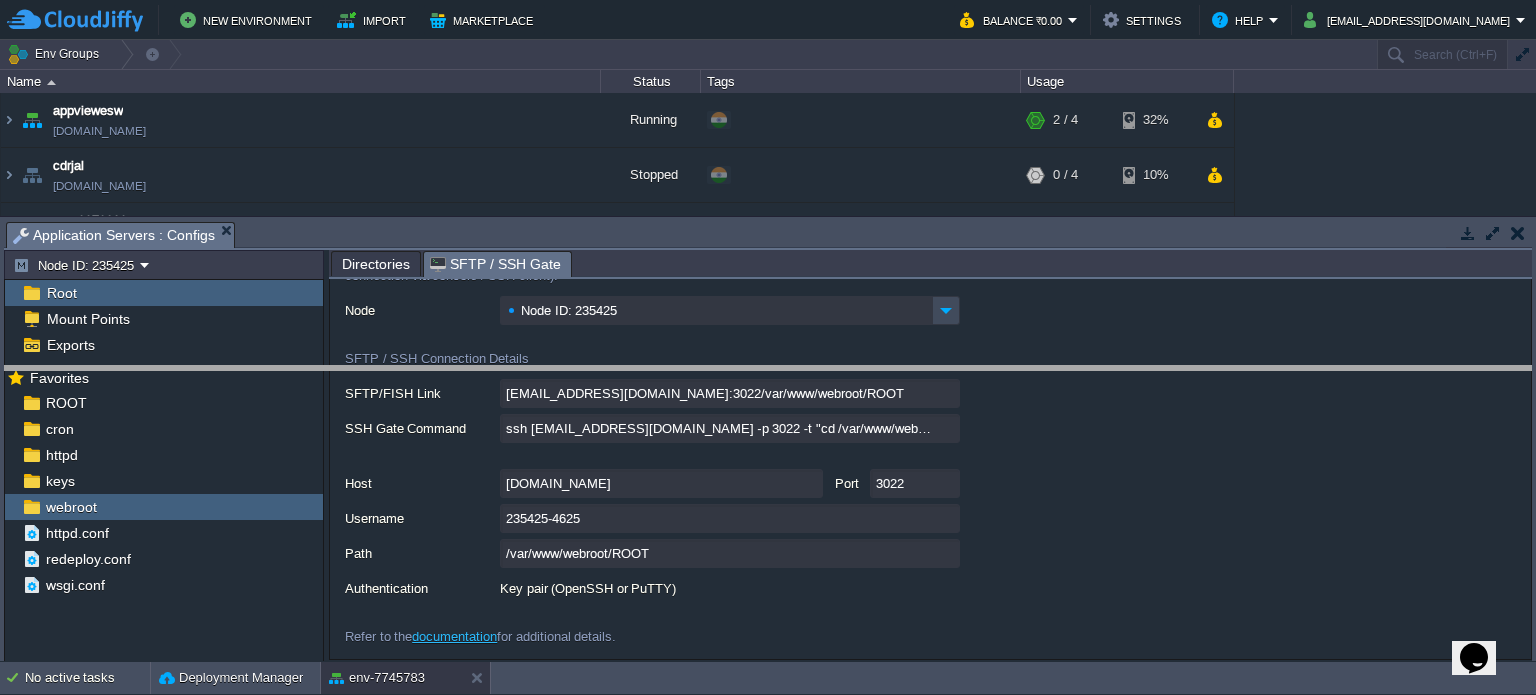 drag, startPoint x: 438, startPoint y: 231, endPoint x: 461, endPoint y: 376, distance: 146.8128 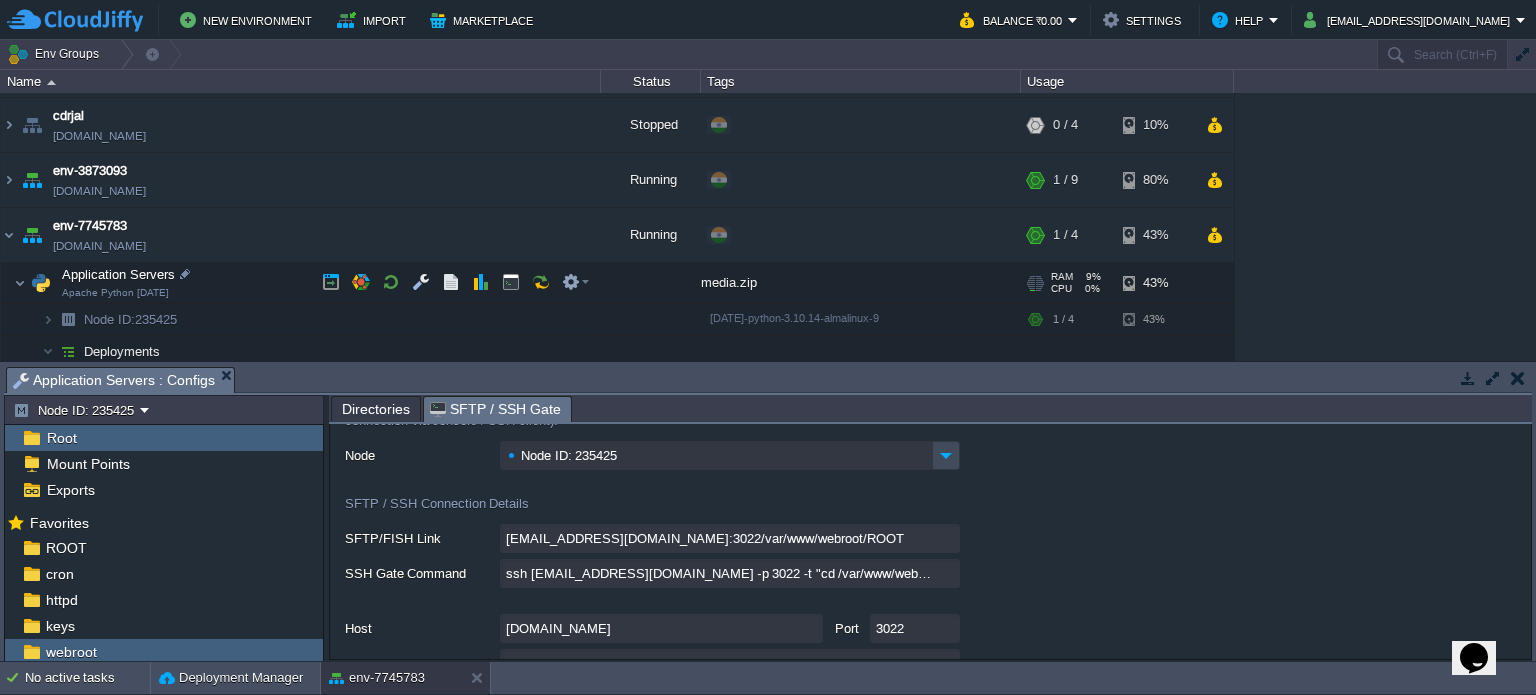 scroll, scrollTop: 84, scrollLeft: 0, axis: vertical 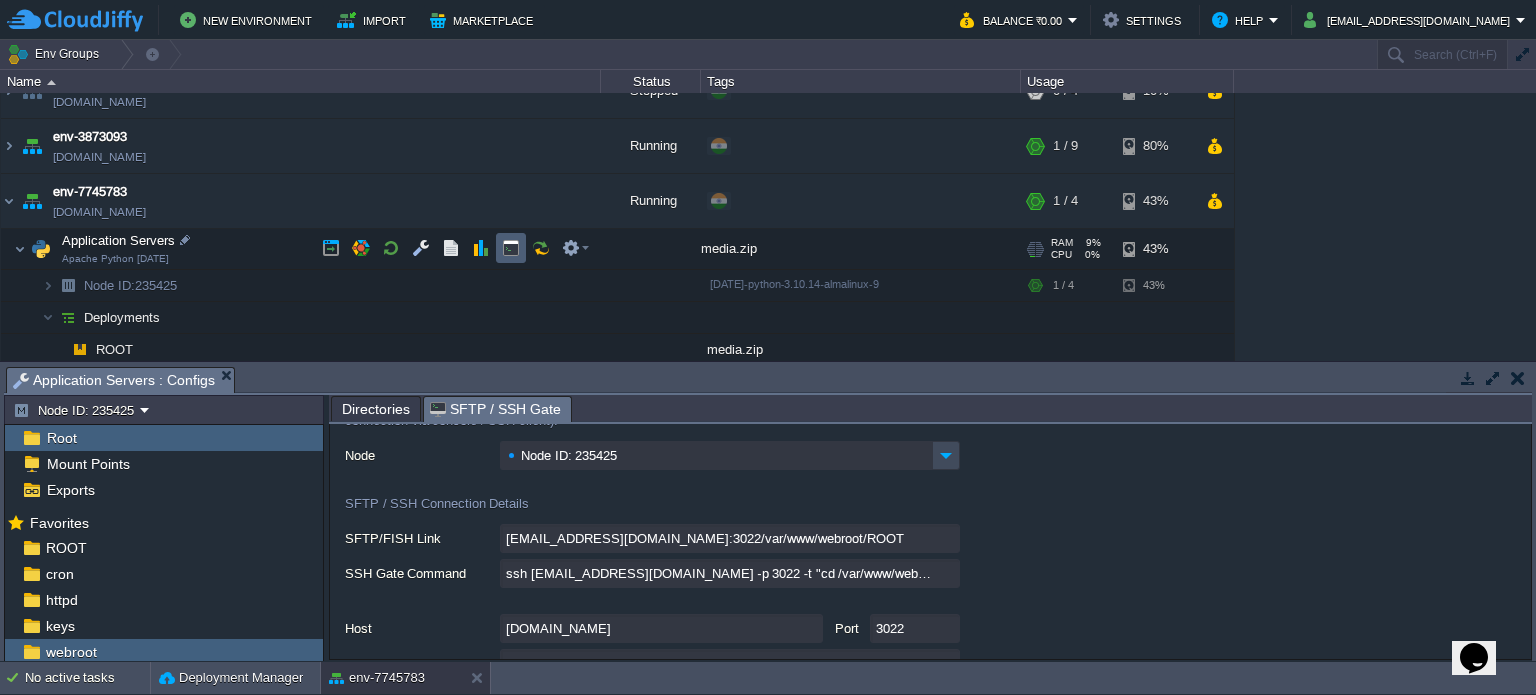 click at bounding box center [511, 248] 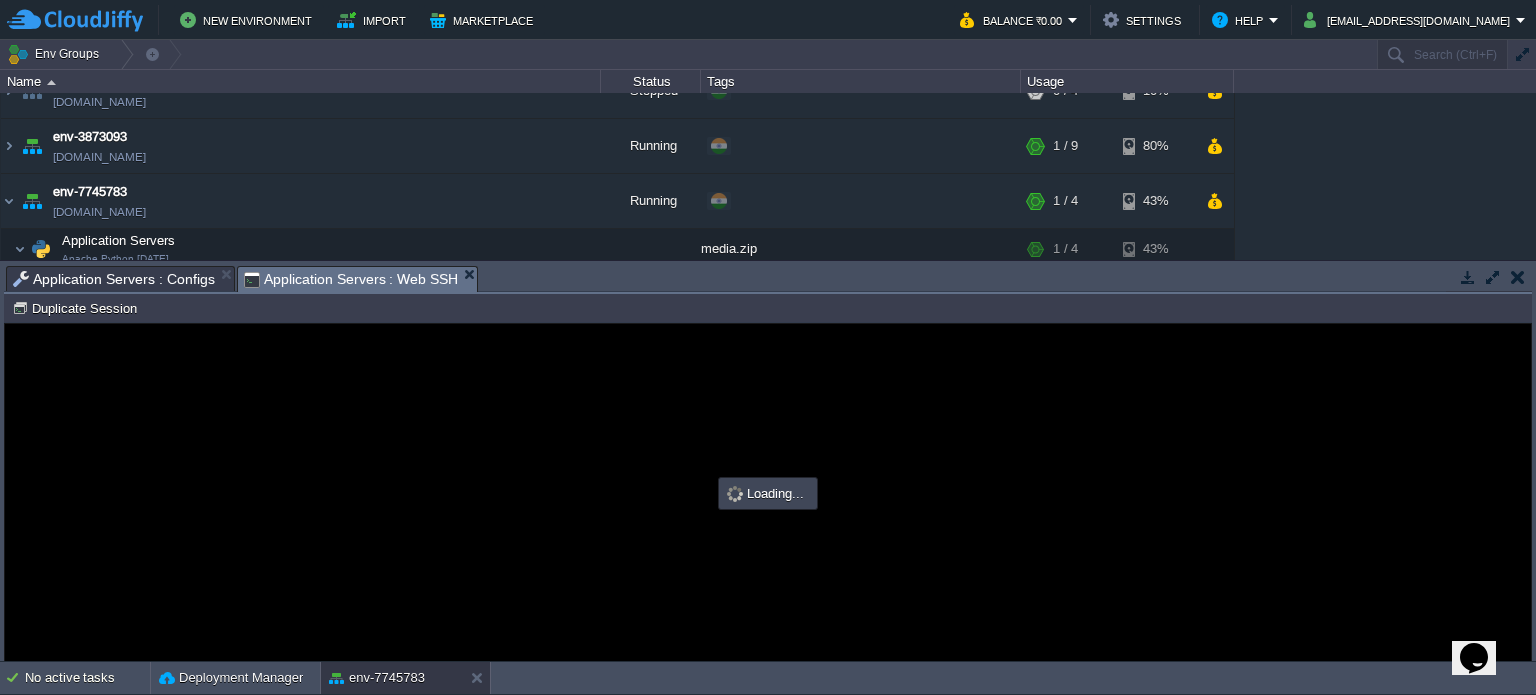 scroll, scrollTop: 0, scrollLeft: 0, axis: both 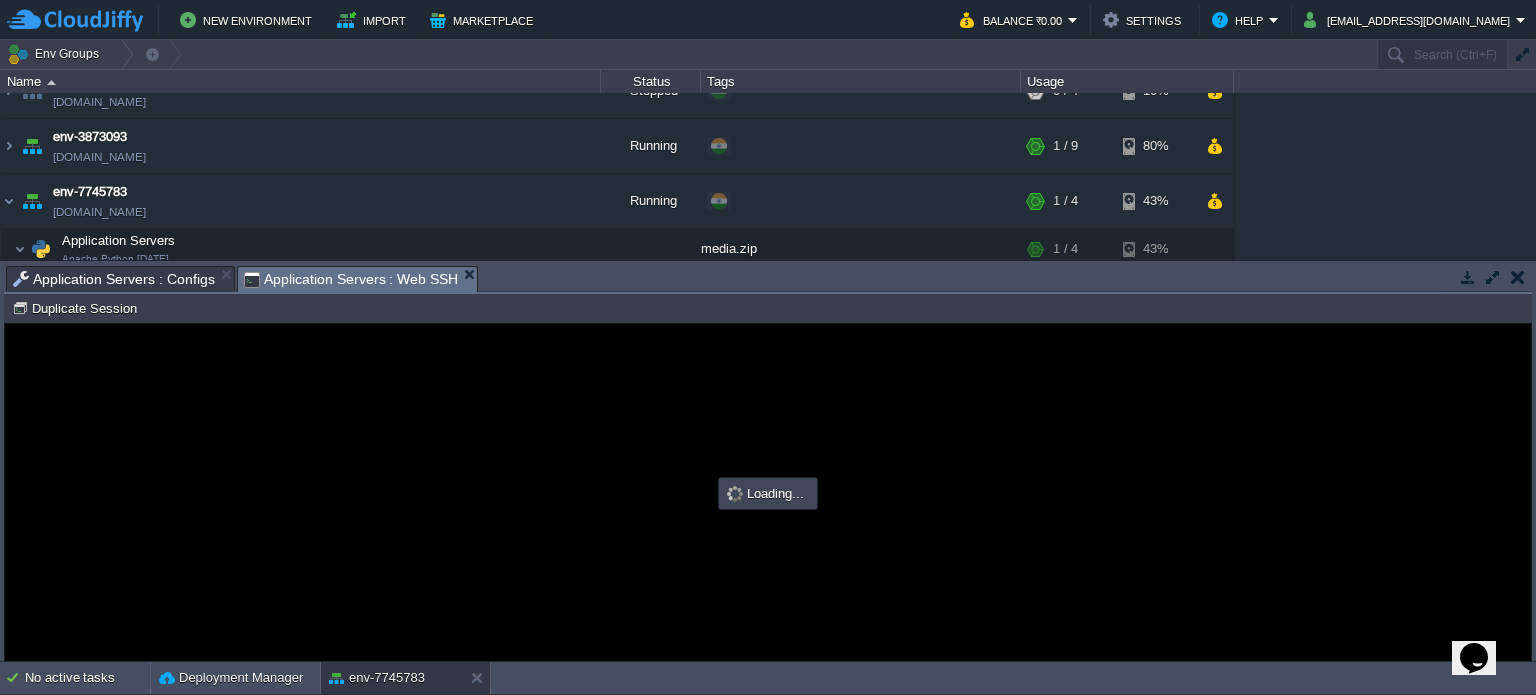 type on "#000000" 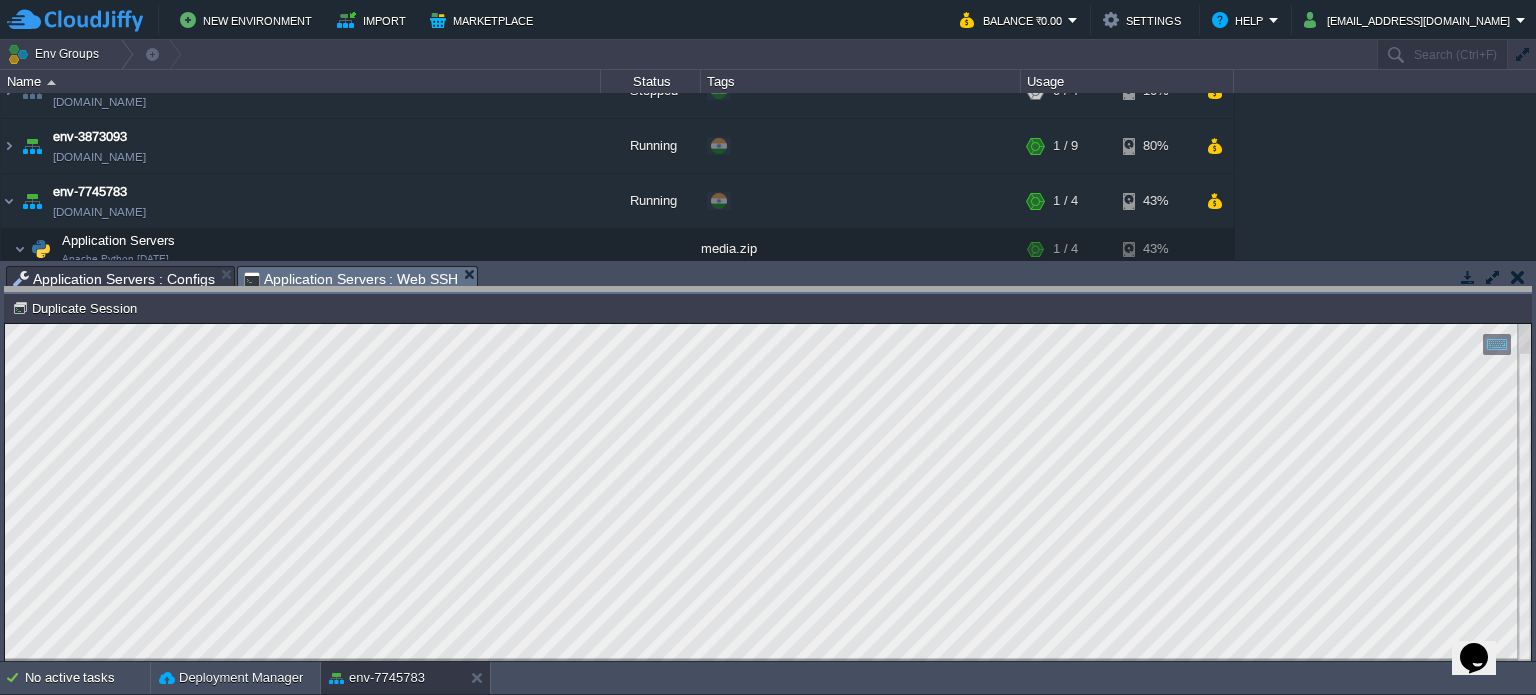 drag, startPoint x: 744, startPoint y: 282, endPoint x: 744, endPoint y: 352, distance: 70 